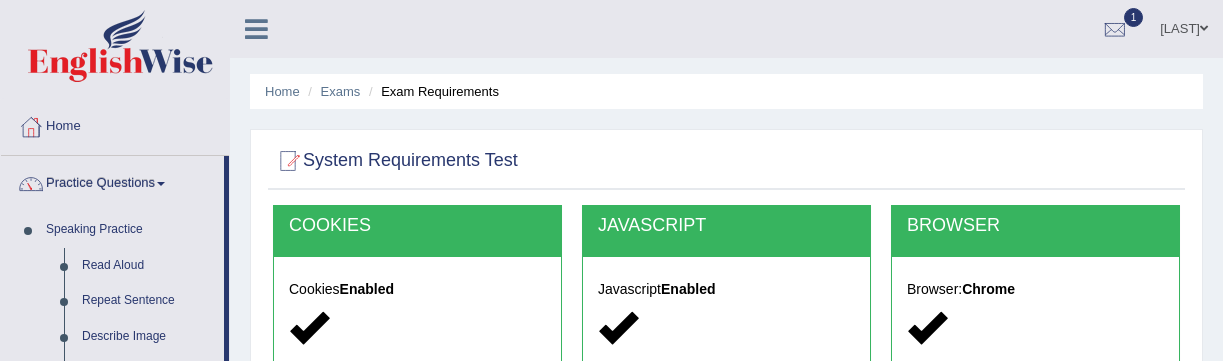 scroll, scrollTop: 457, scrollLeft: 0, axis: vertical 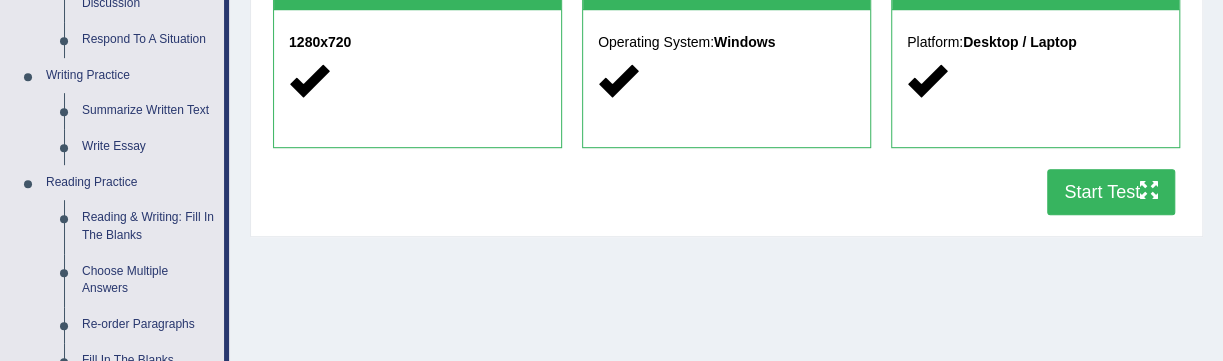 click on "Start Test" at bounding box center (1111, 192) 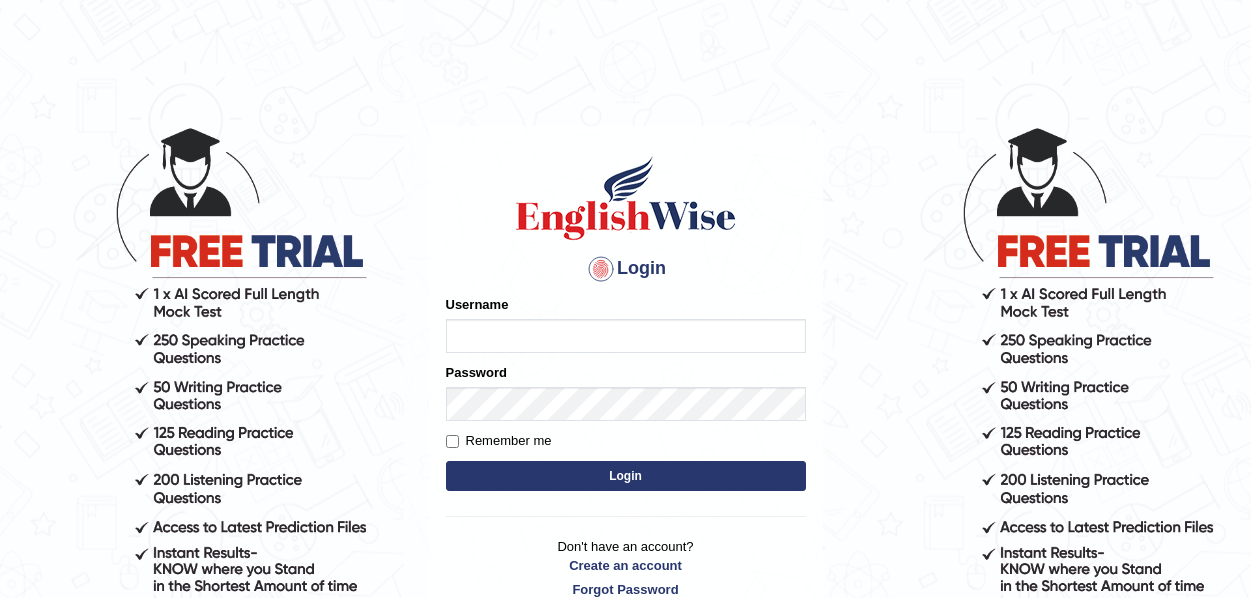 scroll, scrollTop: 0, scrollLeft: 0, axis: both 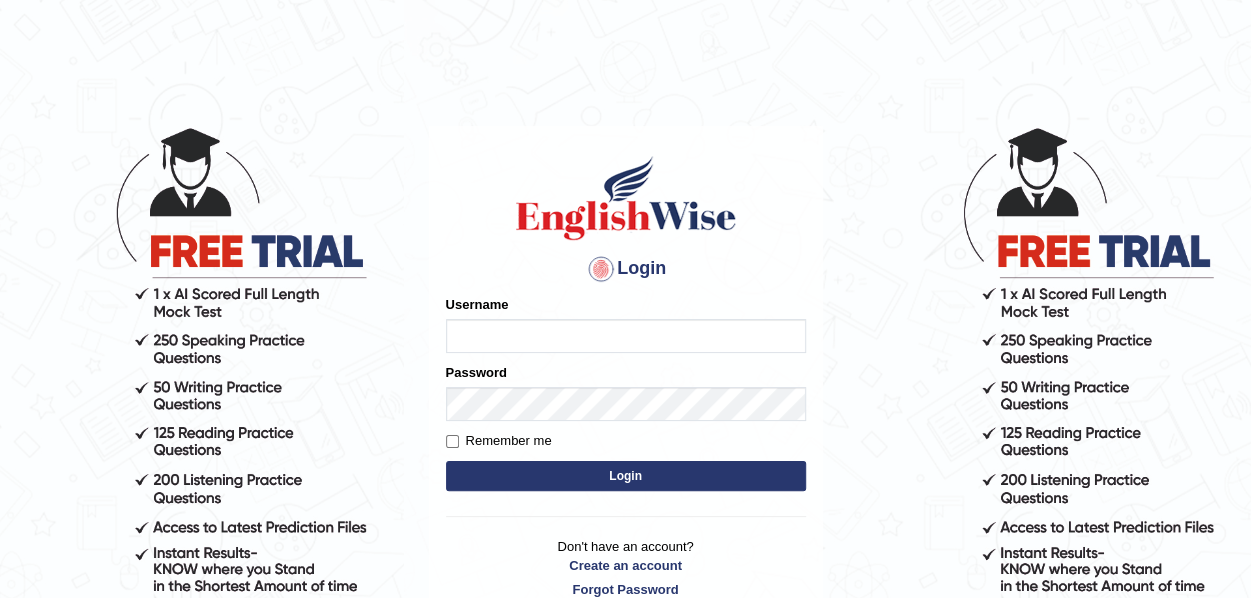 type on "maliny" 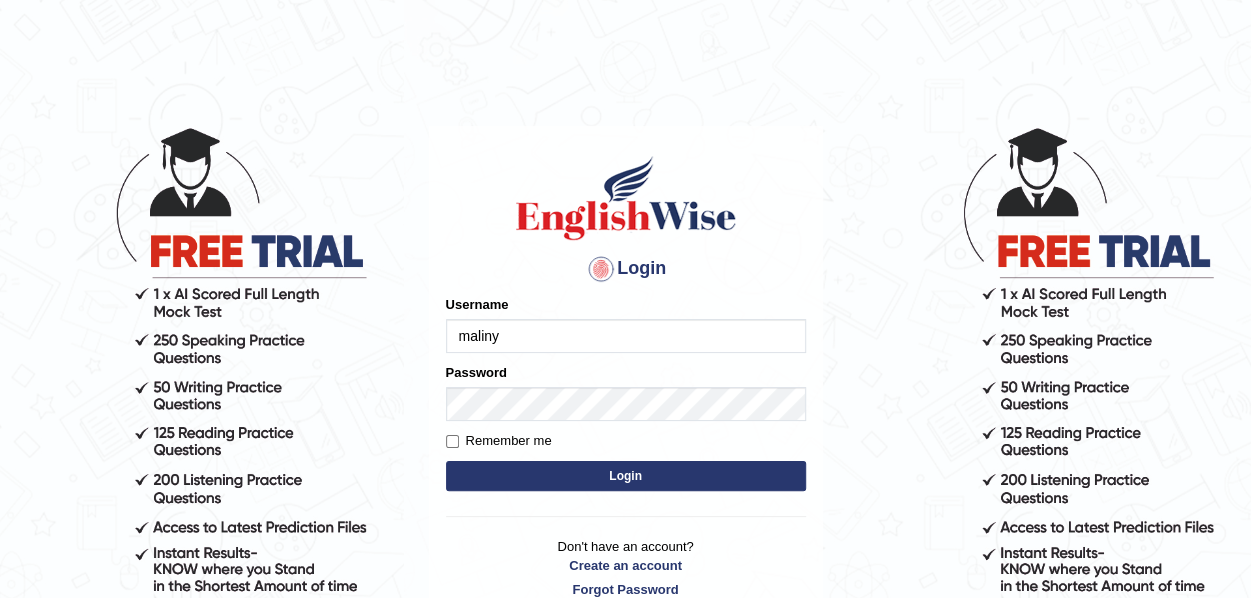 click on "Login" at bounding box center [626, 476] 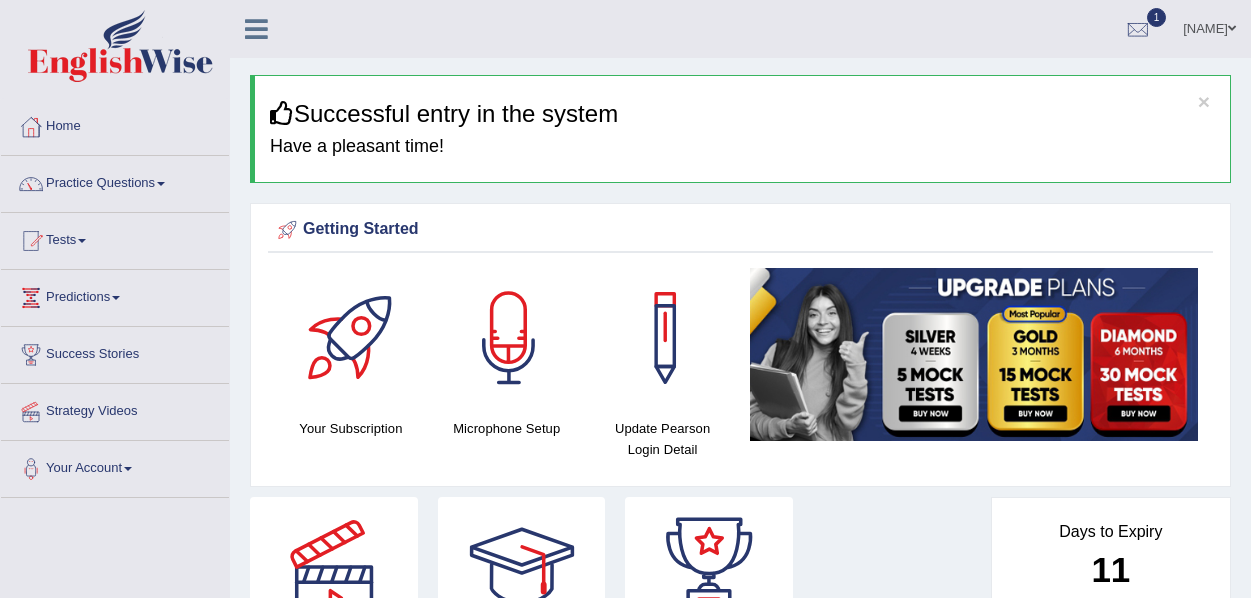 scroll, scrollTop: 0, scrollLeft: 0, axis: both 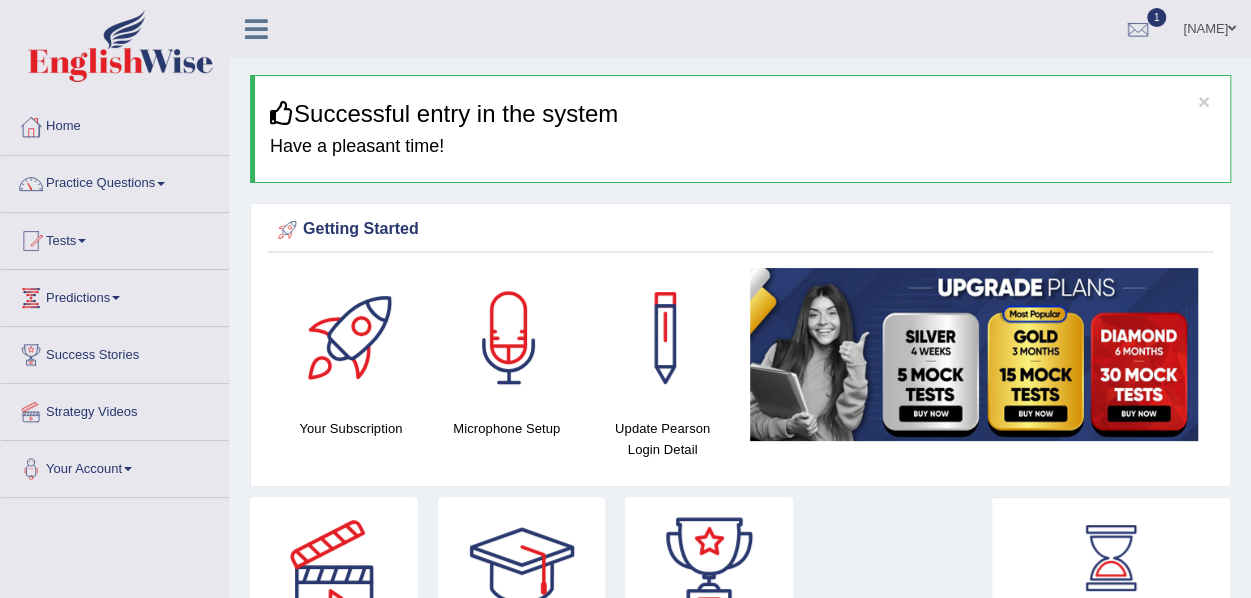 click at bounding box center [82, 241] 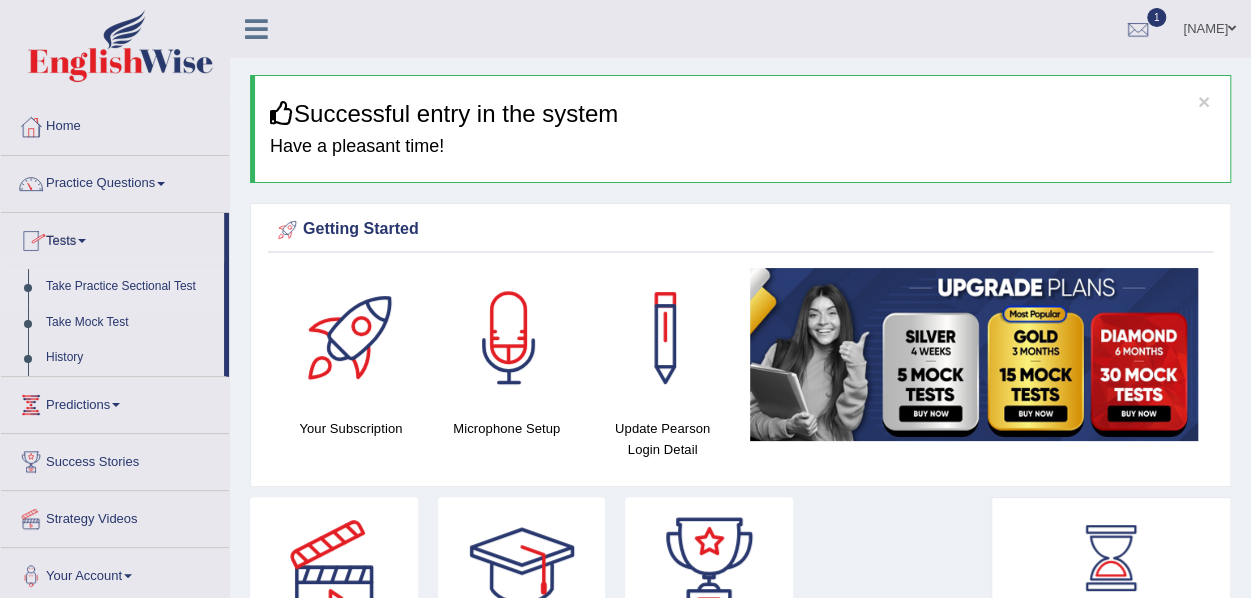 click on "Take Practice Sectional Test" at bounding box center (130, 287) 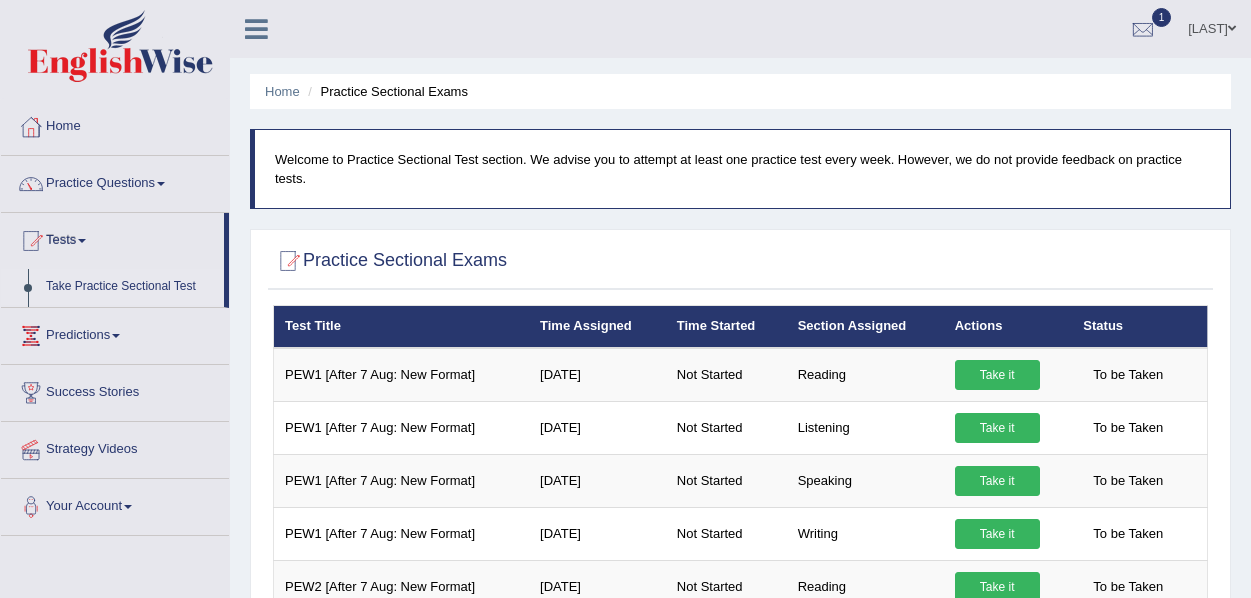 scroll, scrollTop: 0, scrollLeft: 0, axis: both 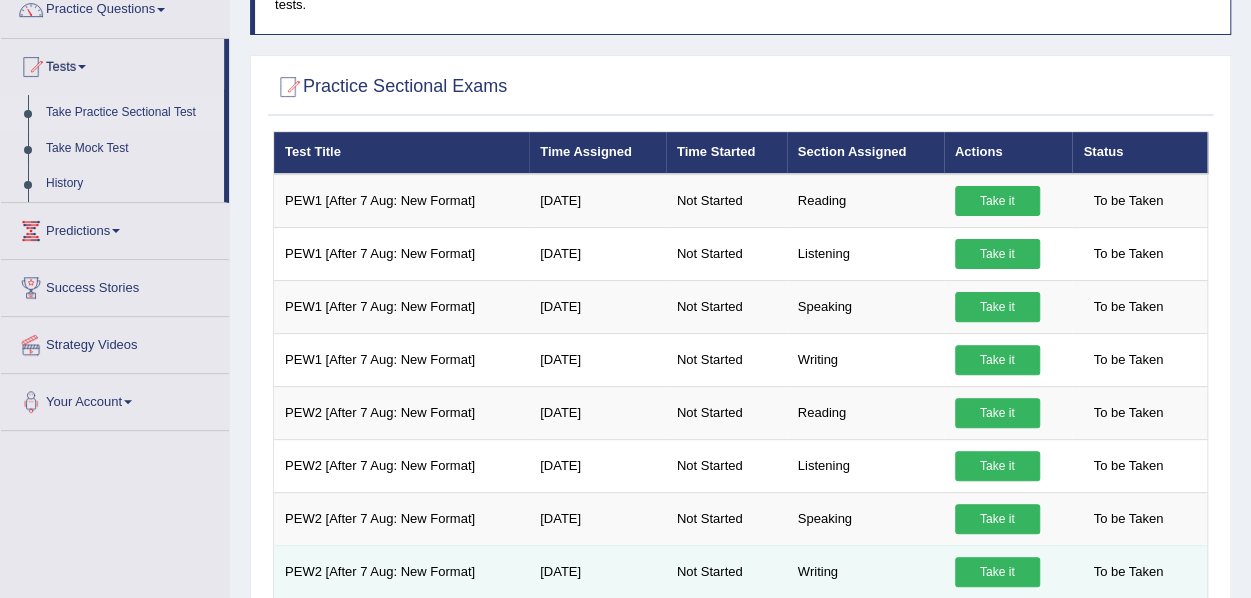 click on "PEW2 [After 7 Aug: New Format]" at bounding box center [402, 571] 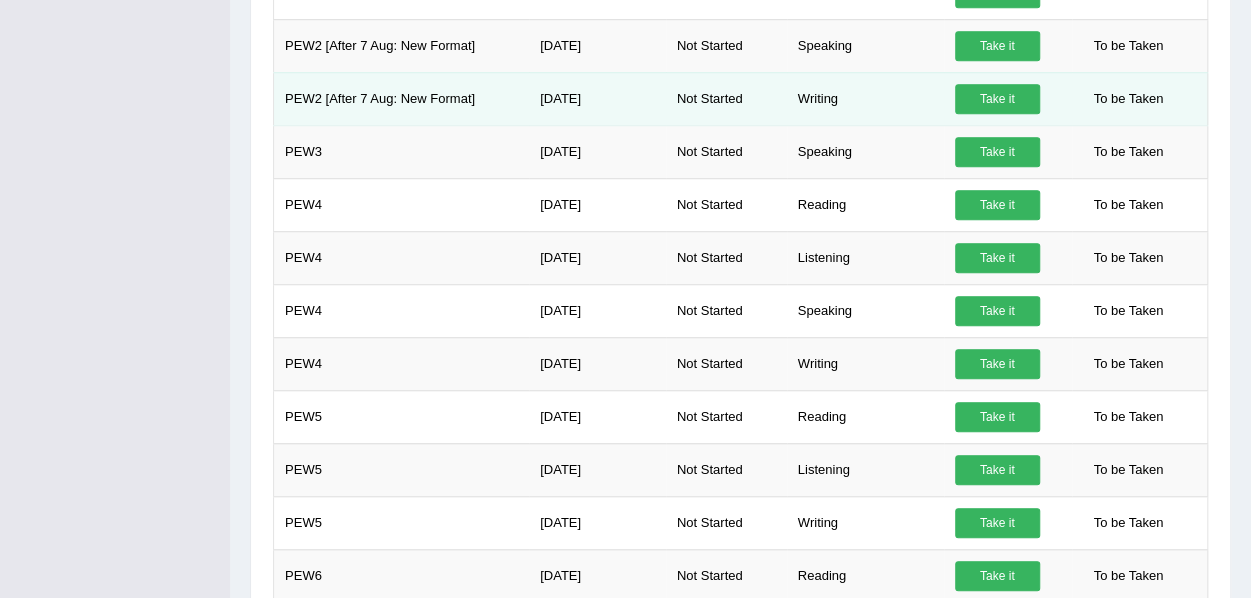 scroll, scrollTop: 646, scrollLeft: 0, axis: vertical 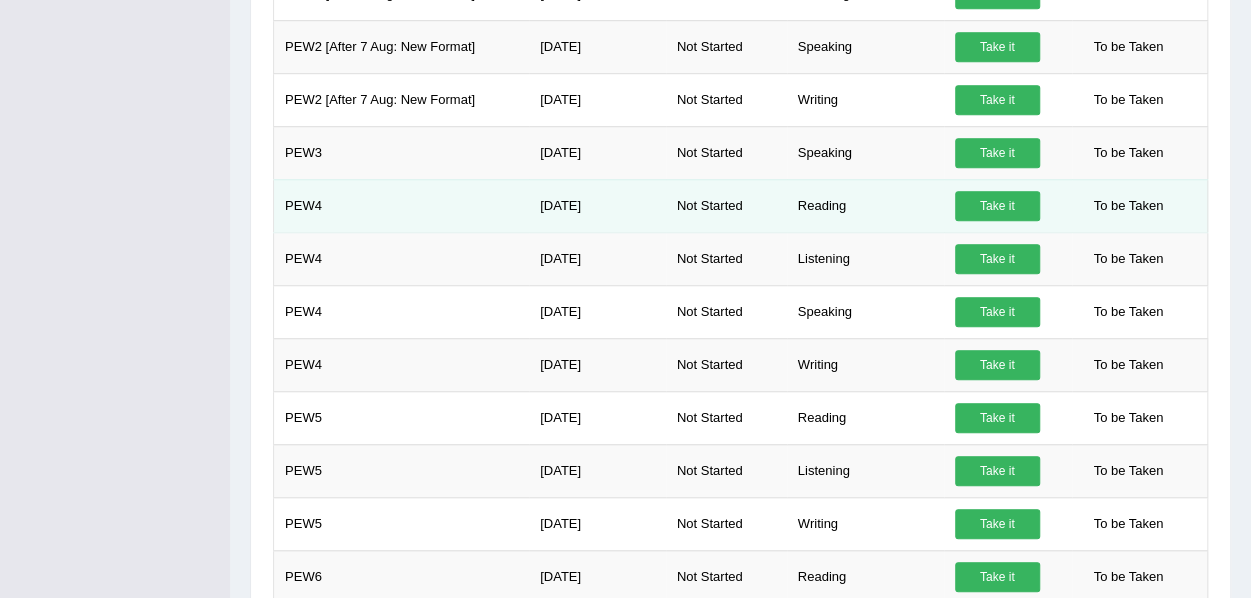 click on "Reading" at bounding box center (865, 205) 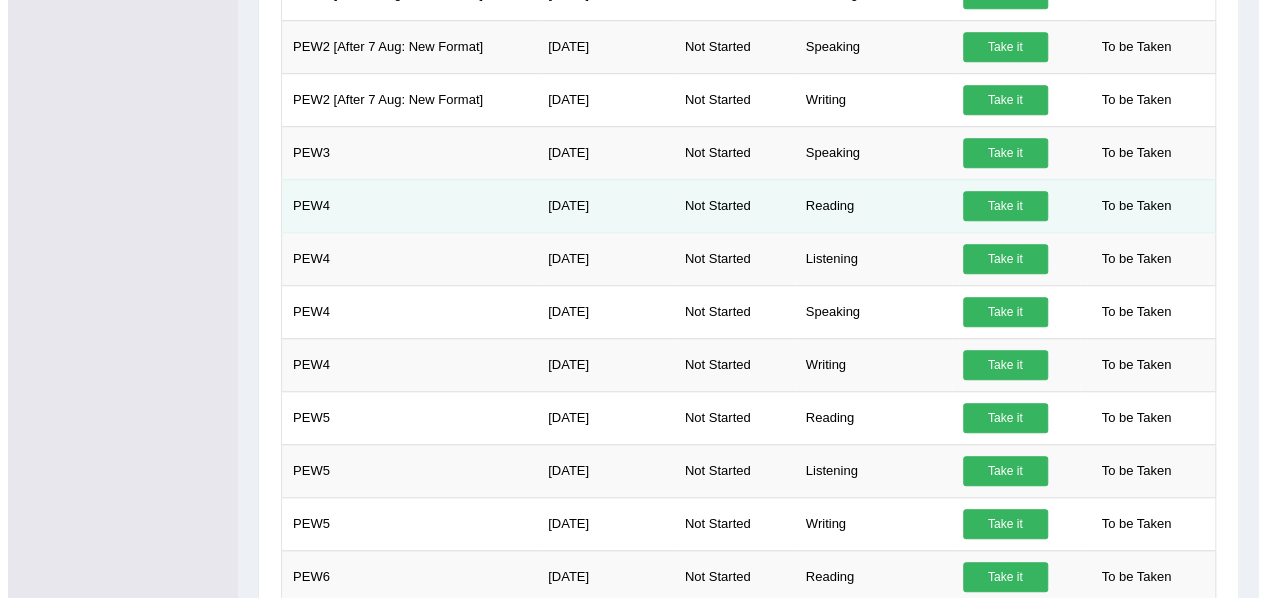 scroll, scrollTop: 665, scrollLeft: 0, axis: vertical 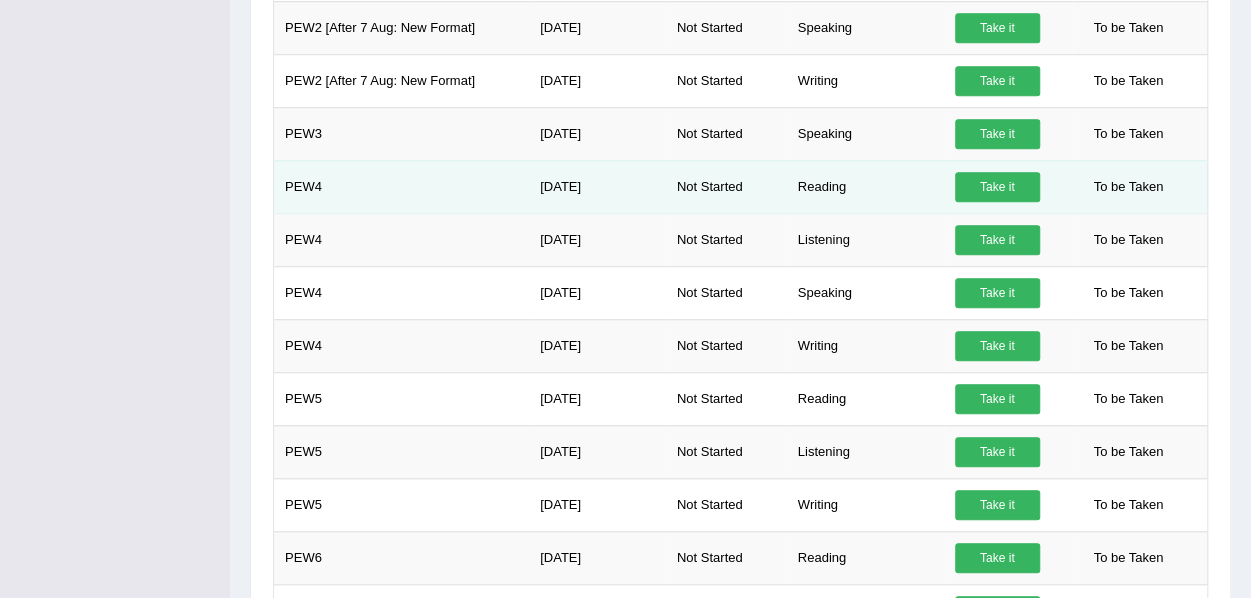 click on "Take it" at bounding box center (997, 187) 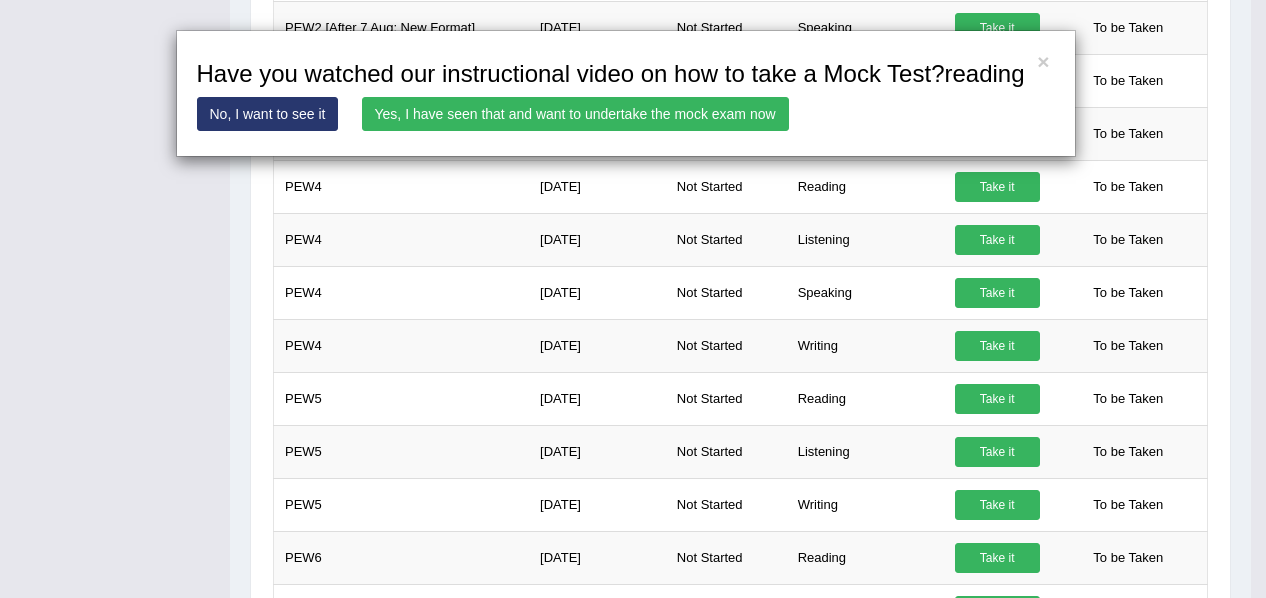 click on "Yes, I have seen that and want to undertake the mock exam now" at bounding box center (575, 114) 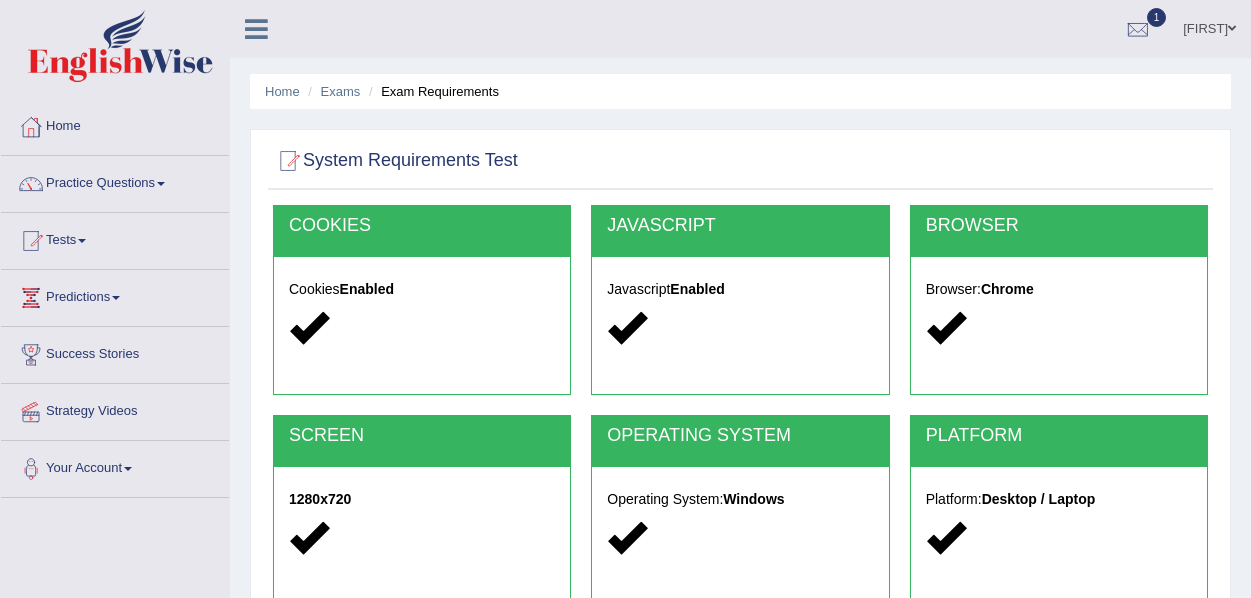 scroll, scrollTop: 0, scrollLeft: 0, axis: both 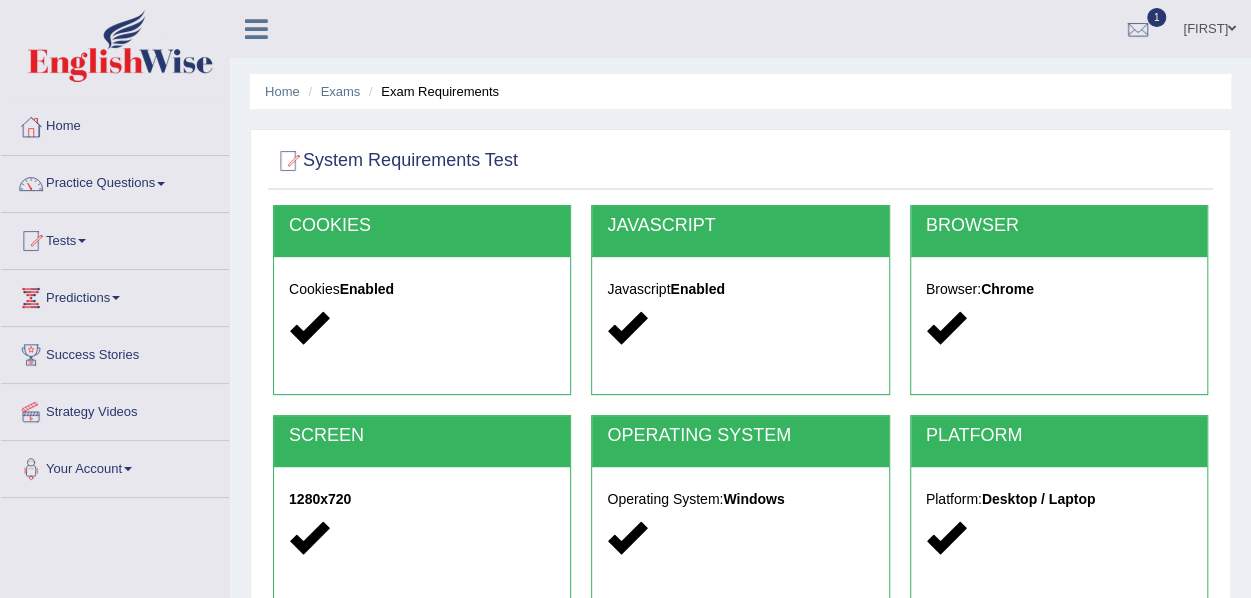 click at bounding box center (161, 184) 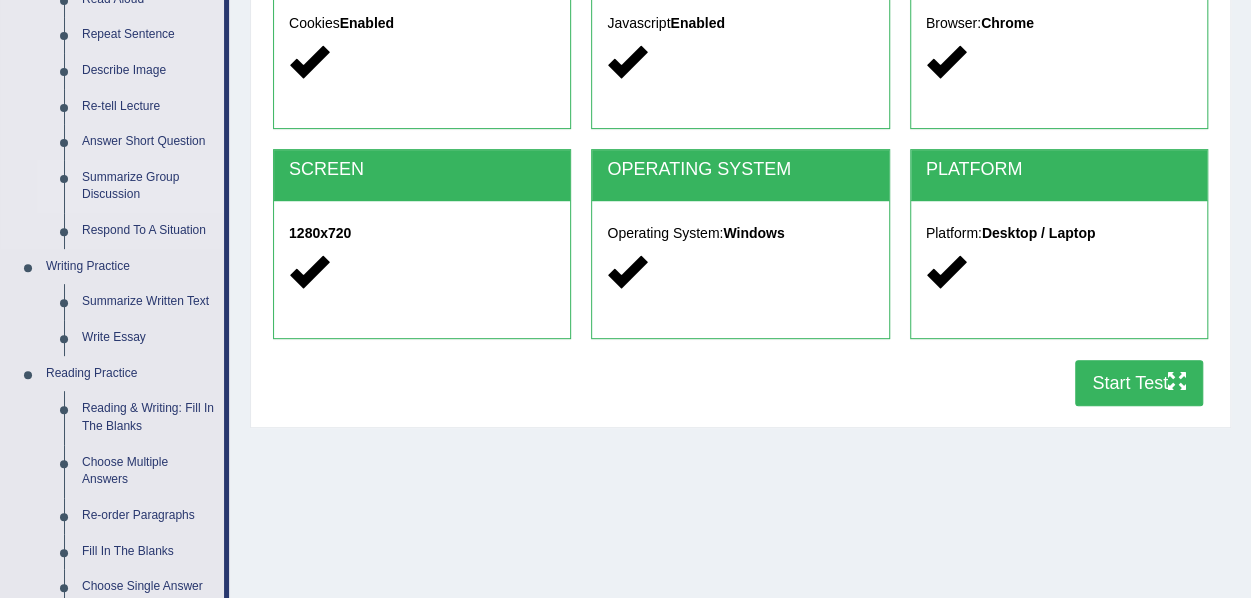 click on "Summarize Group Discussion" at bounding box center [148, 186] 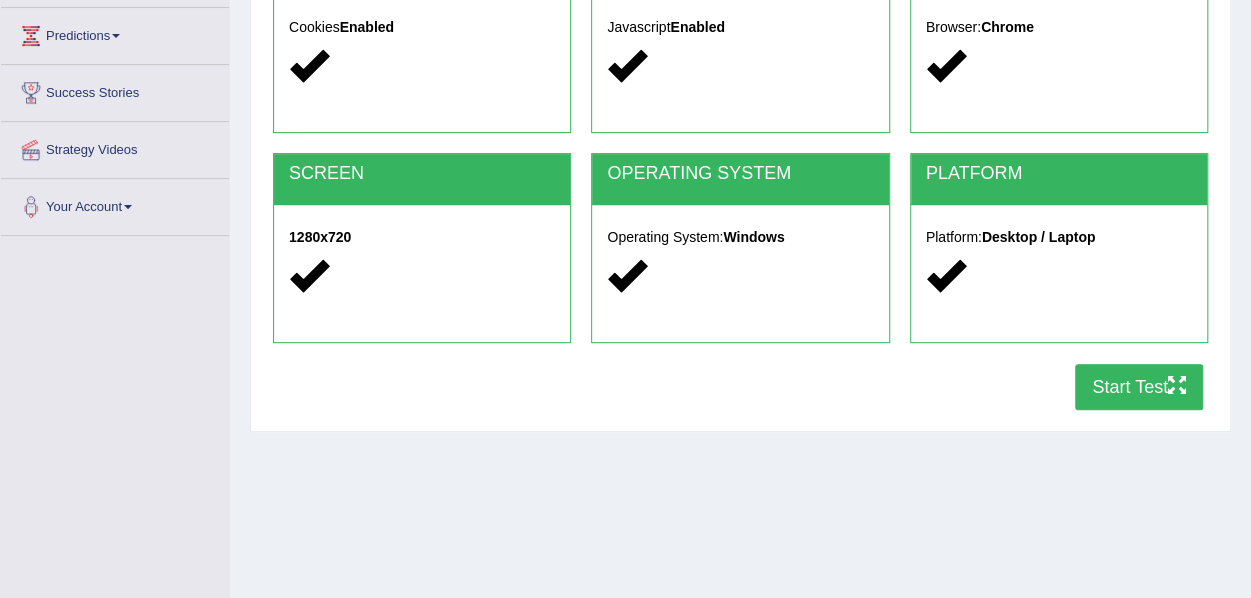 scroll, scrollTop: 267, scrollLeft: 0, axis: vertical 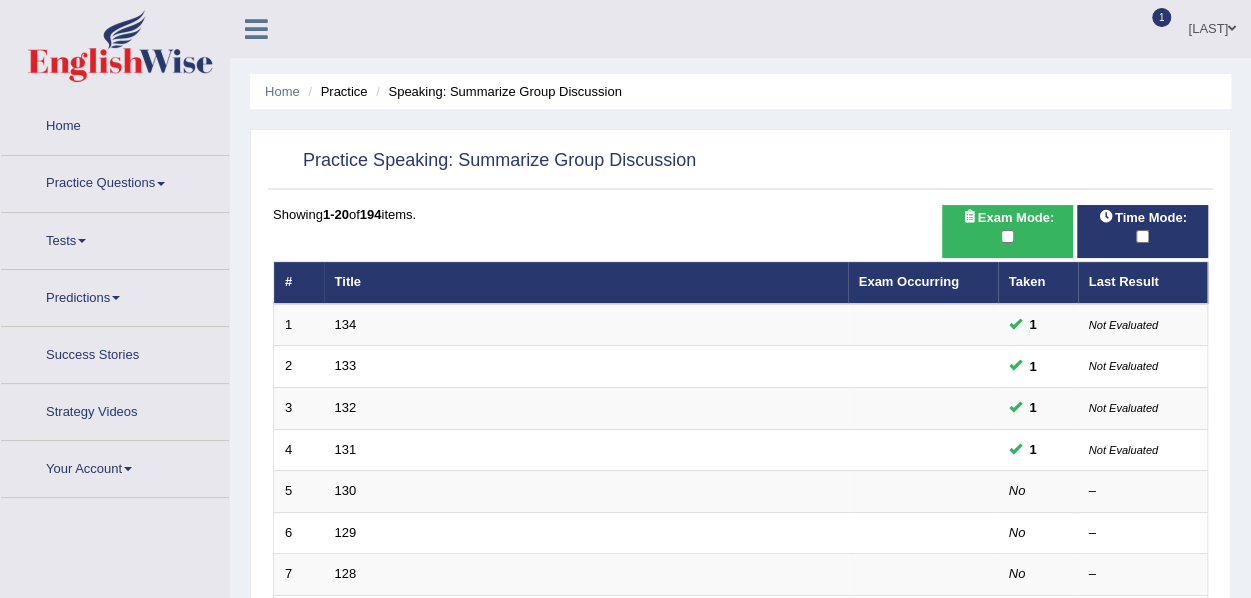 click on "Practice Questions" at bounding box center [115, 181] 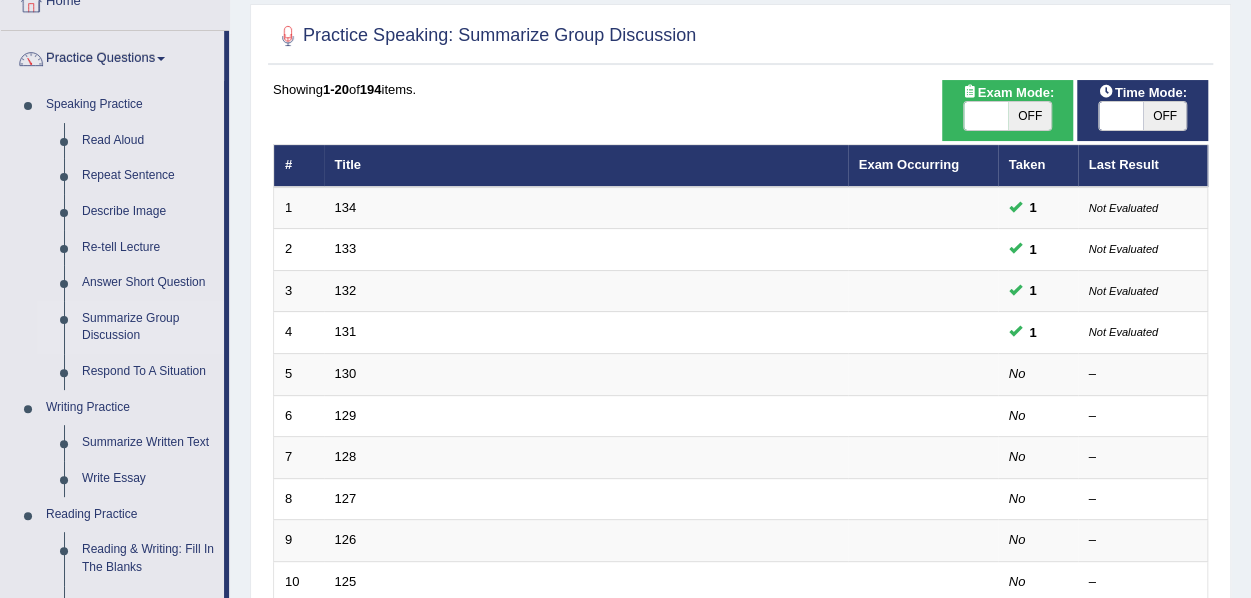 scroll, scrollTop: 126, scrollLeft: 0, axis: vertical 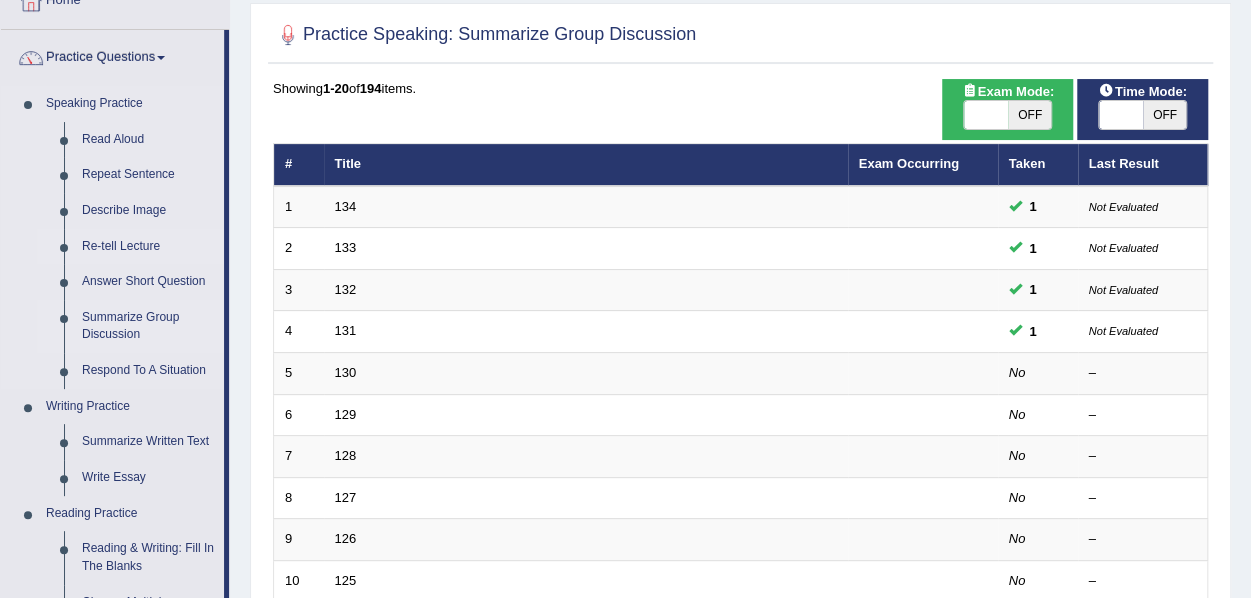 click on "Re-tell Lecture" at bounding box center [148, 247] 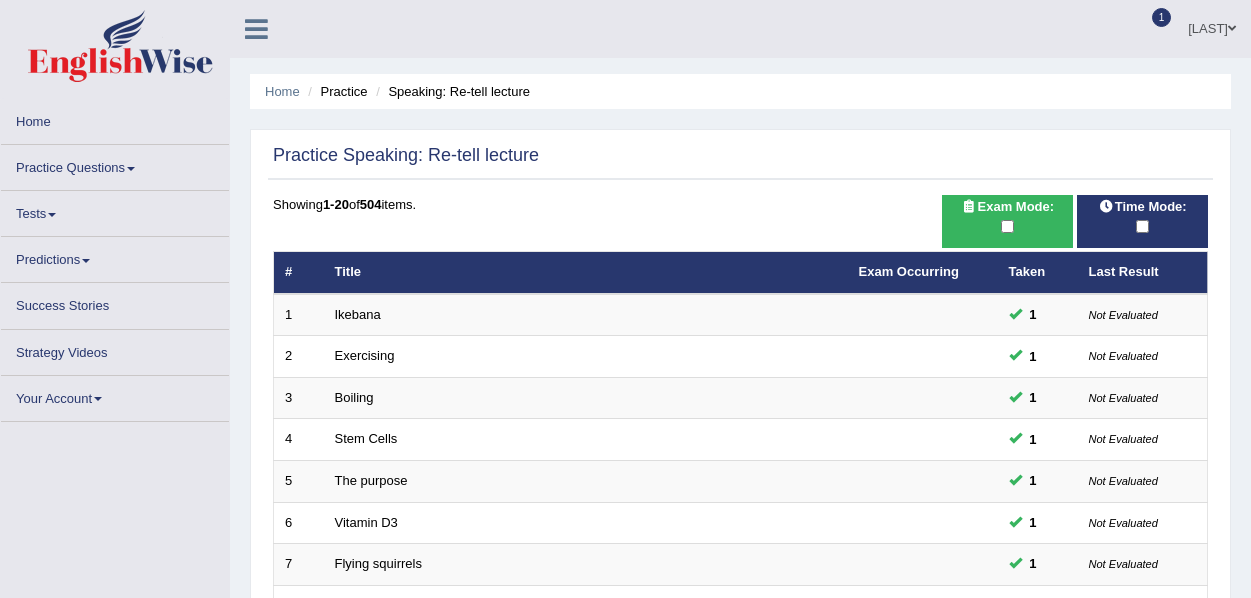 scroll, scrollTop: 0, scrollLeft: 0, axis: both 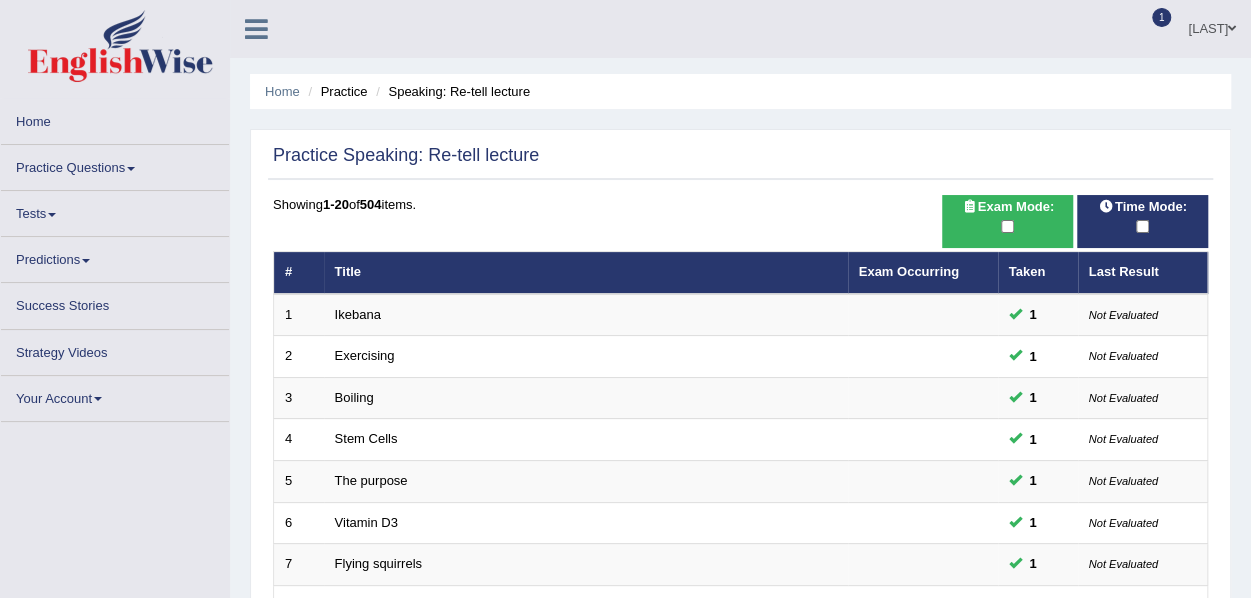 click on "Practice Questions" at bounding box center (115, 164) 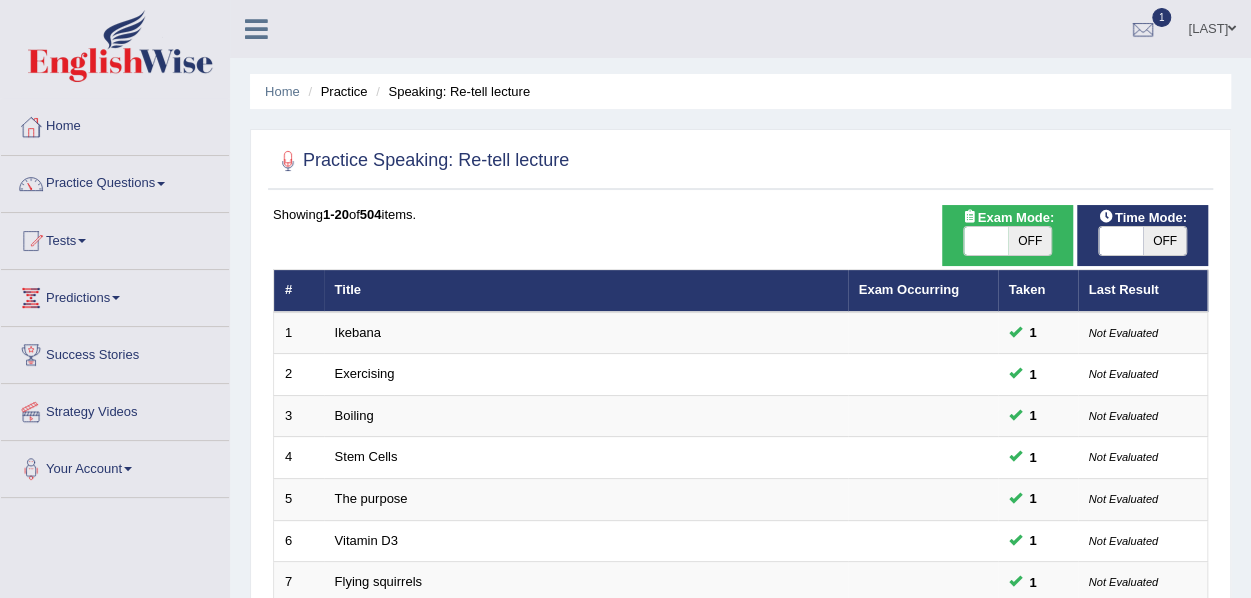 click at bounding box center [161, 184] 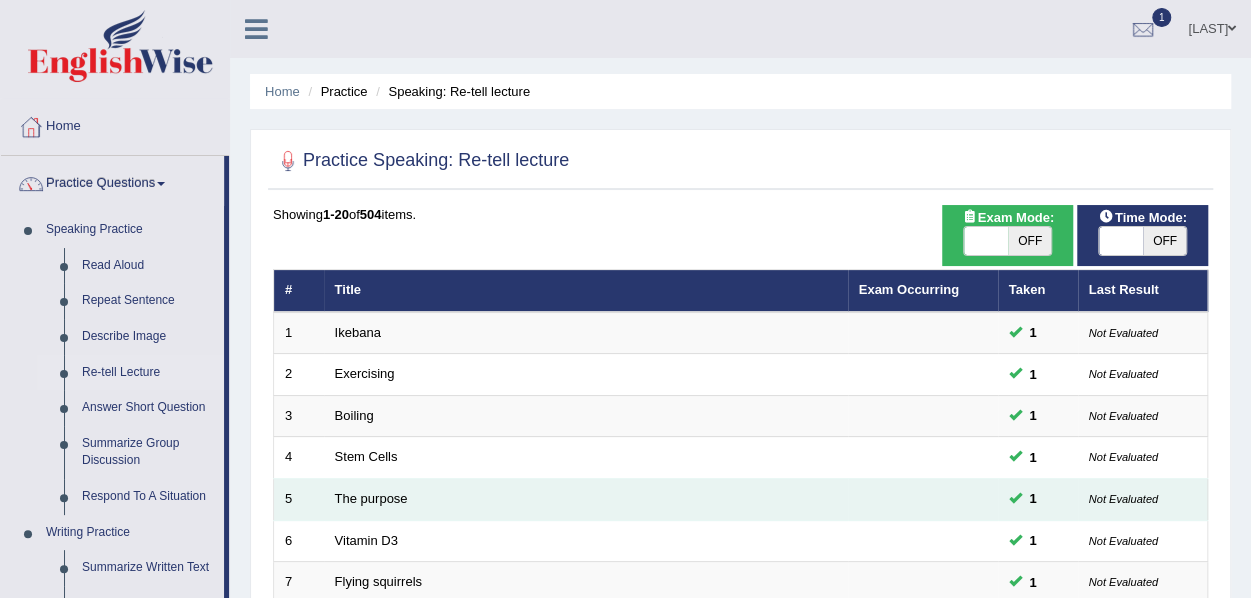 click on "The purpose" at bounding box center [586, 500] 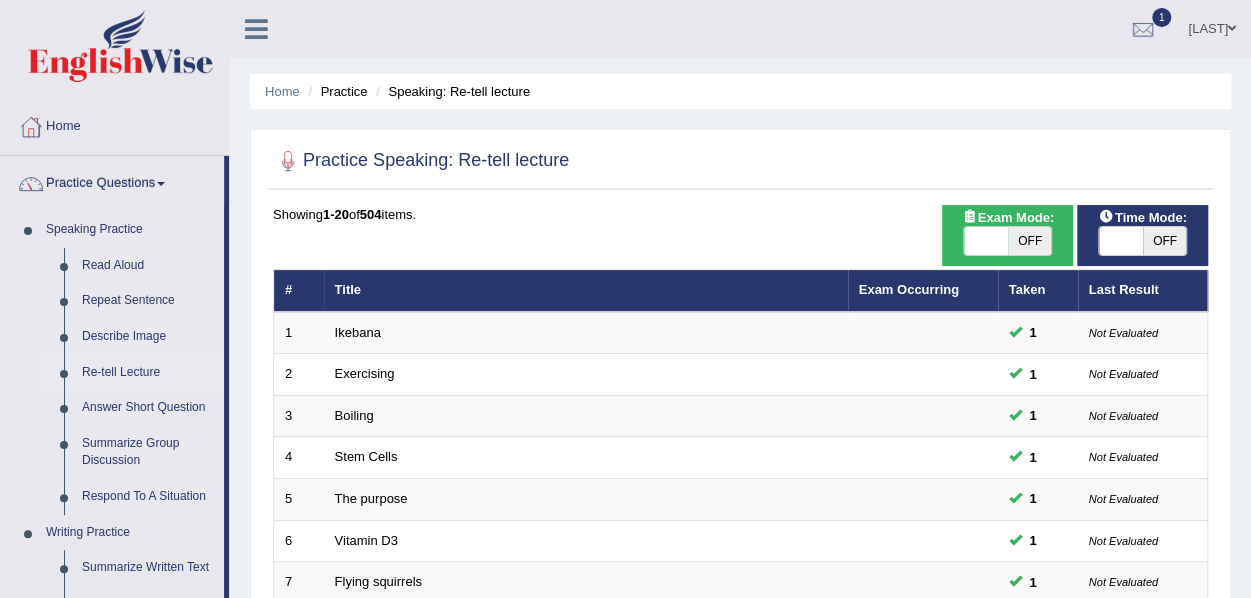click on "Re-tell Lecture" at bounding box center [148, 373] 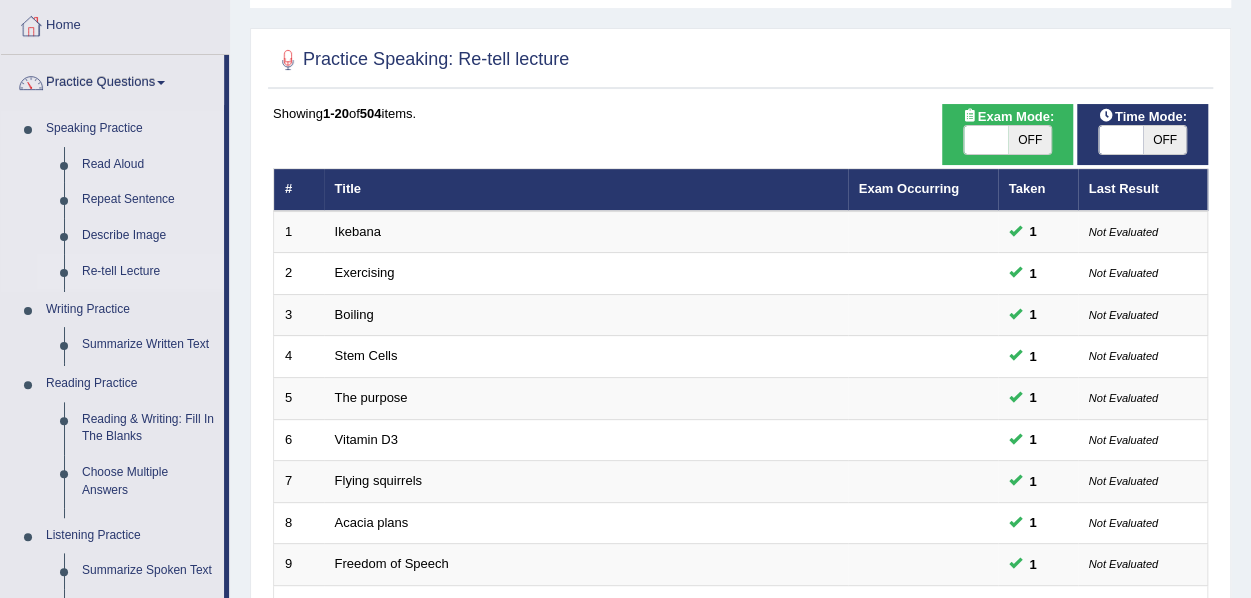 scroll, scrollTop: 128, scrollLeft: 0, axis: vertical 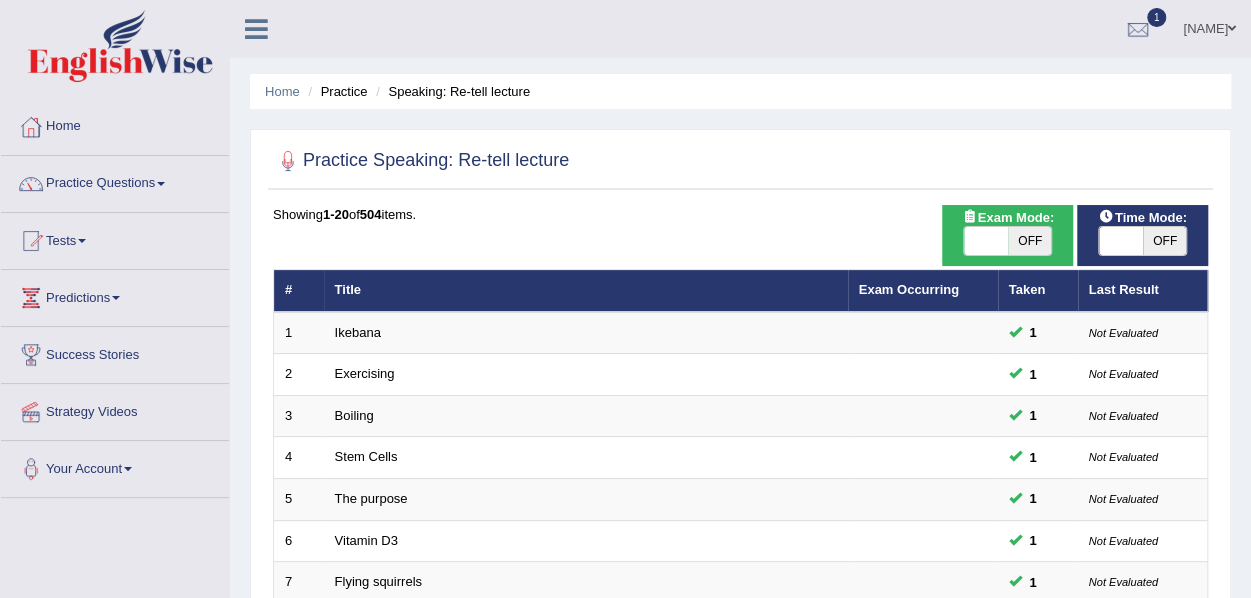 click at bounding box center (161, 184) 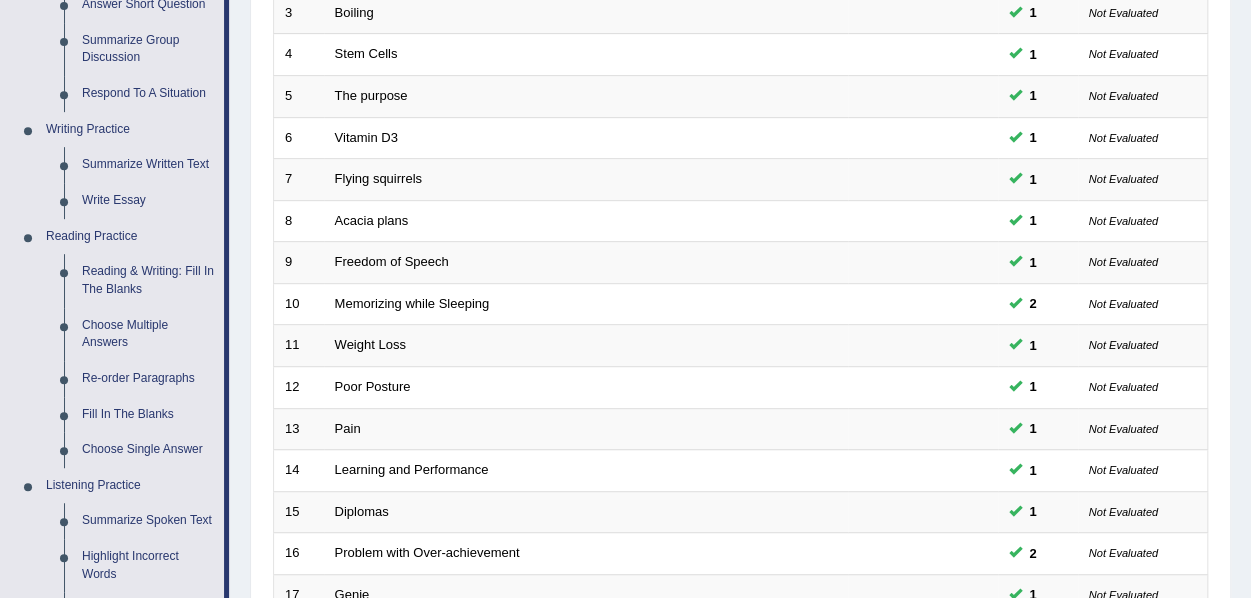 scroll, scrollTop: 404, scrollLeft: 0, axis: vertical 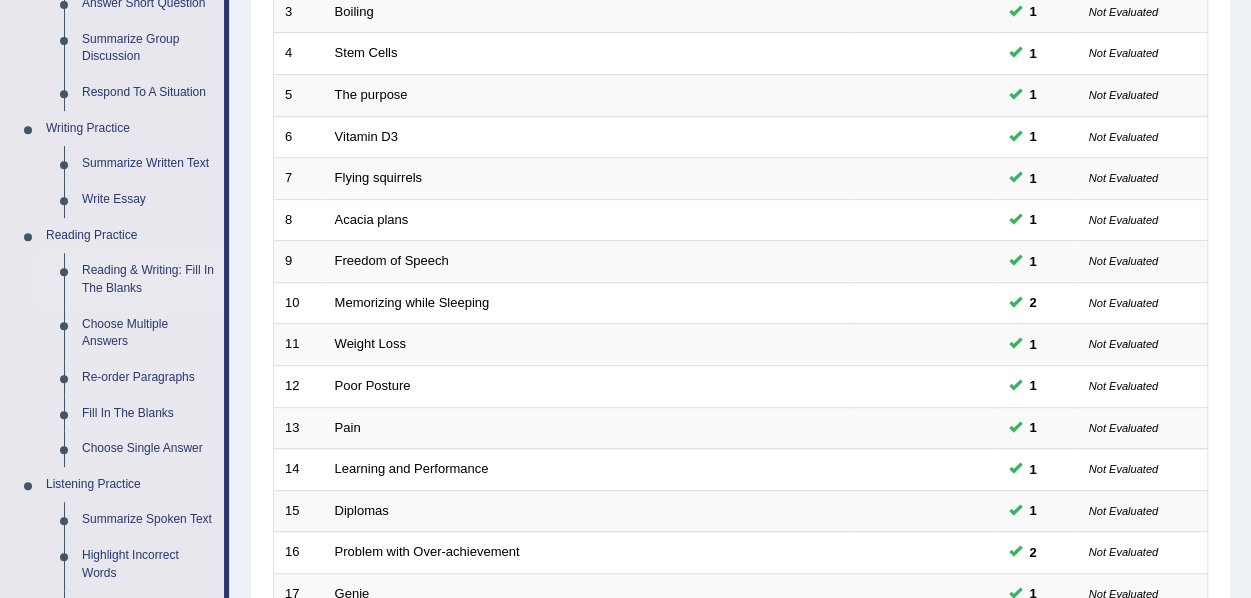 click on "Reading & Writing: Fill In The Blanks" at bounding box center [148, 279] 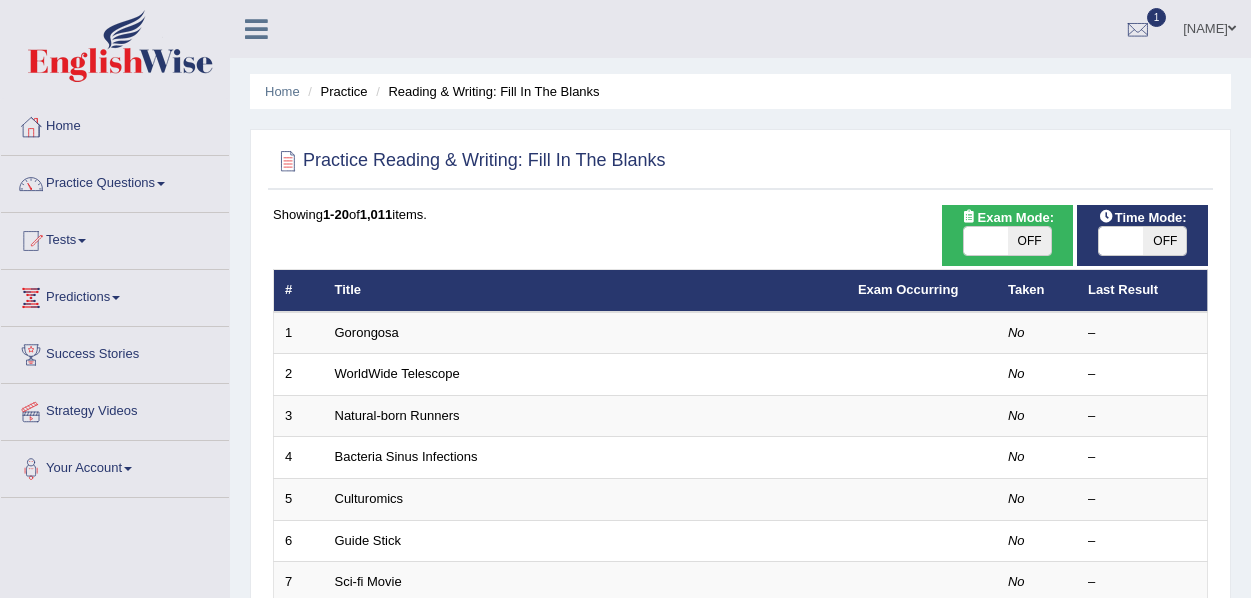 scroll, scrollTop: 0, scrollLeft: 0, axis: both 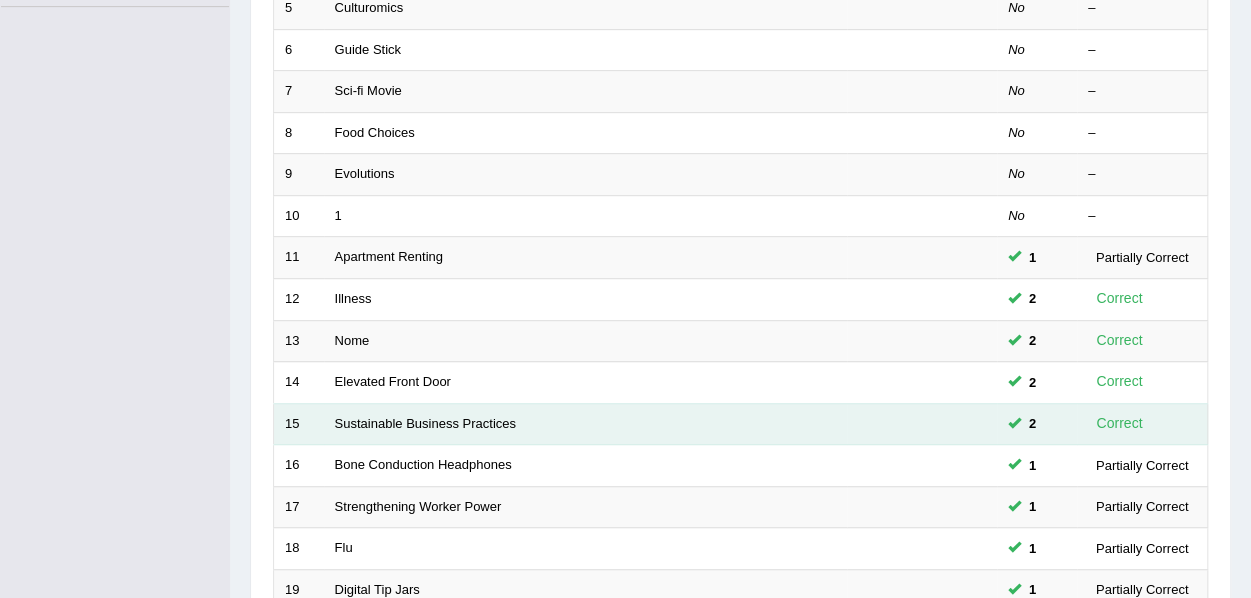 click on "Sustainable Business Practices" at bounding box center (585, 424) 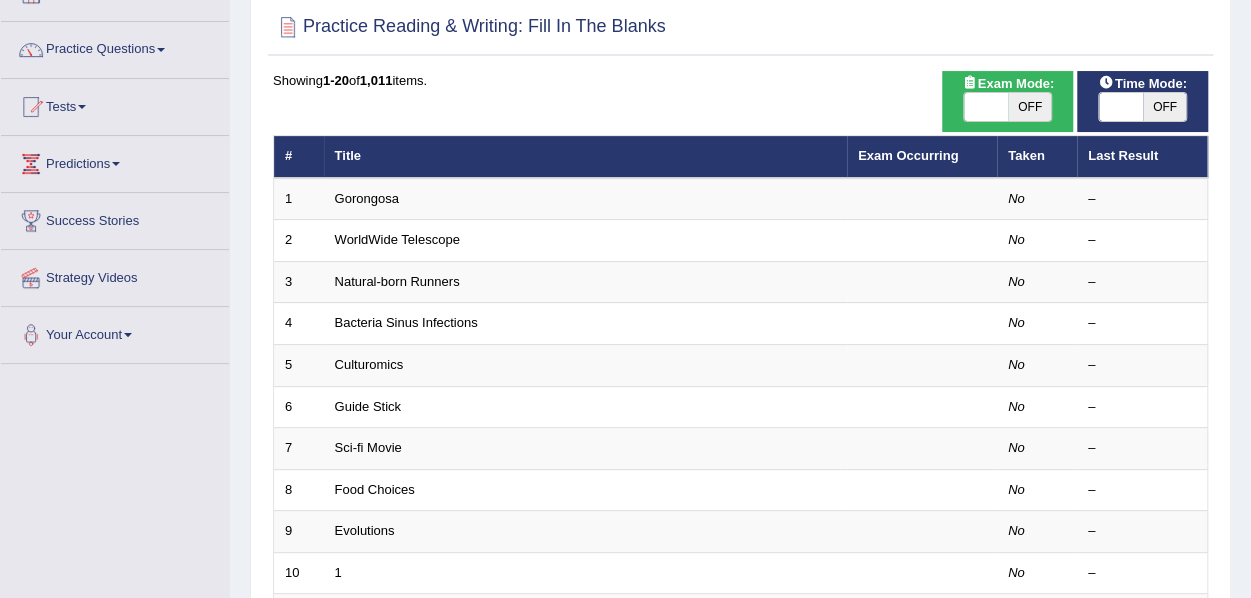 scroll, scrollTop: 116, scrollLeft: 0, axis: vertical 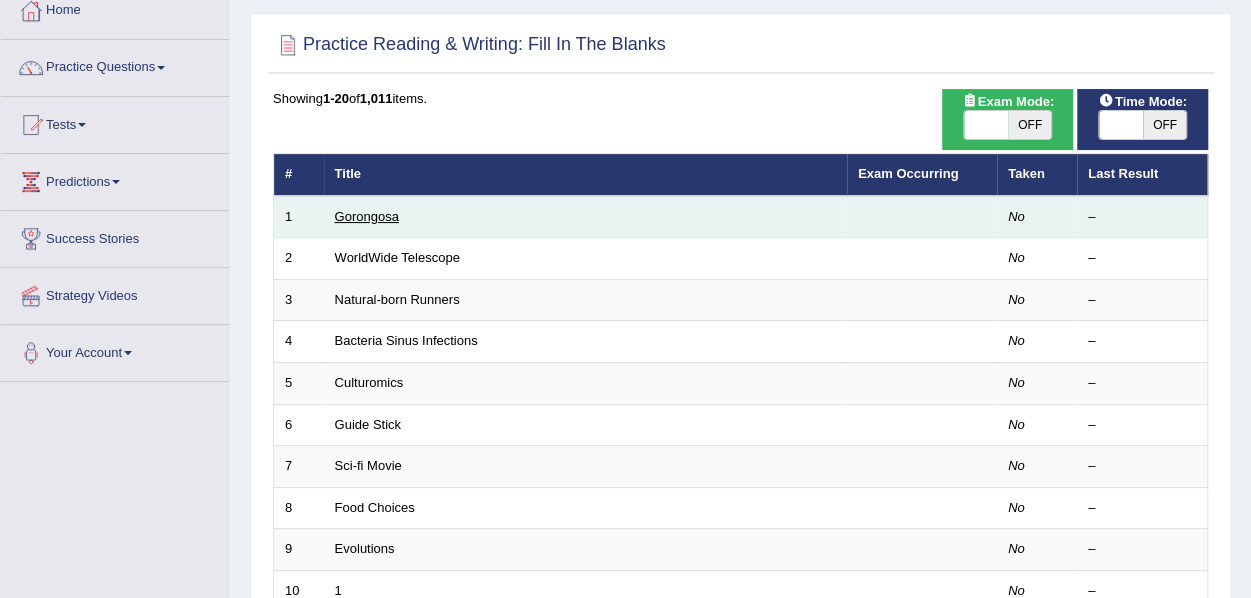 click on "Gorongosa" at bounding box center (367, 216) 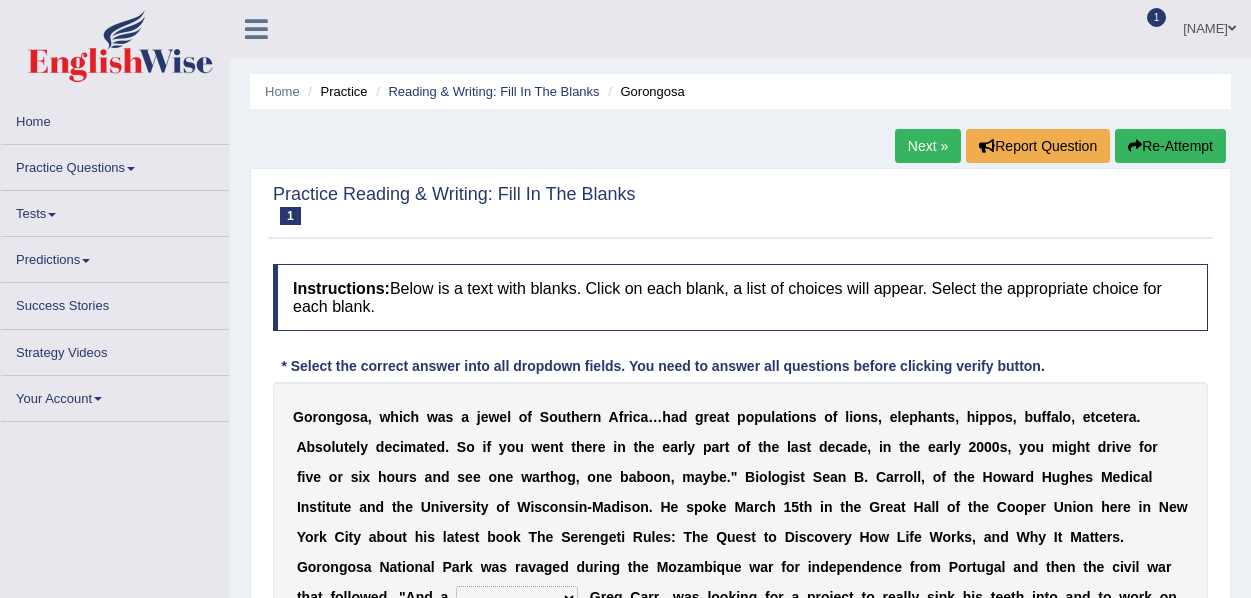 scroll, scrollTop: 0, scrollLeft: 0, axis: both 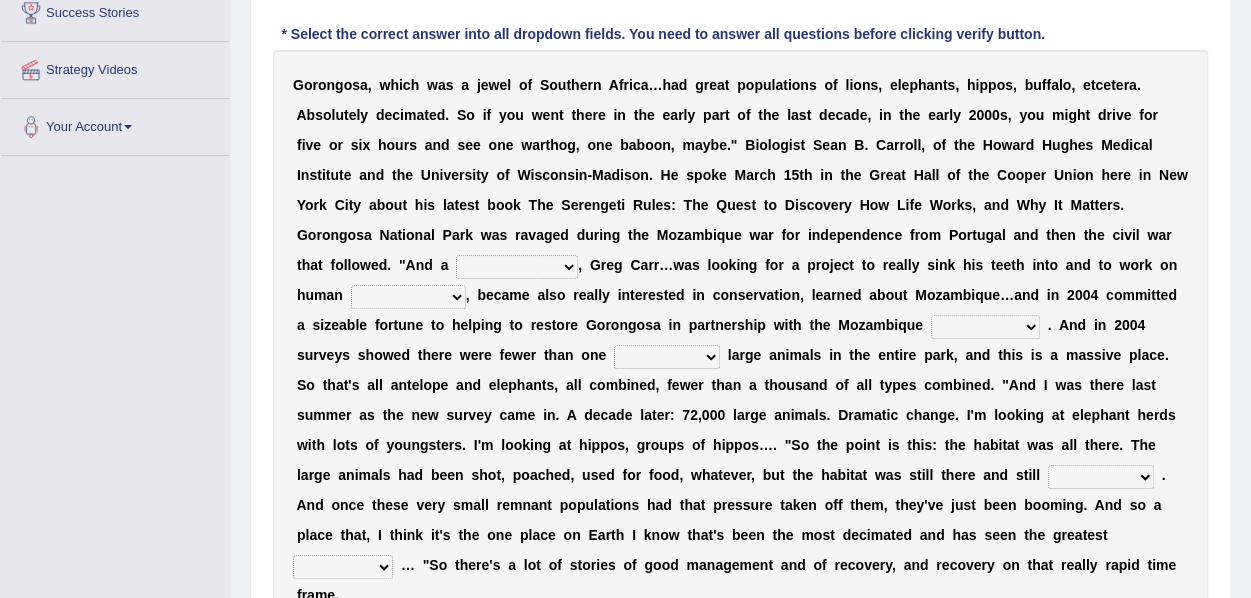 click on "passion solstice ballast philanthropist" at bounding box center (517, 267) 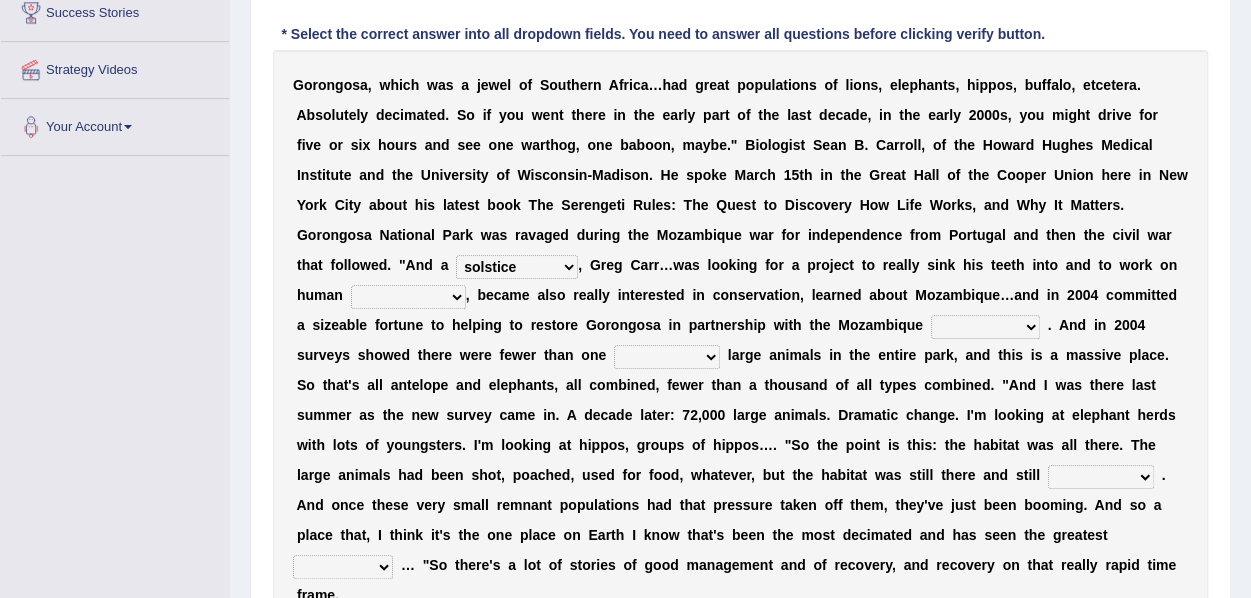 click on "passion solstice ballast philanthropist" at bounding box center [517, 267] 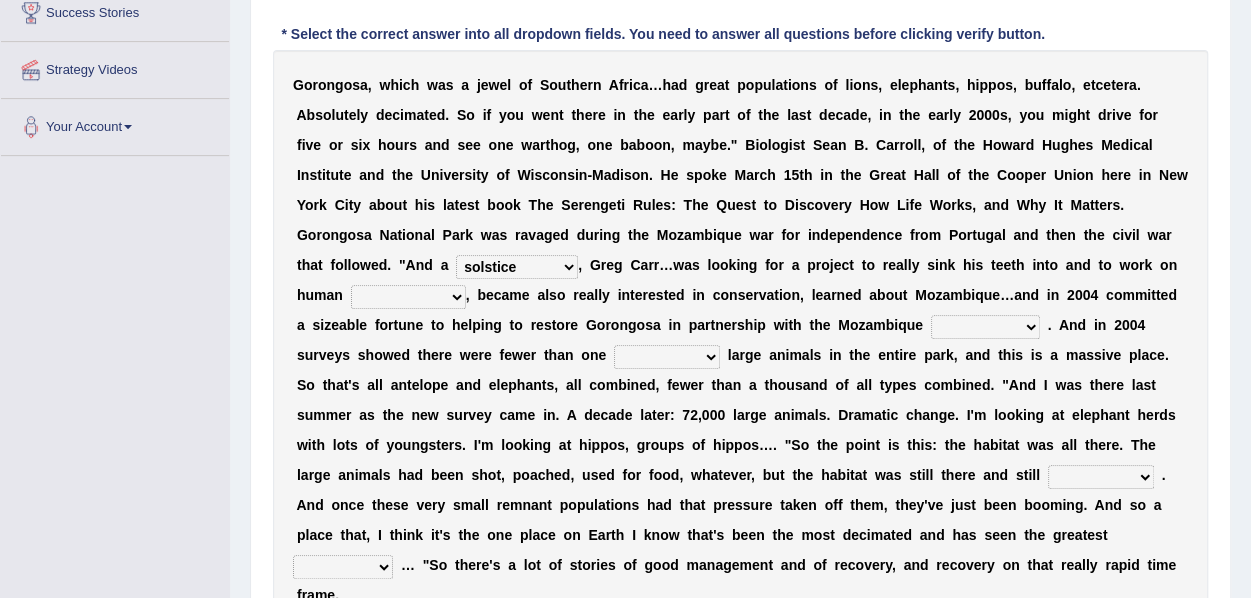 click on "negligence prevalence development malevolence" at bounding box center [408, 297] 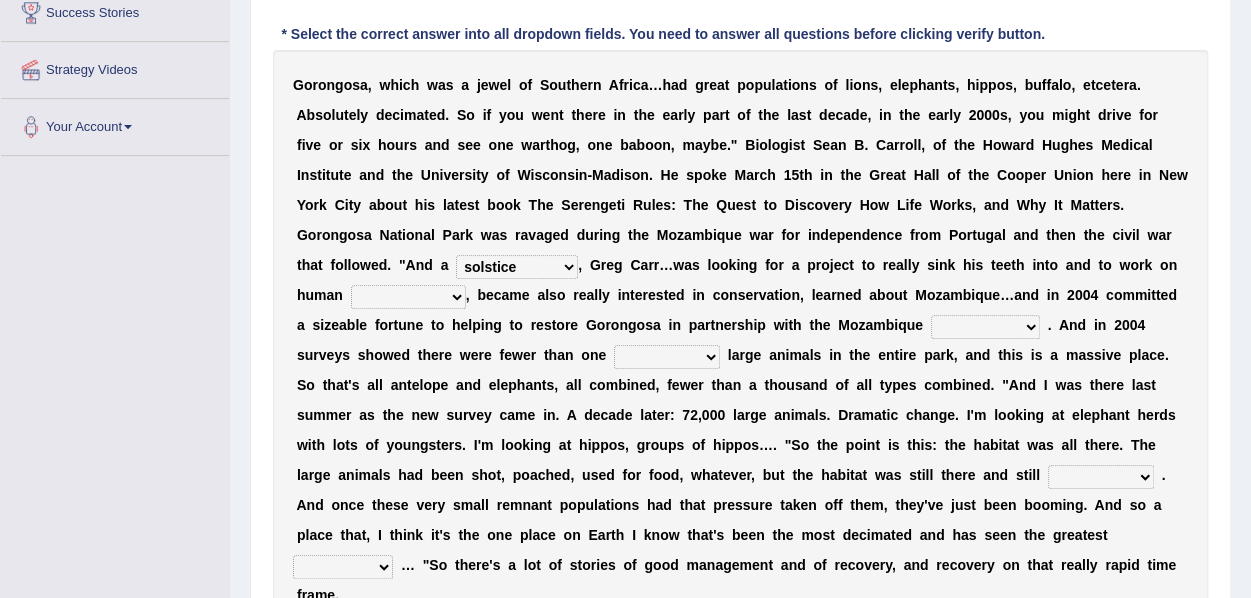 select on "prevalence" 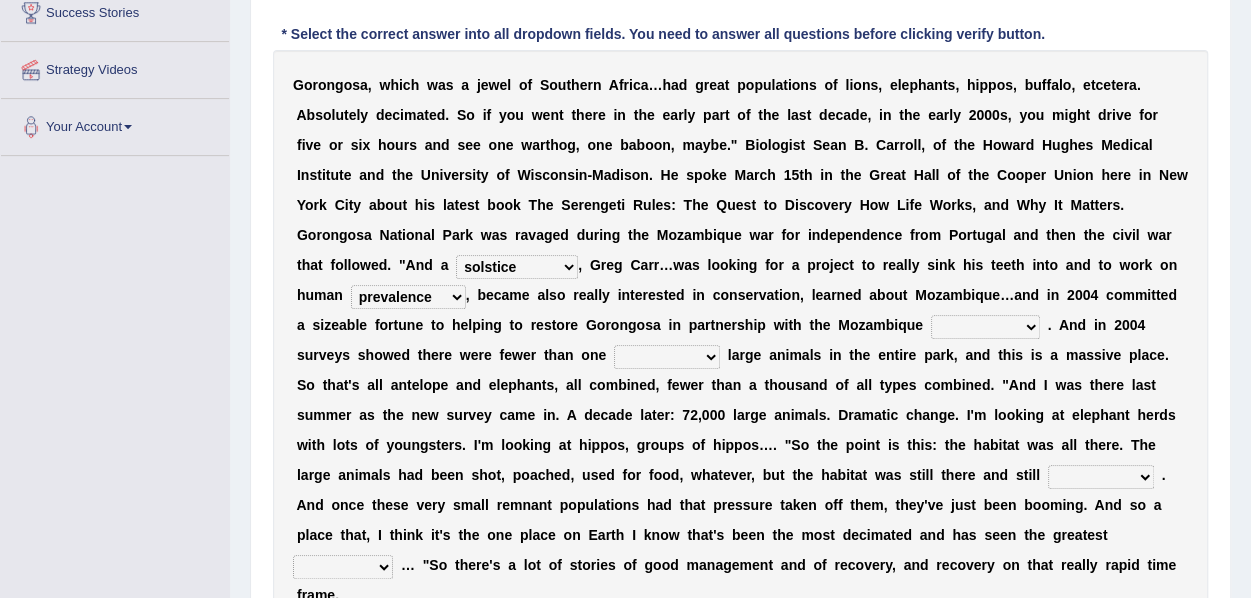 click on "negligence prevalence development malevolence" at bounding box center [408, 297] 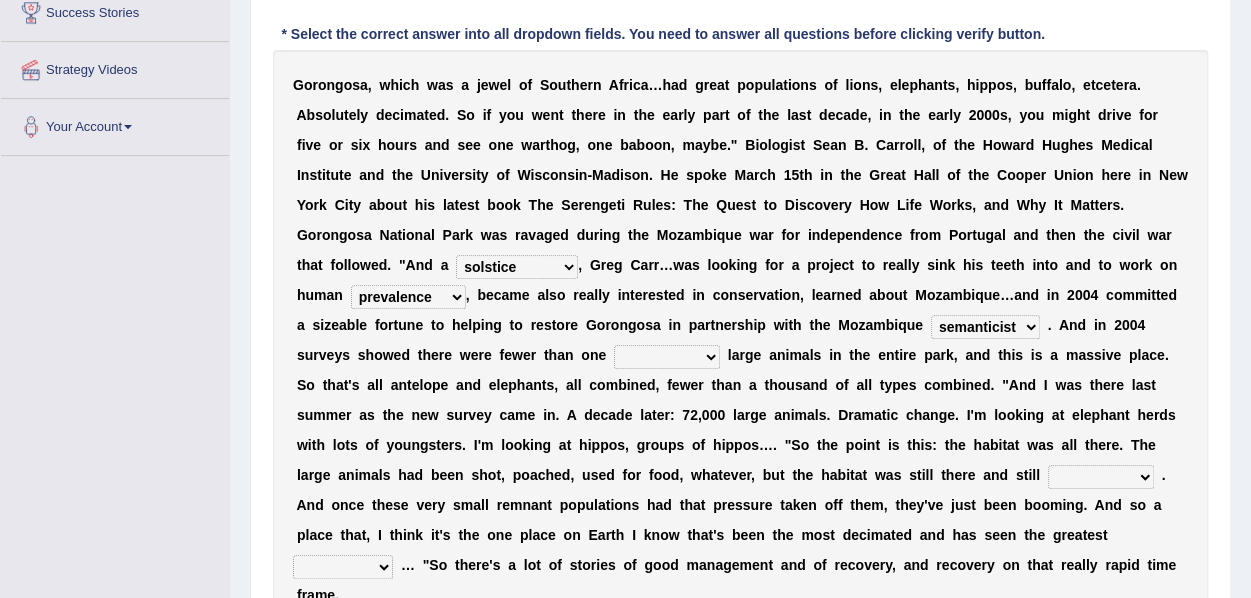 click on "parliament semanticist government journalist" at bounding box center [985, 327] 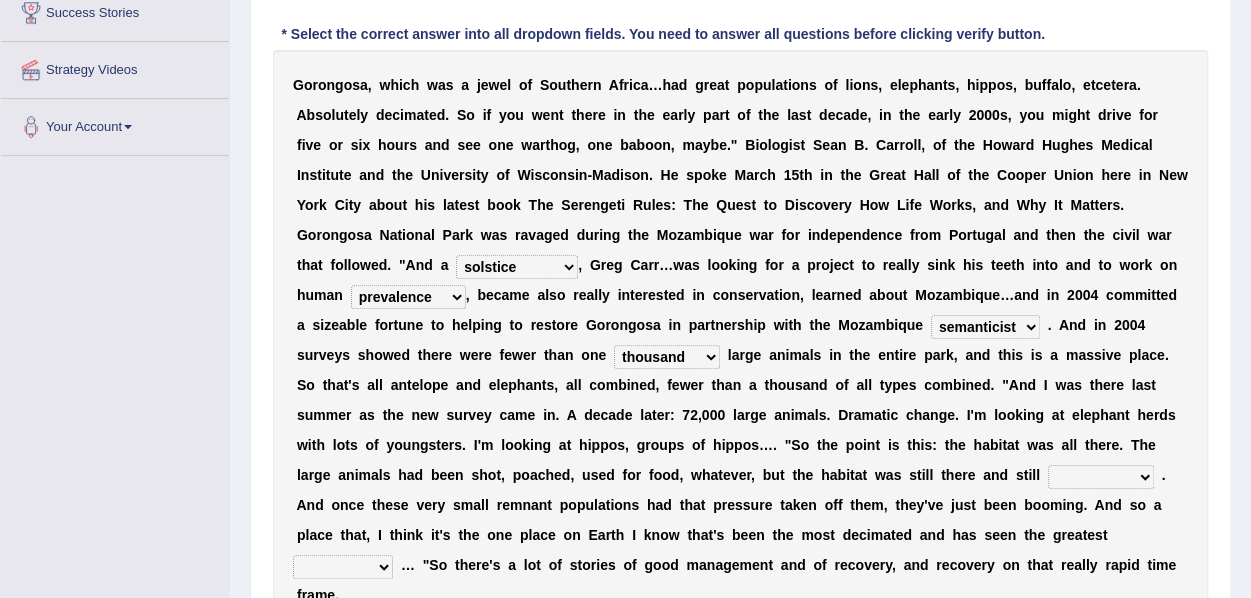click on "deflowered embowered roundest thousand" at bounding box center (667, 357) 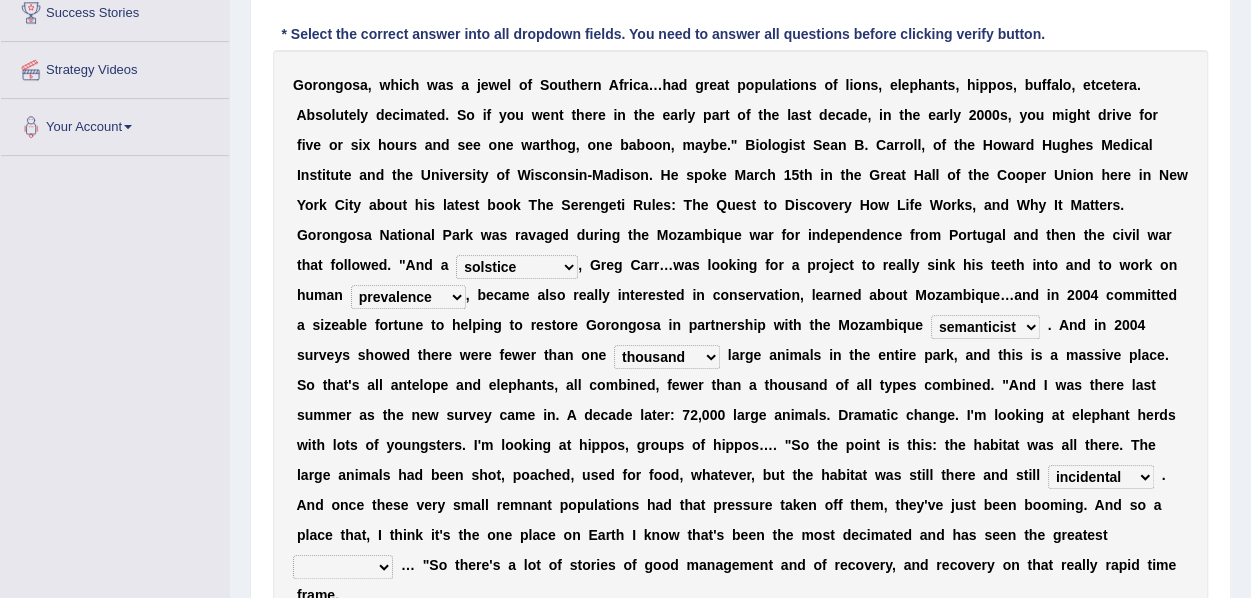click on "assertive incidental compulsive productive" at bounding box center (1101, 477) 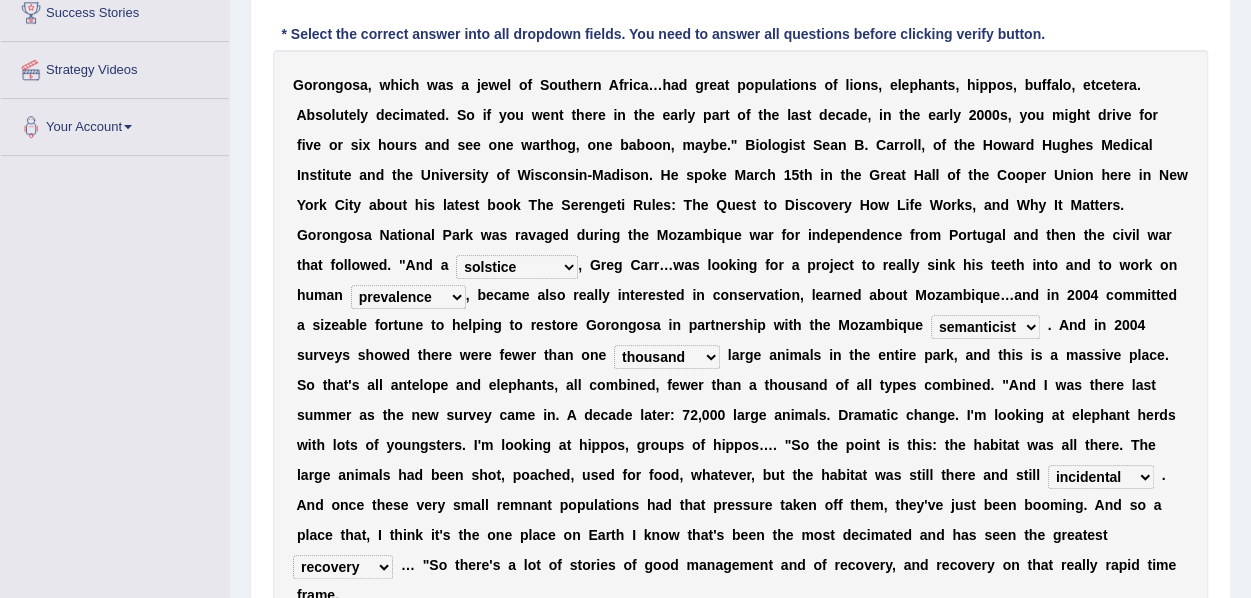 click on "recovery efficacy golly stumpy" at bounding box center (343, 567) 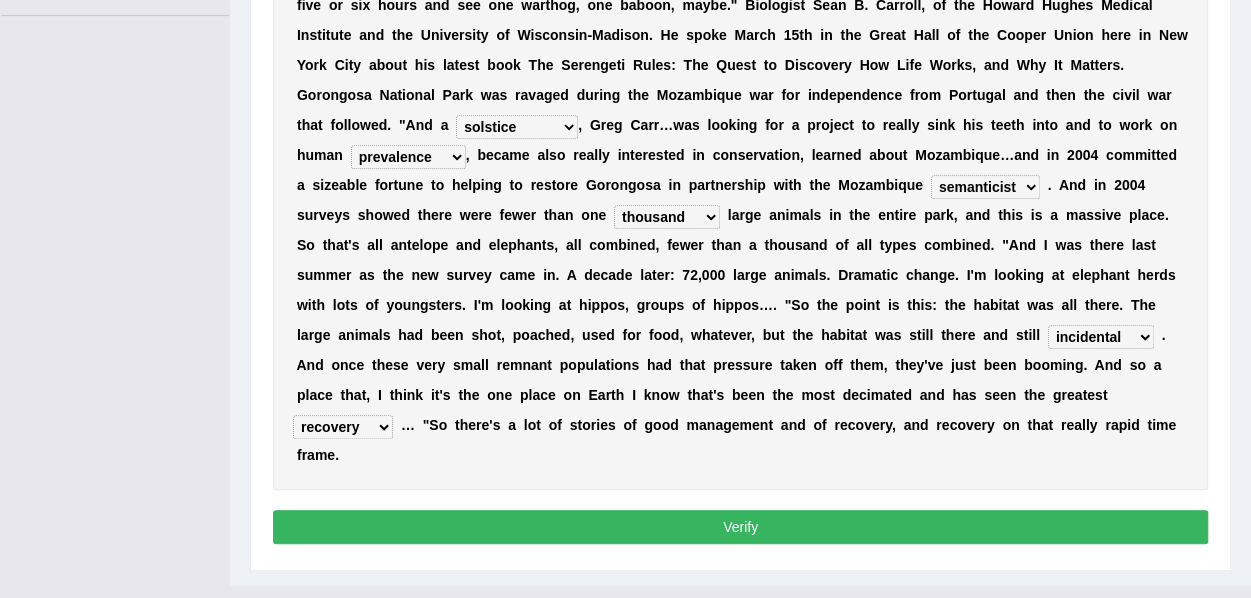 scroll, scrollTop: 504, scrollLeft: 0, axis: vertical 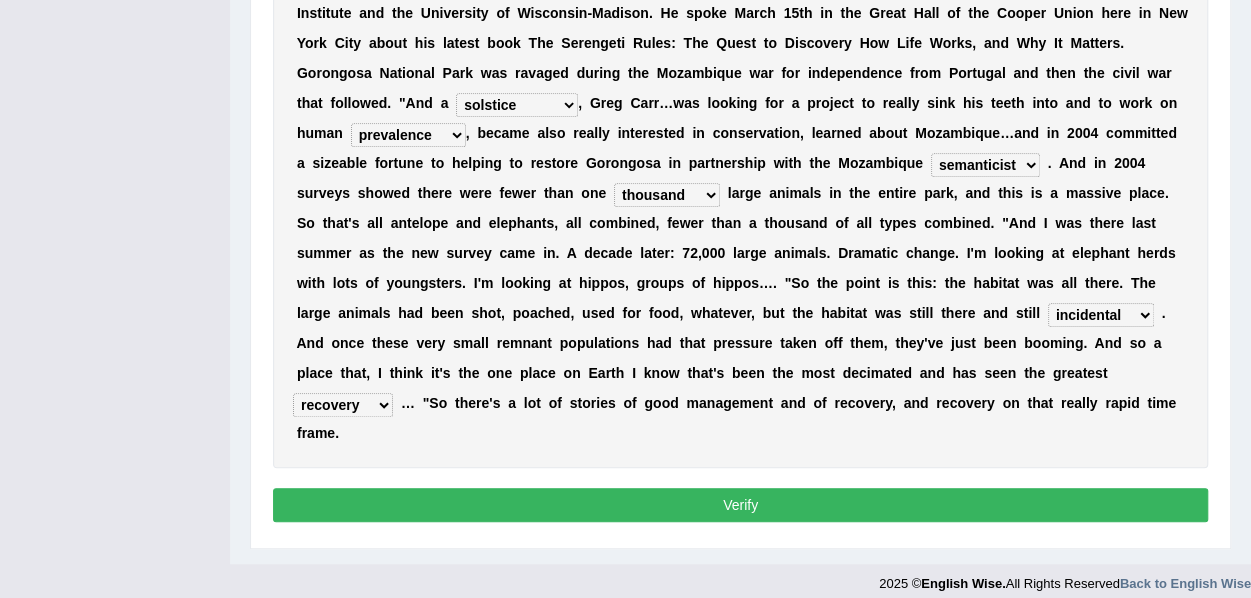 click on "Verify" at bounding box center (740, 505) 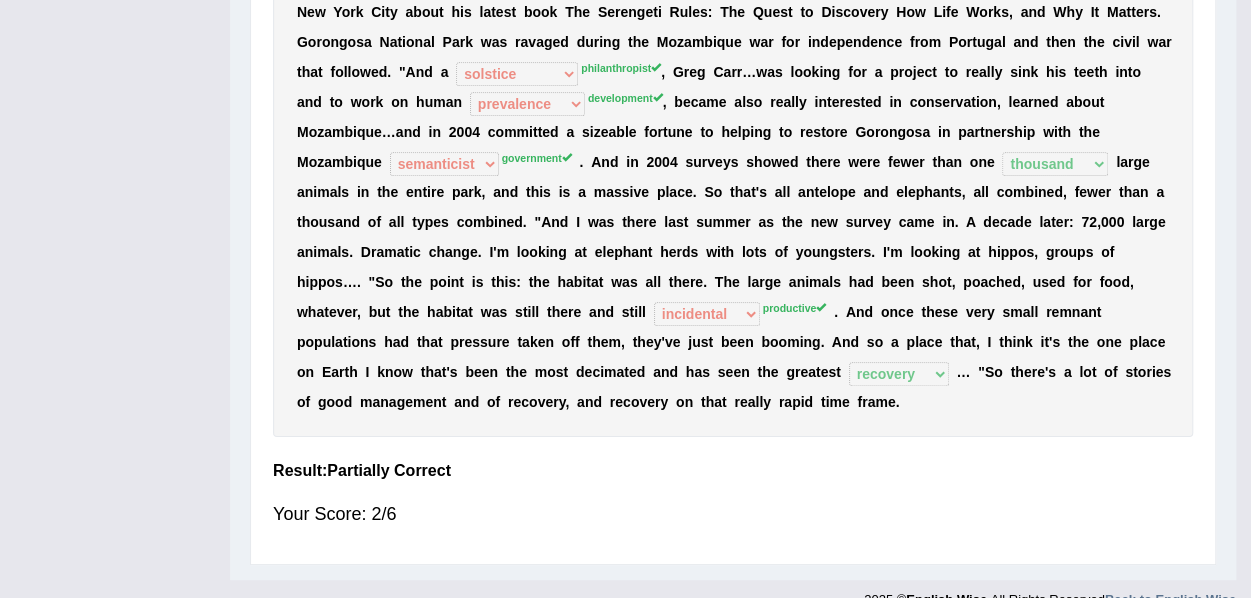 scroll, scrollTop: 453, scrollLeft: 0, axis: vertical 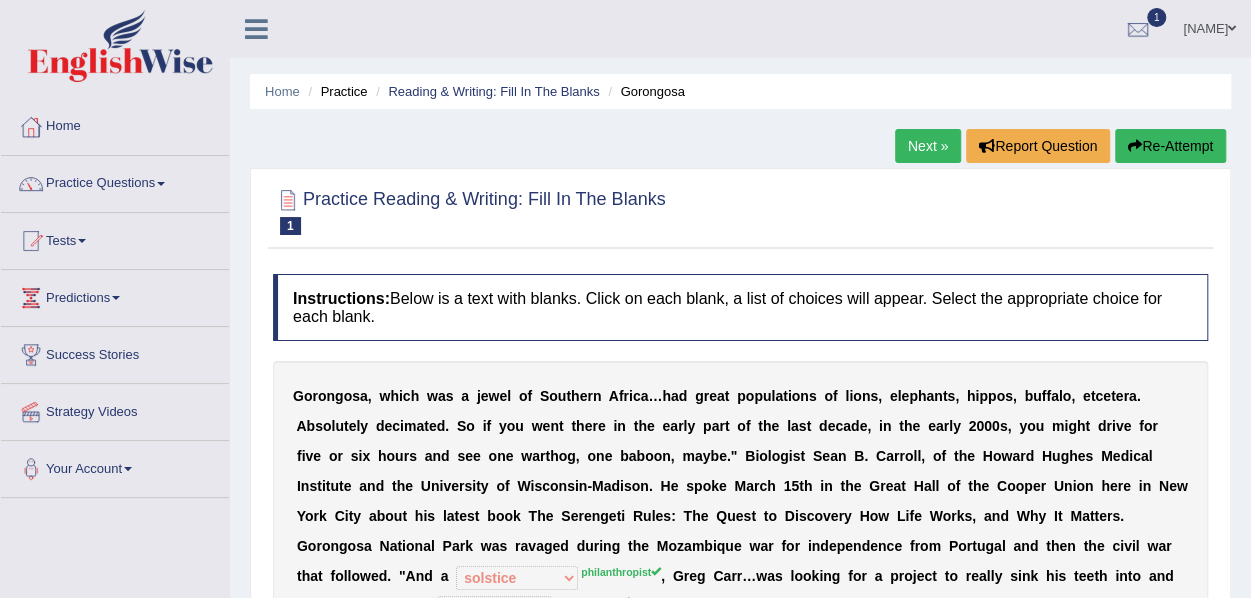 click on "Next »" at bounding box center [928, 146] 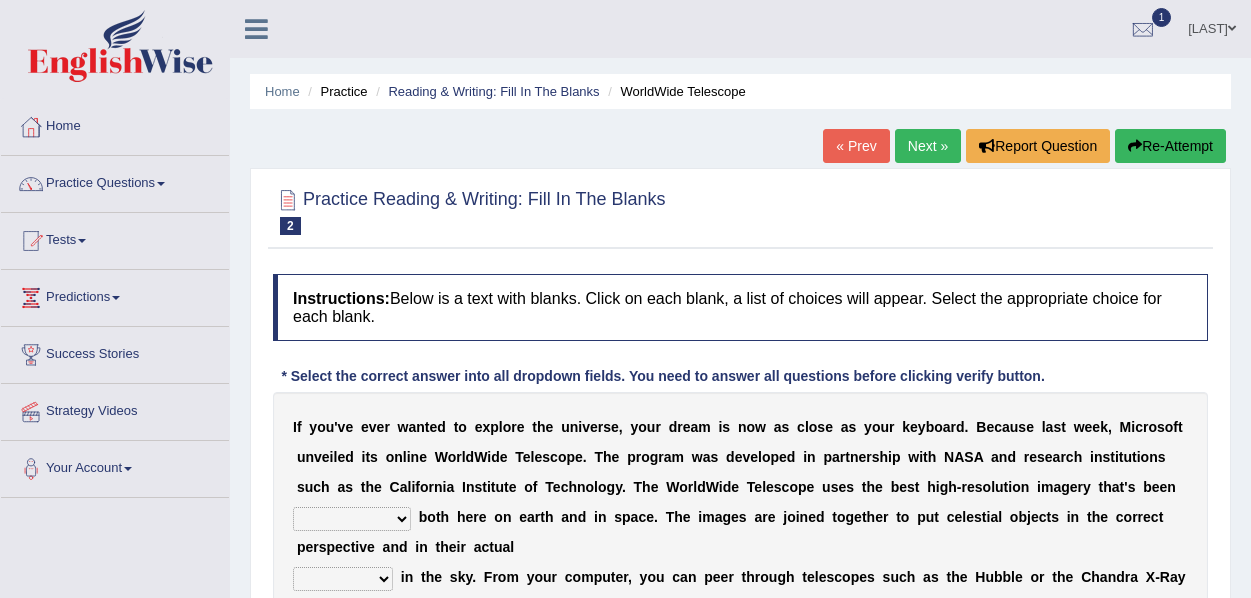 scroll, scrollTop: 126, scrollLeft: 0, axis: vertical 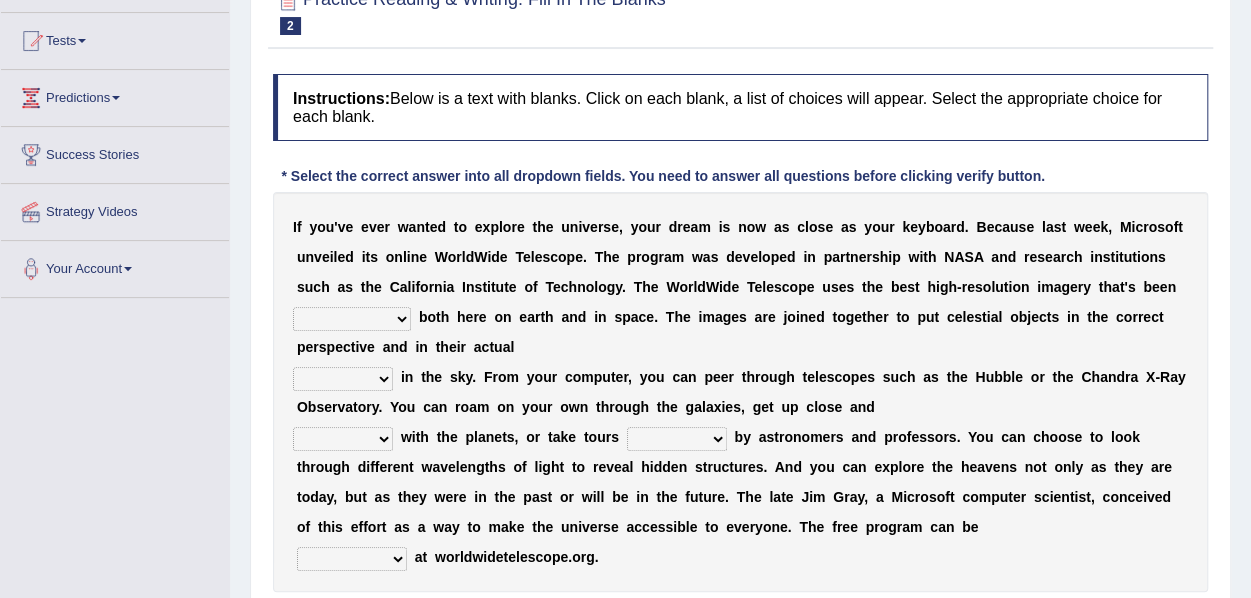 click on "degraded ascended remonstrated generated" at bounding box center [352, 319] 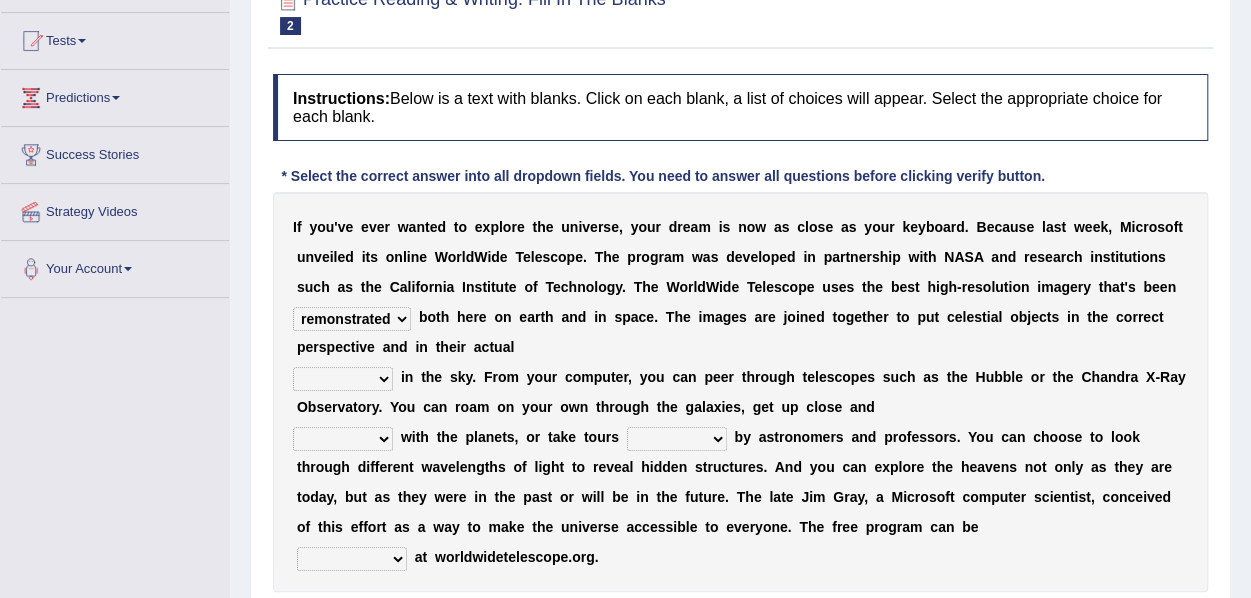 click on "degraded ascended remonstrated generated" at bounding box center [352, 319] 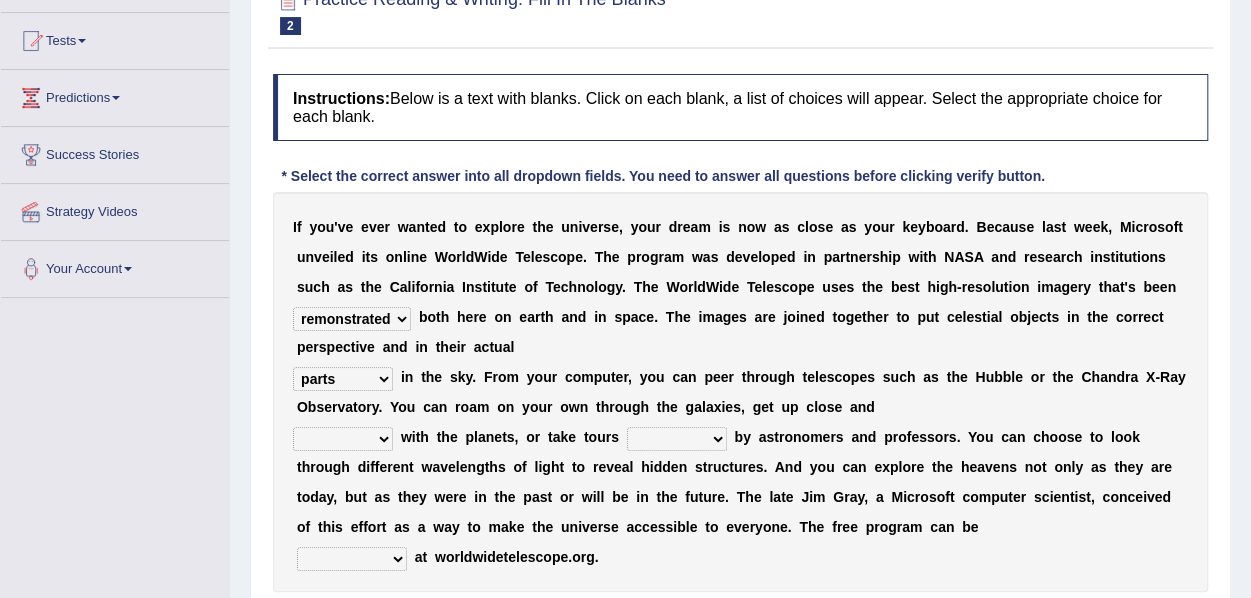 click on "aspects parts conditions positions" at bounding box center (343, 379) 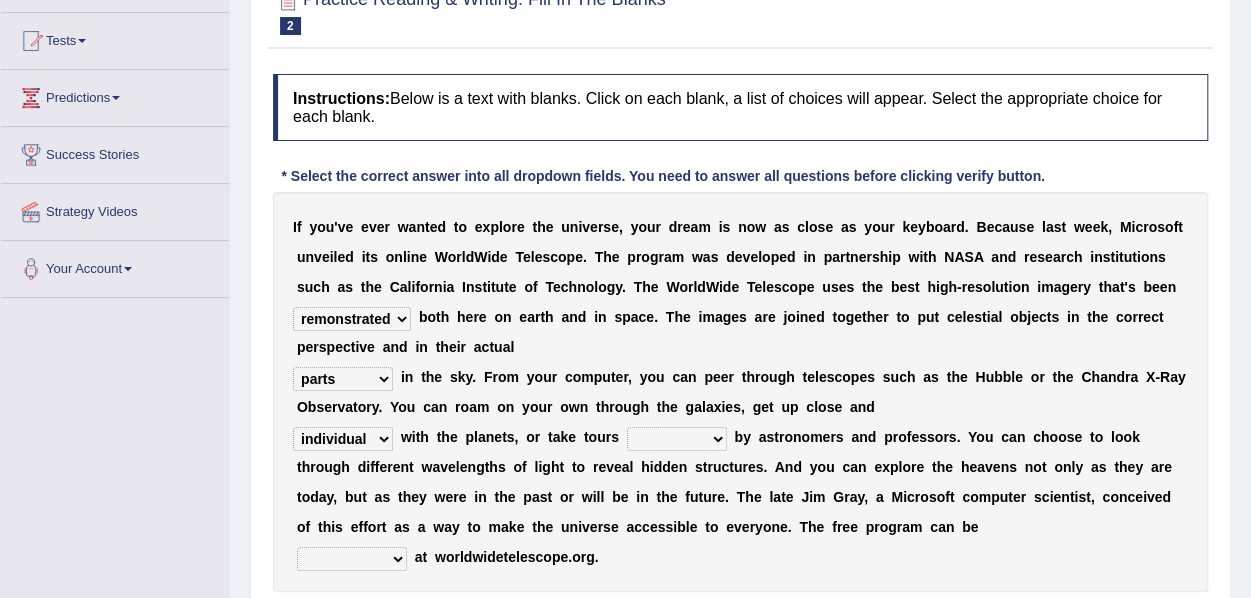 click on "personal individual apart polite" at bounding box center [343, 439] 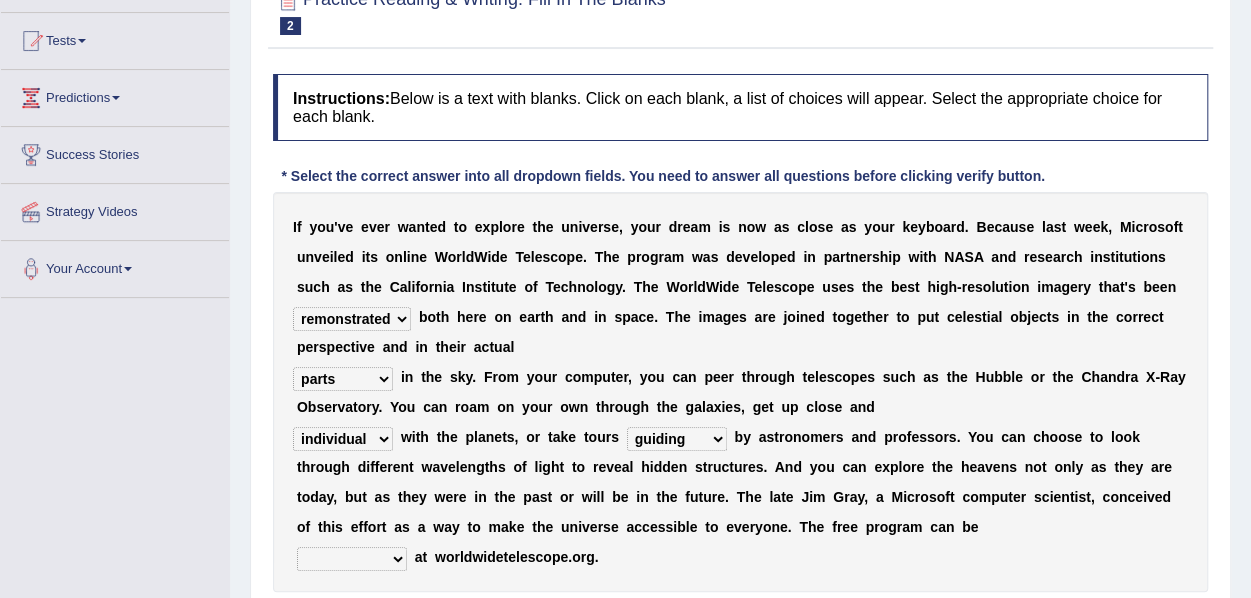 click on "guide guided guiding to guide" at bounding box center [677, 439] 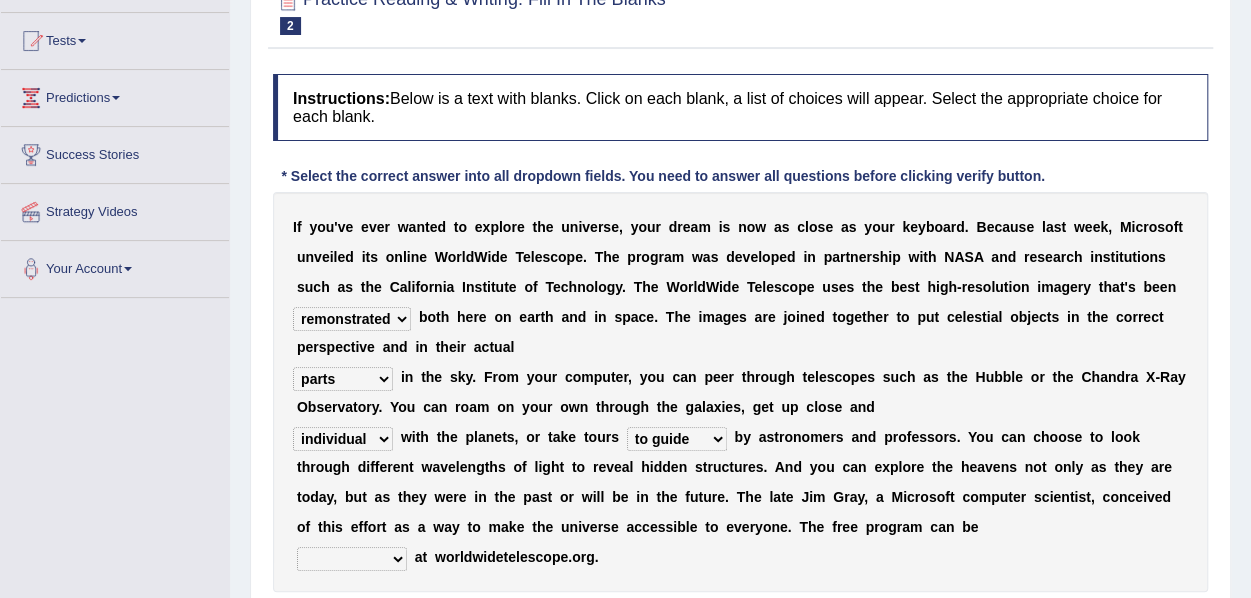 click on "upheld downloaded loaded posted" at bounding box center [352, 559] 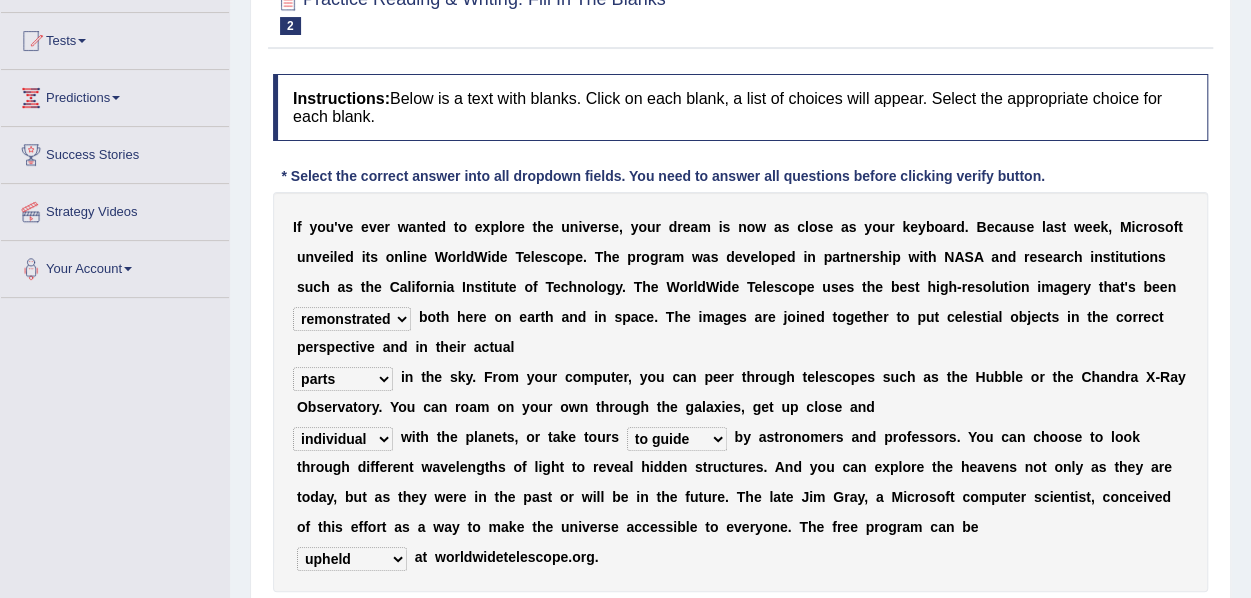 click on "upheld downloaded loaded posted" at bounding box center (352, 559) 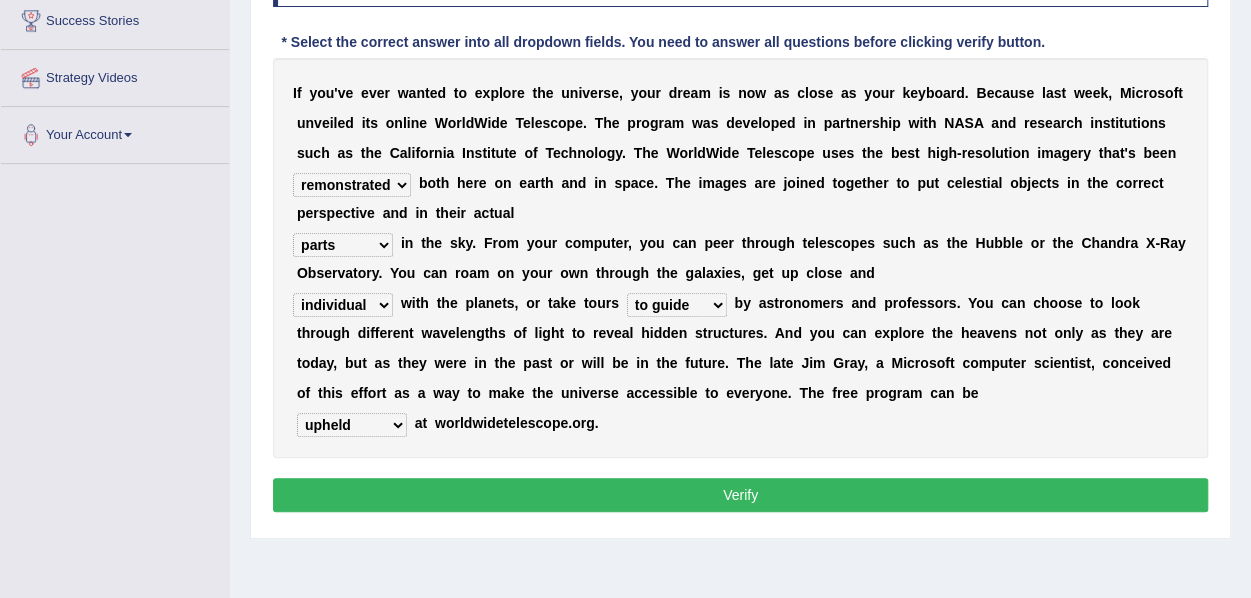 scroll, scrollTop: 345, scrollLeft: 0, axis: vertical 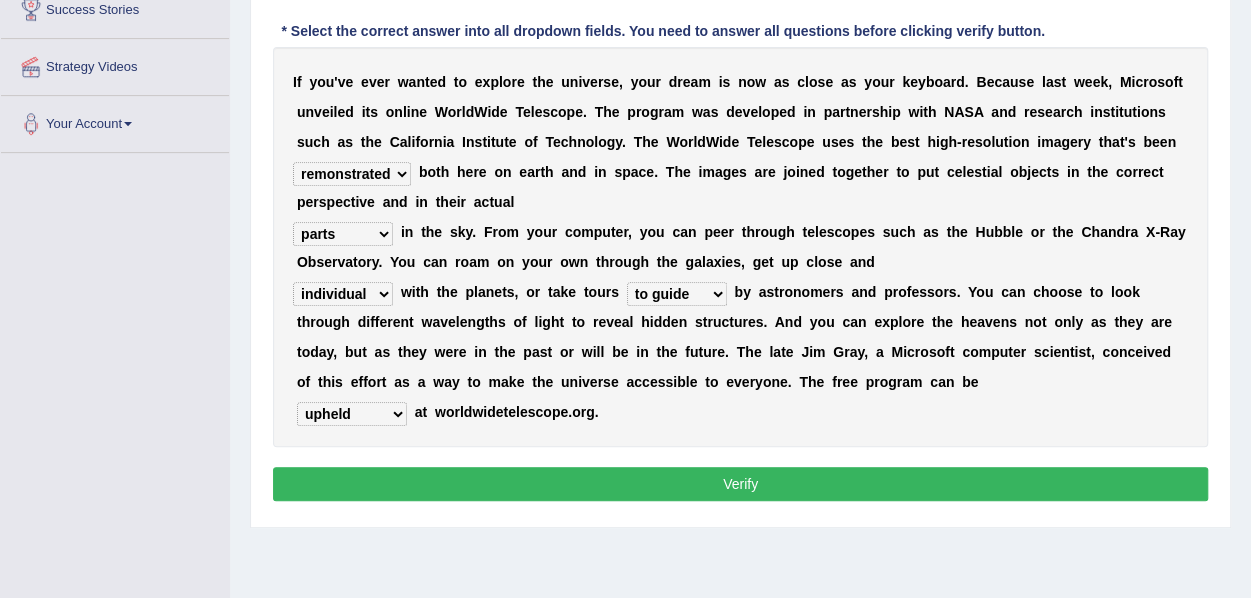 click on "Verify" at bounding box center [740, 484] 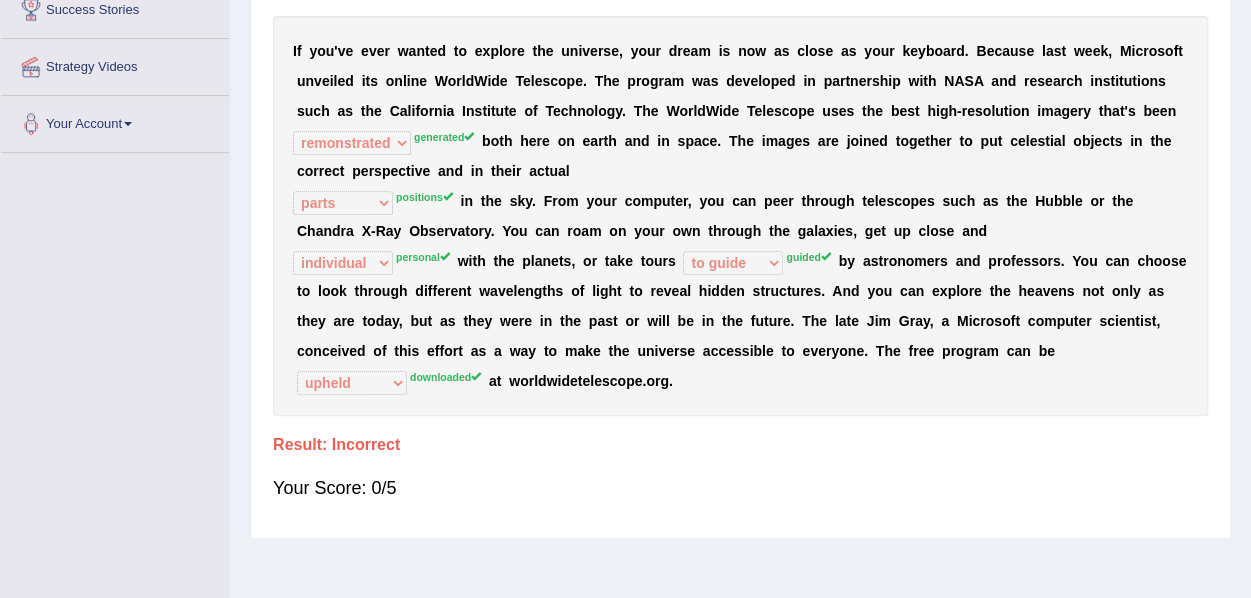 click on "Your Score: 0/5" at bounding box center [740, 488] 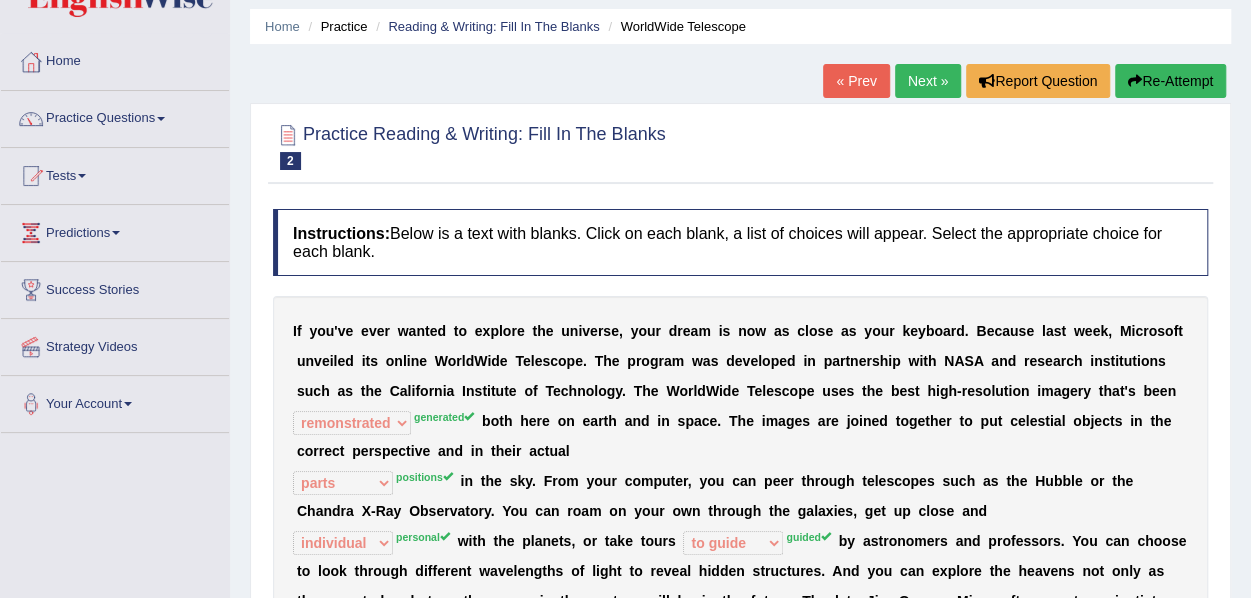 scroll, scrollTop: 25, scrollLeft: 0, axis: vertical 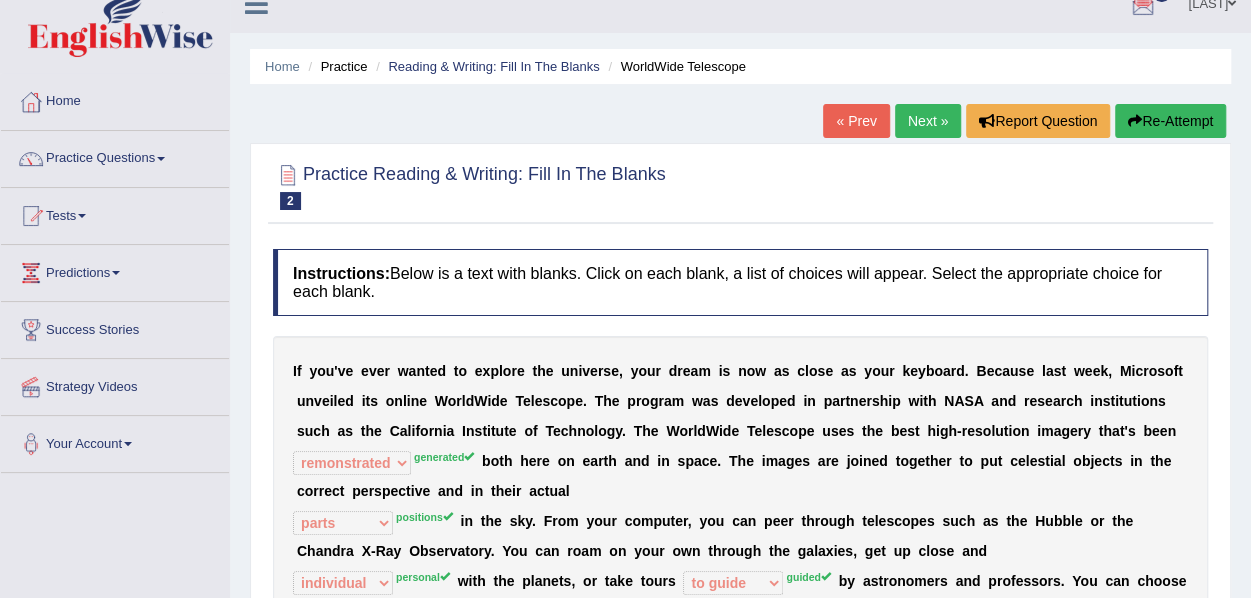 click on "Next »" at bounding box center (928, 121) 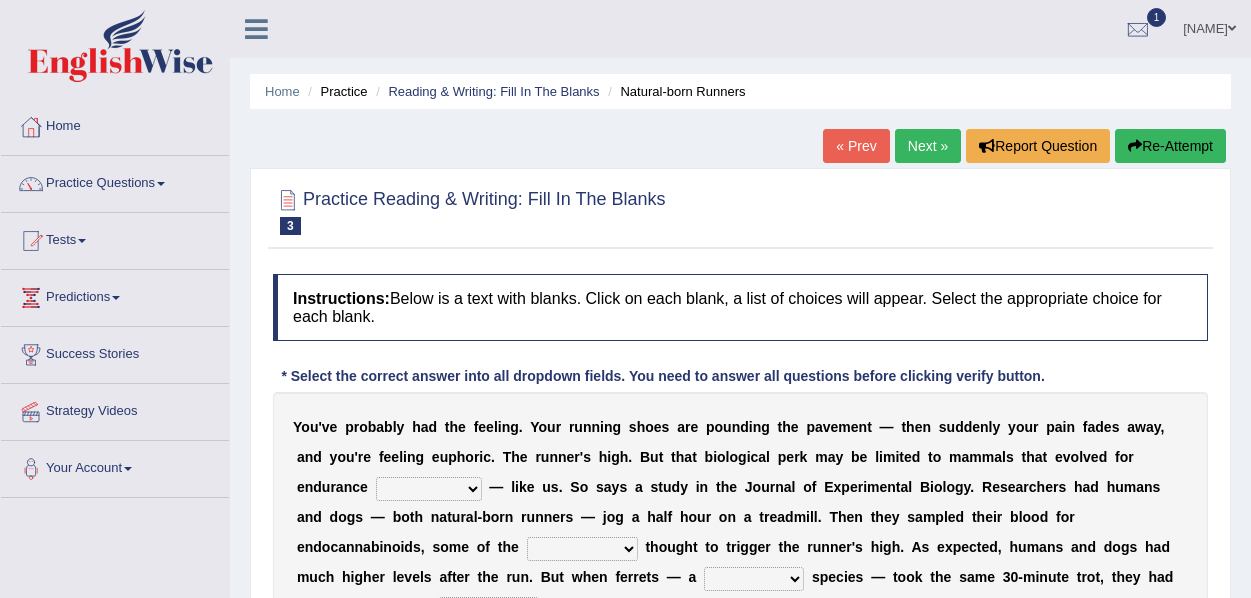scroll, scrollTop: 0, scrollLeft: 0, axis: both 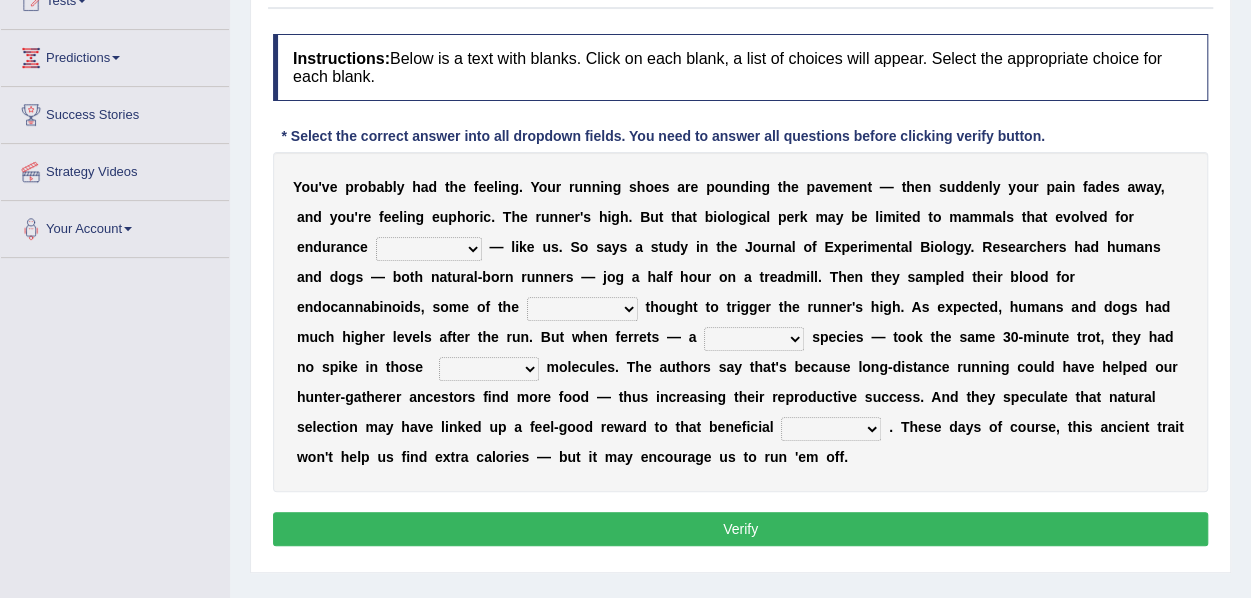 click on "dykes personalize classifies exercise" at bounding box center (429, 249) 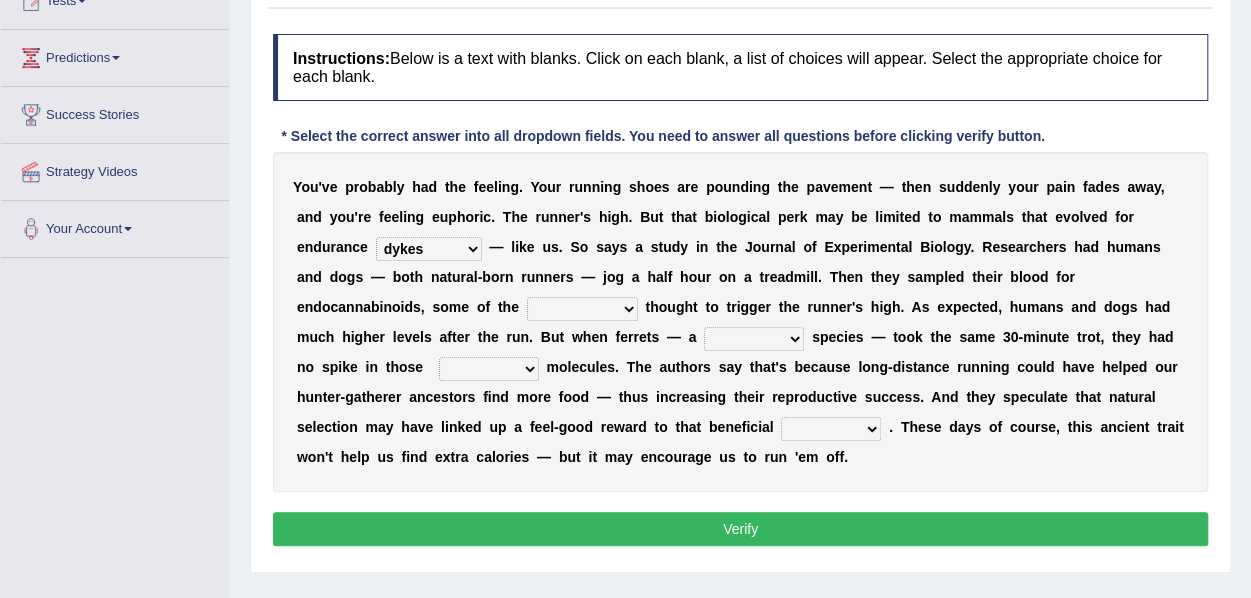 click on "dykes personalize classifies exercise" at bounding box center (429, 249) 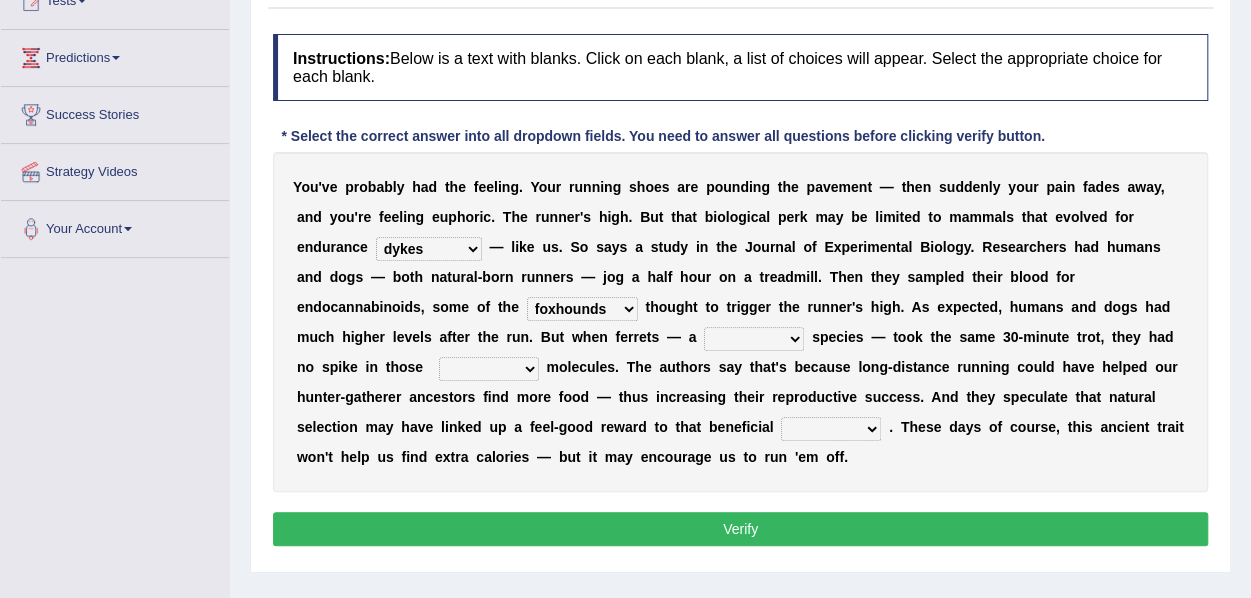 click on "almshouse turnarounds compounds foxhounds" at bounding box center (582, 309) 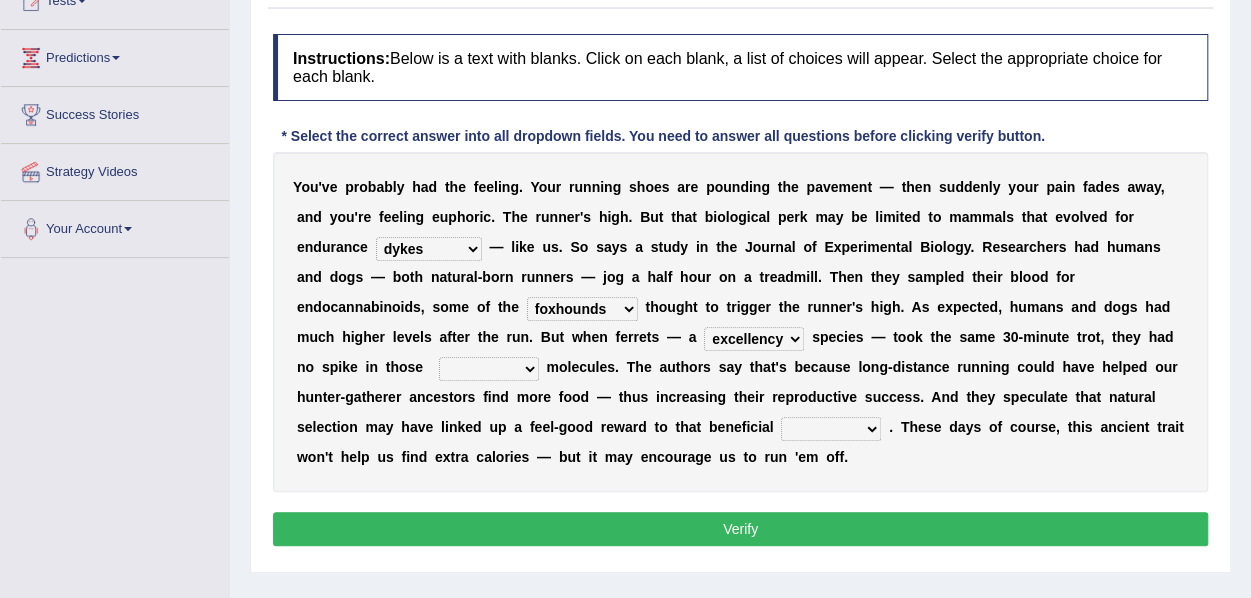 click on "excellency merely faerie sedentary" at bounding box center [754, 339] 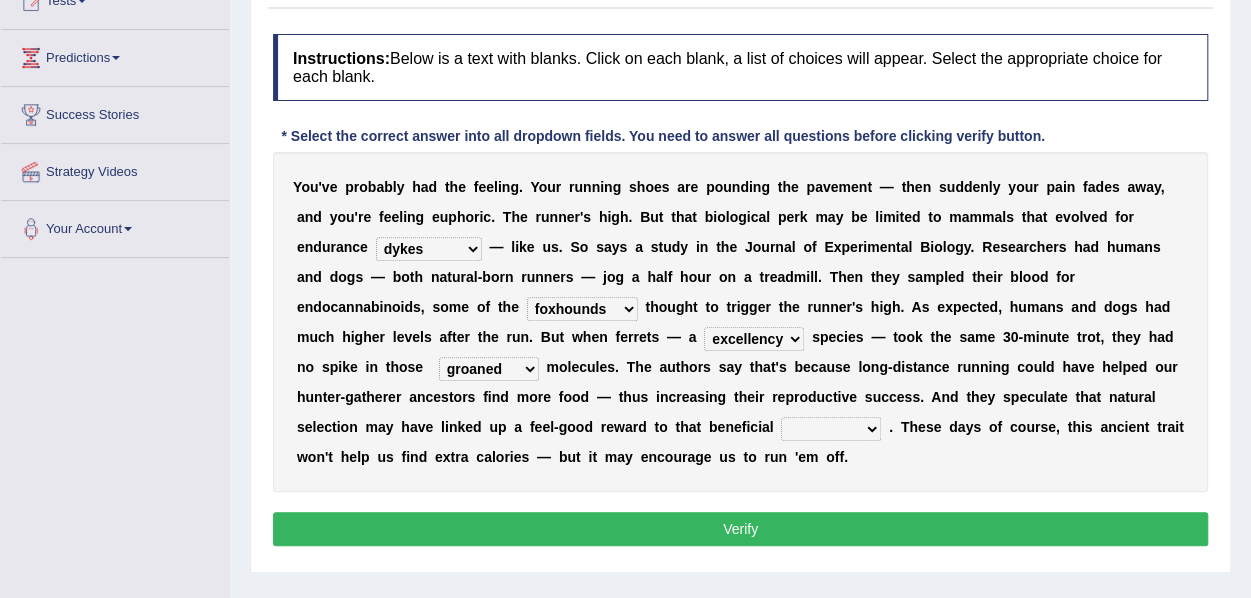 click on "groaned feel-good inchoate loaned" at bounding box center (489, 369) 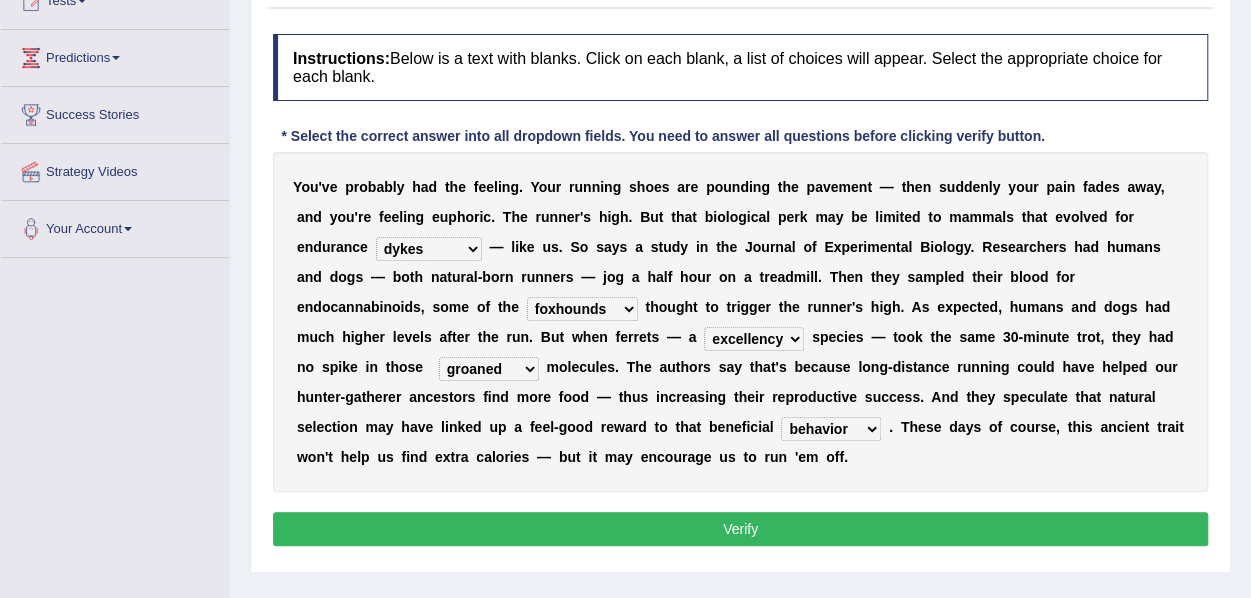 click on "wager exchanger behavior regulator" at bounding box center [831, 429] 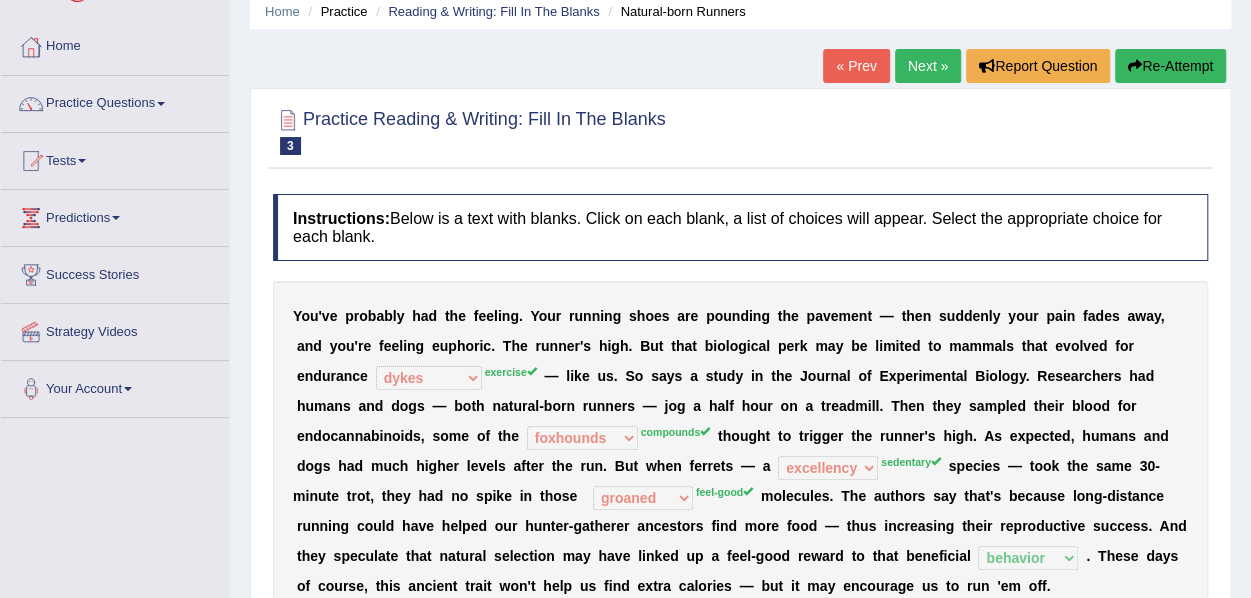 scroll, scrollTop: 40, scrollLeft: 0, axis: vertical 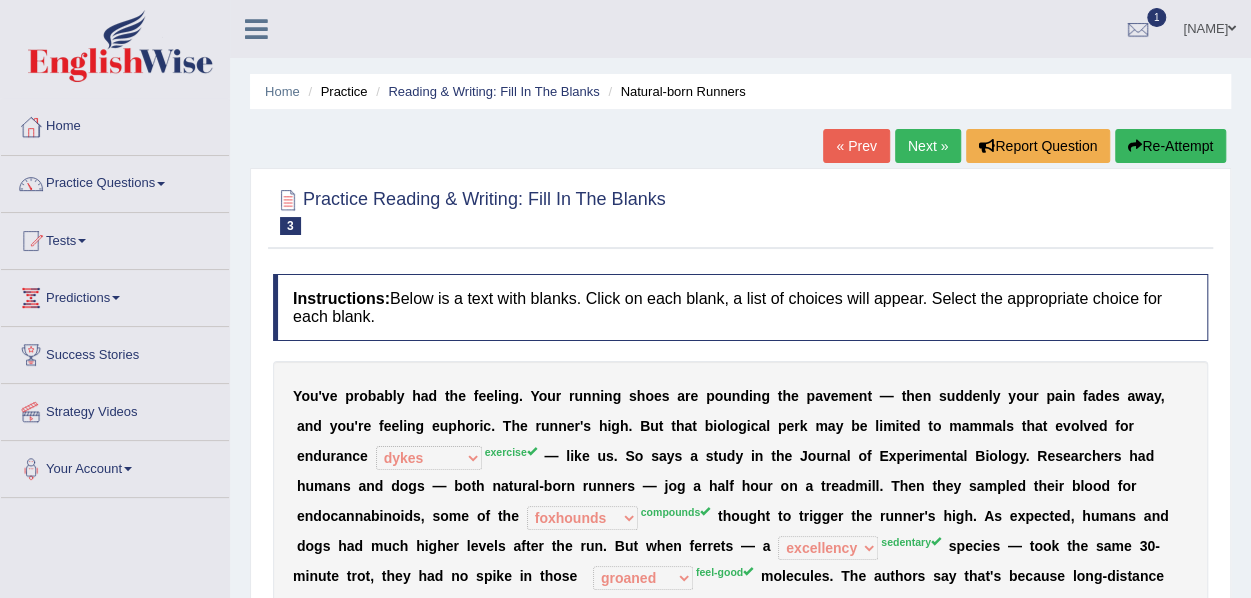 click on "Next »" at bounding box center (928, 146) 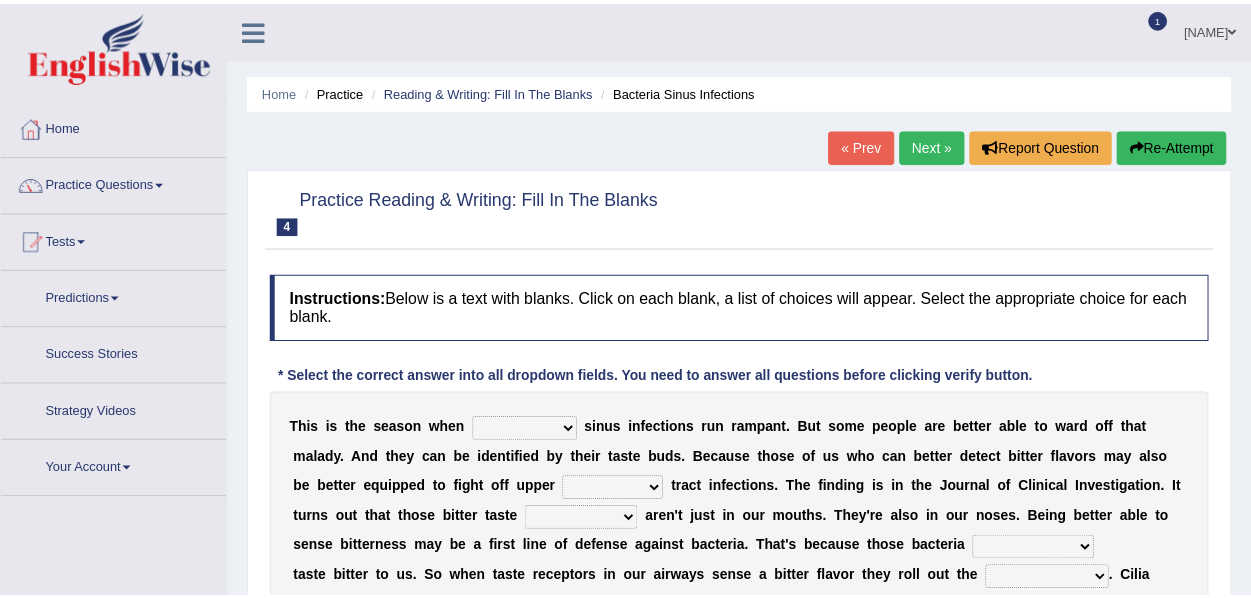 scroll, scrollTop: 0, scrollLeft: 0, axis: both 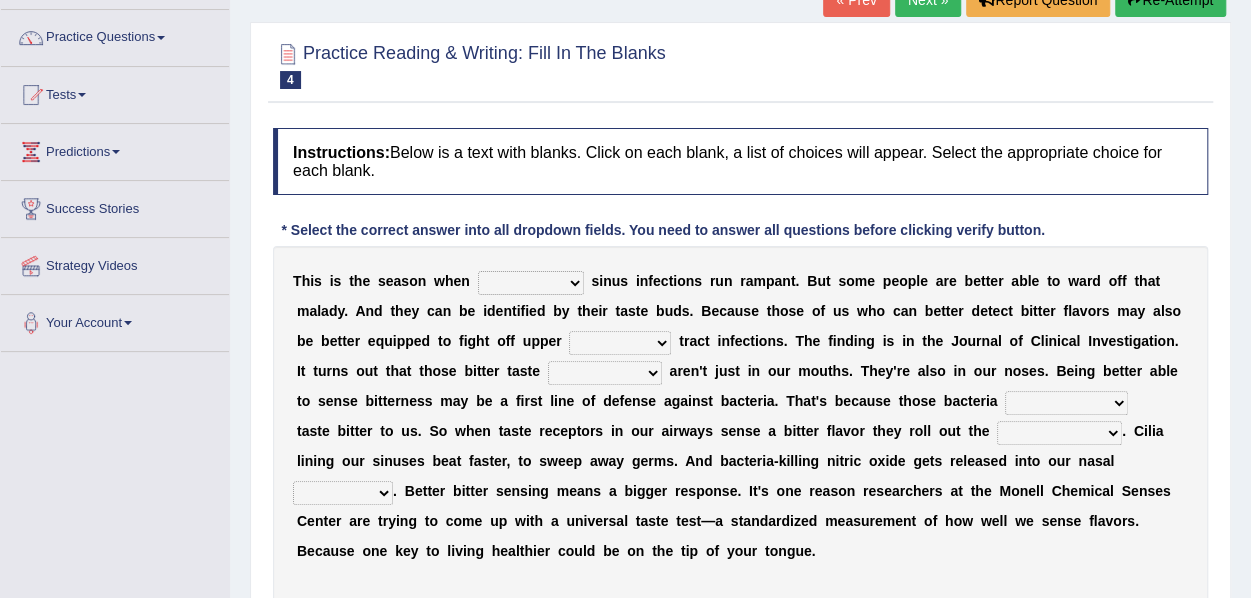 click on "conventicle atheist bacterial prissier" at bounding box center [531, 283] 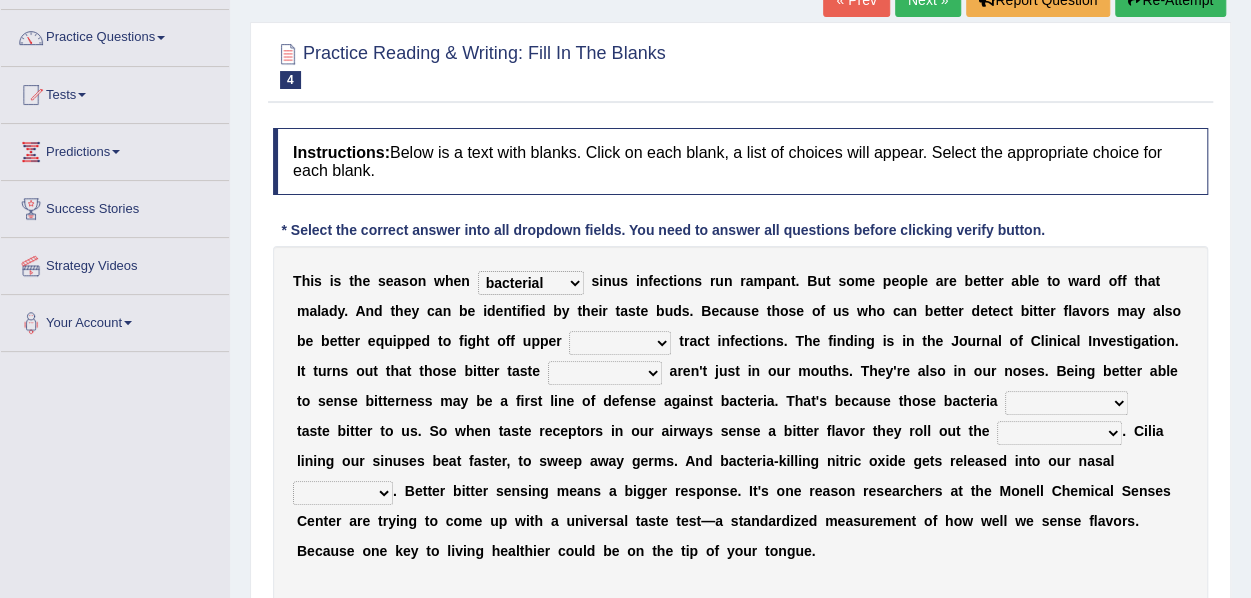 click on "conventicle atheist bacterial prissier" at bounding box center (531, 283) 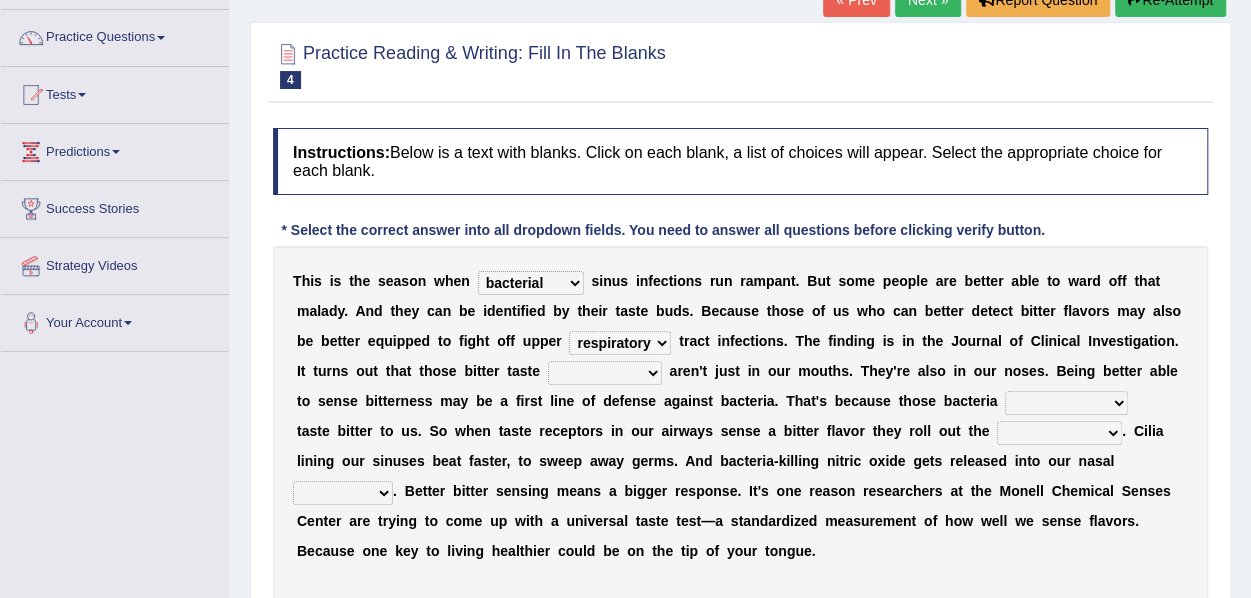 click on "faulty respiratory togae gawky" at bounding box center [620, 343] 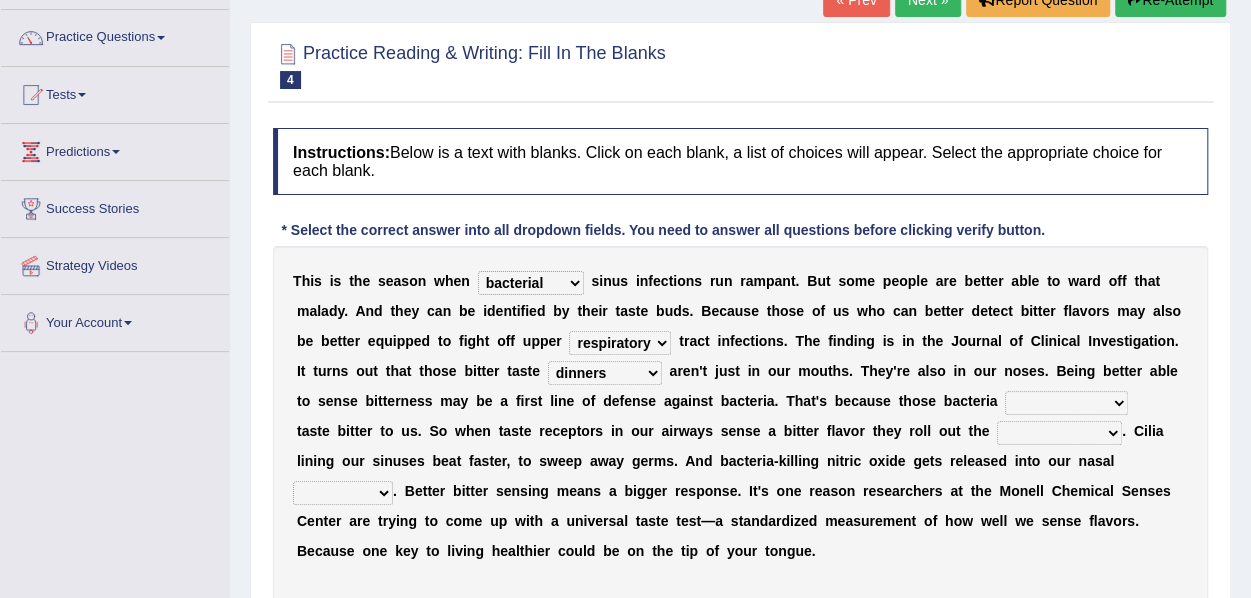 click on "purposelessly actually diagonally providently" at bounding box center (1066, 403) 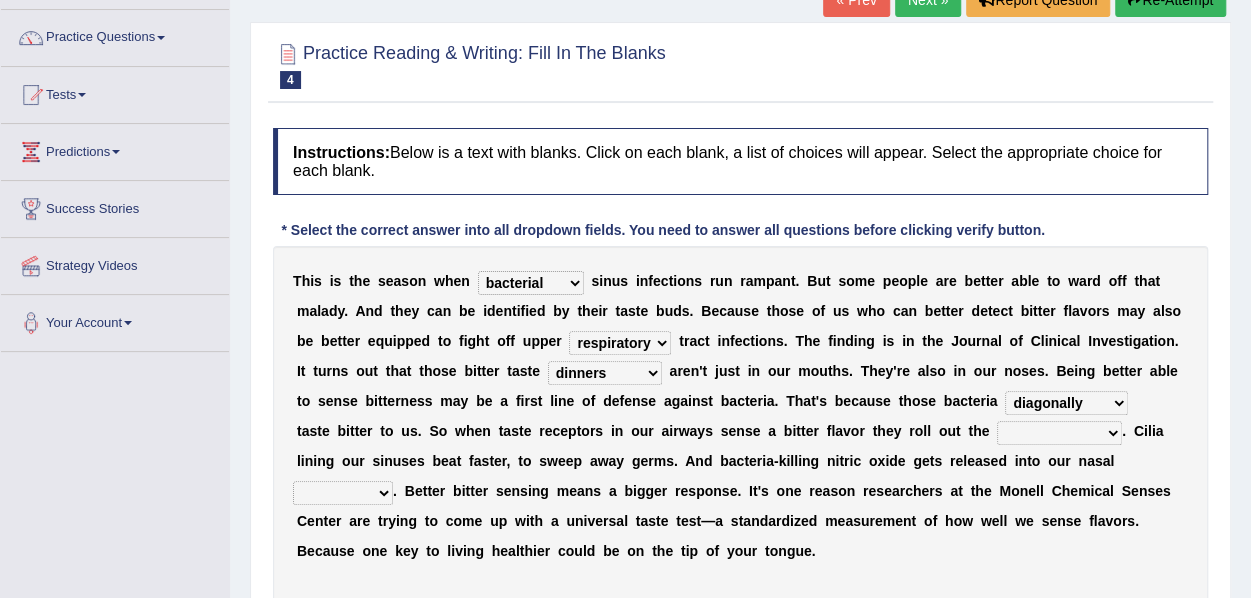 click on "purposelessly actually diagonally providently" at bounding box center [1066, 403] 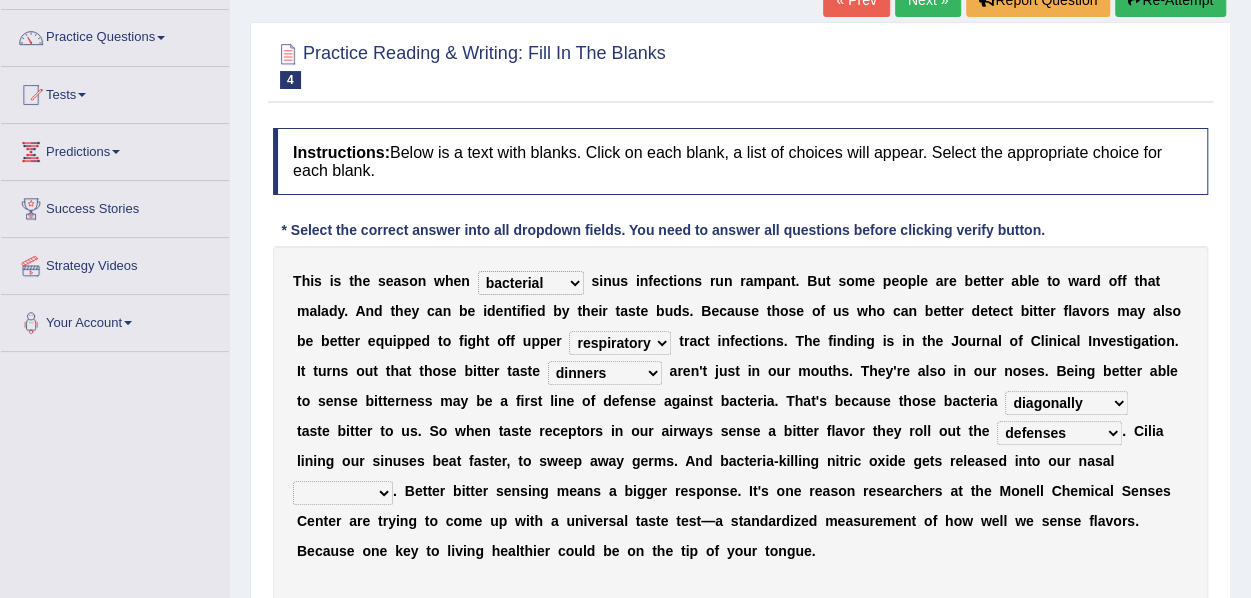 click on "defenses contradictions chestnuts pelvis" at bounding box center (1059, 433) 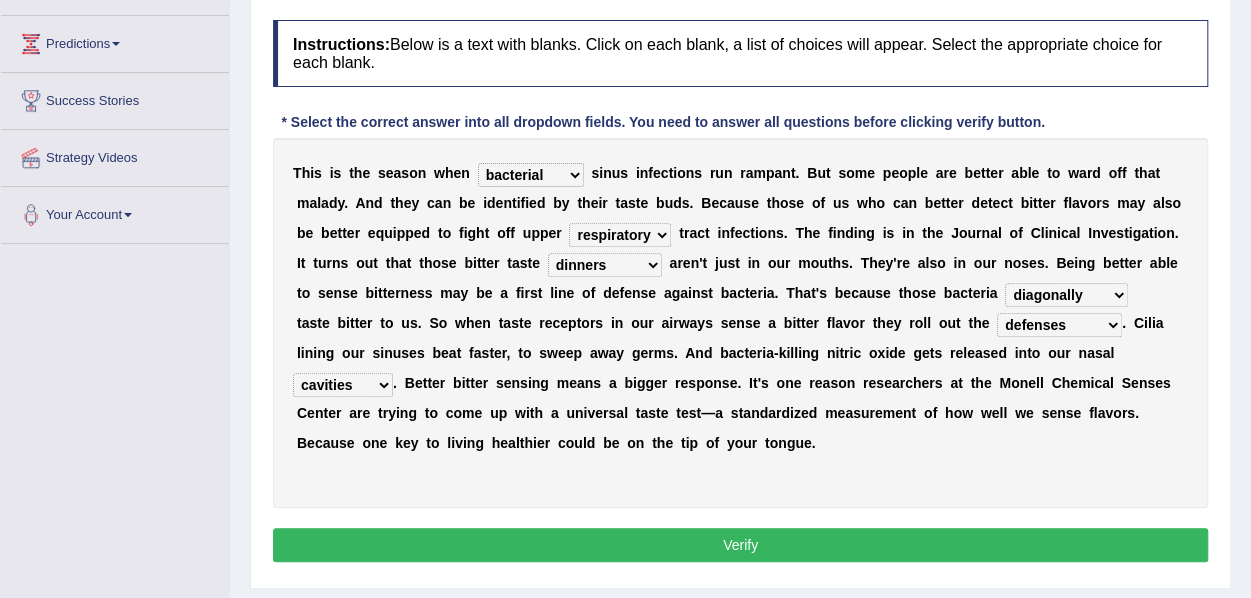scroll, scrollTop: 266, scrollLeft: 0, axis: vertical 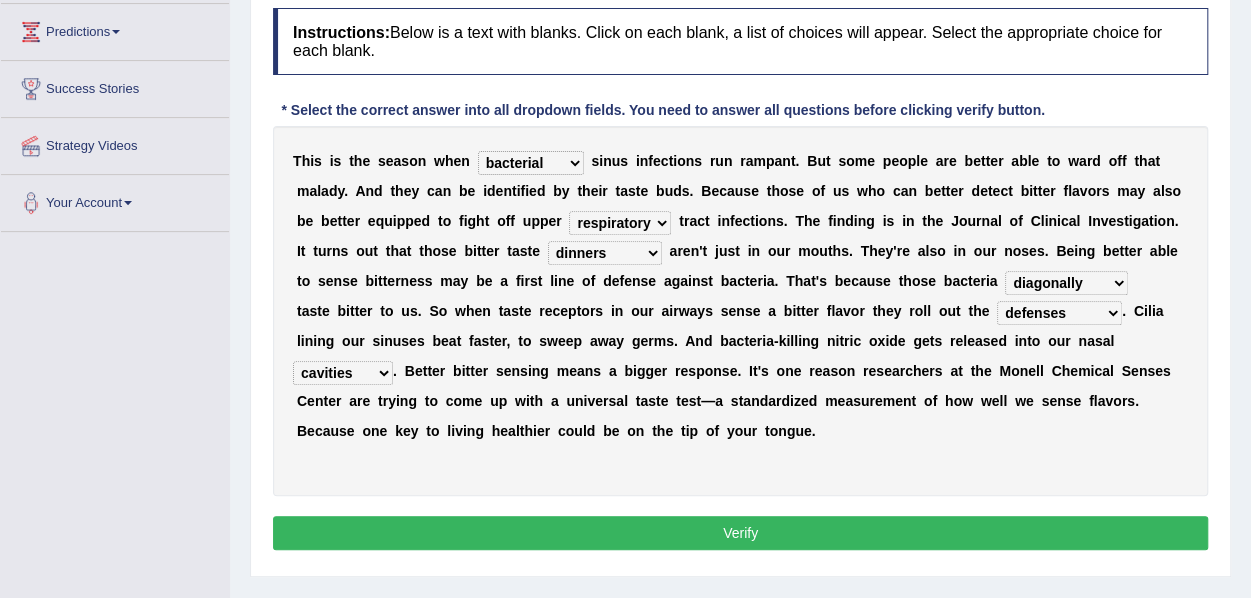 click on "Verify" at bounding box center (740, 533) 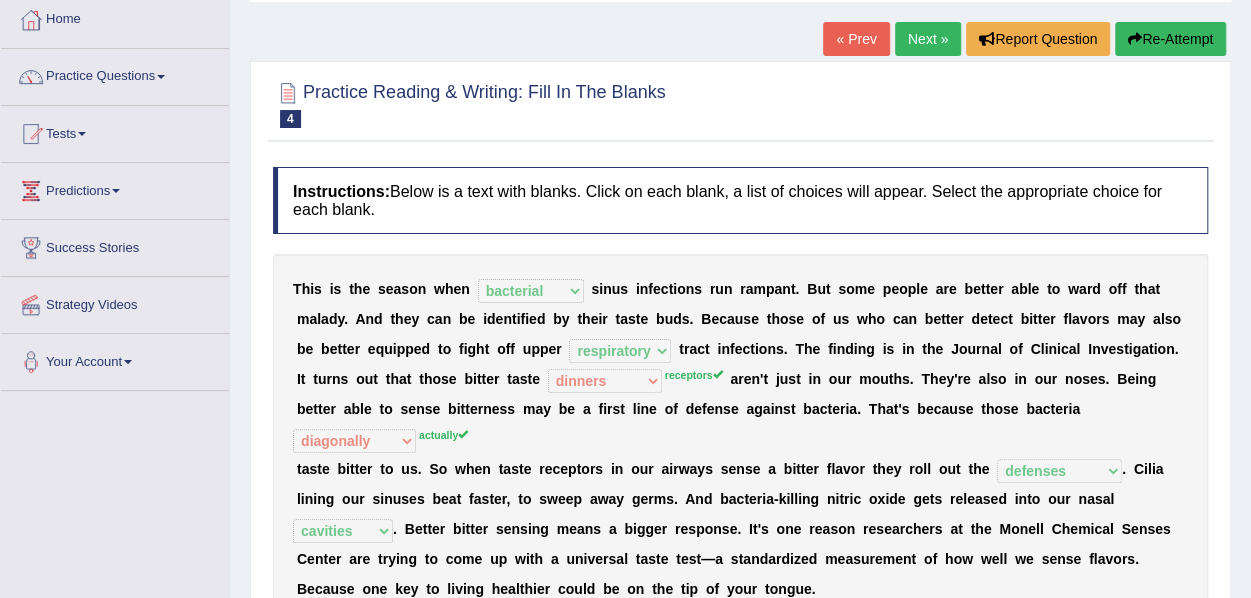 scroll, scrollTop: 66, scrollLeft: 0, axis: vertical 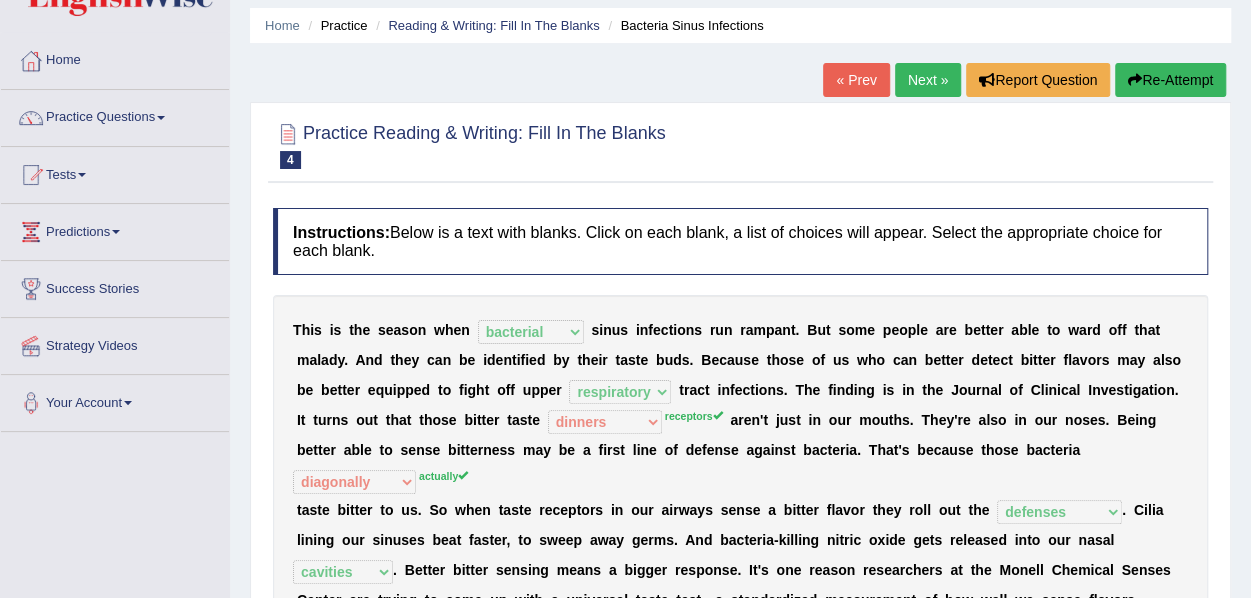 click on "Next »" at bounding box center (928, 80) 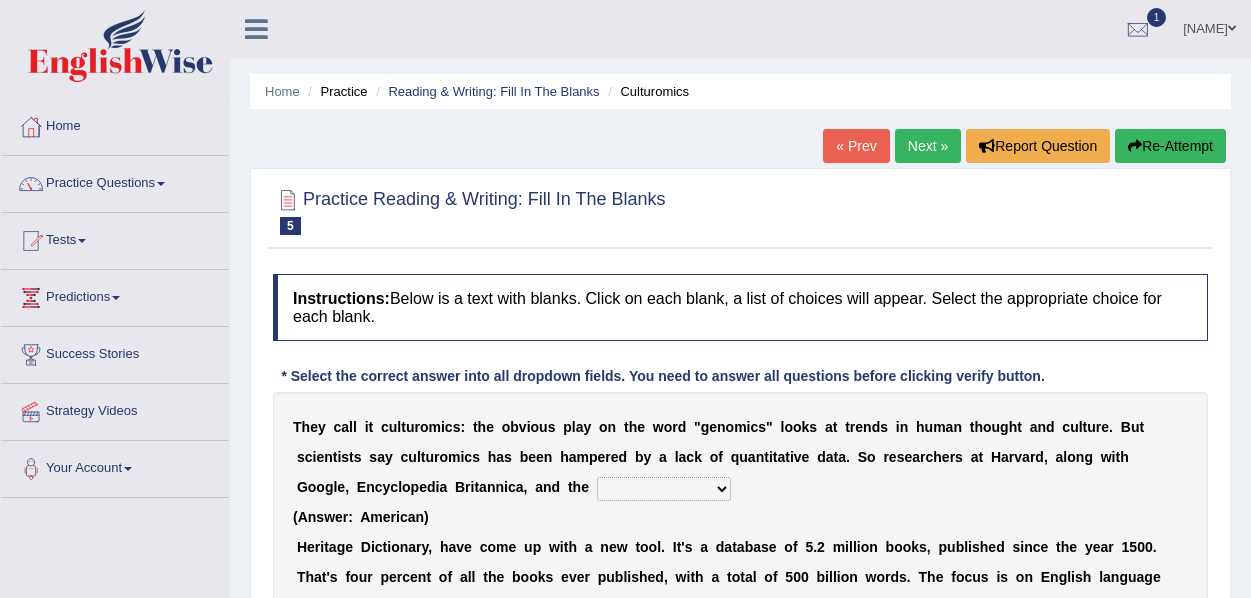 scroll, scrollTop: 0, scrollLeft: 0, axis: both 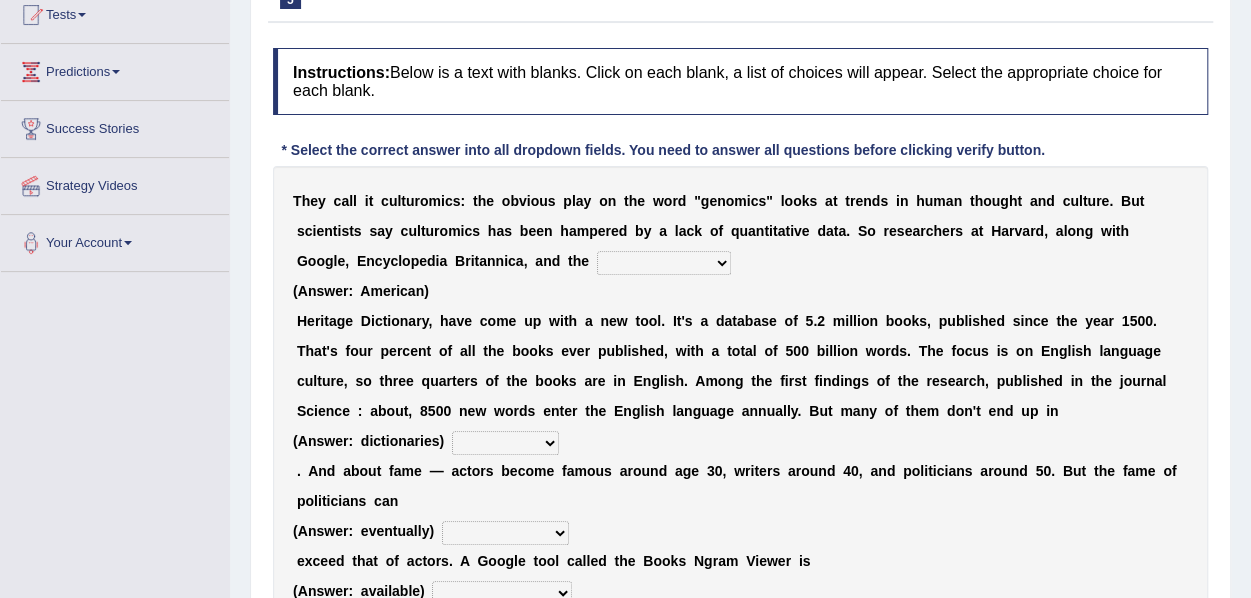 click on "Mettlesome Silicon Acetaminophen American" at bounding box center (664, 263) 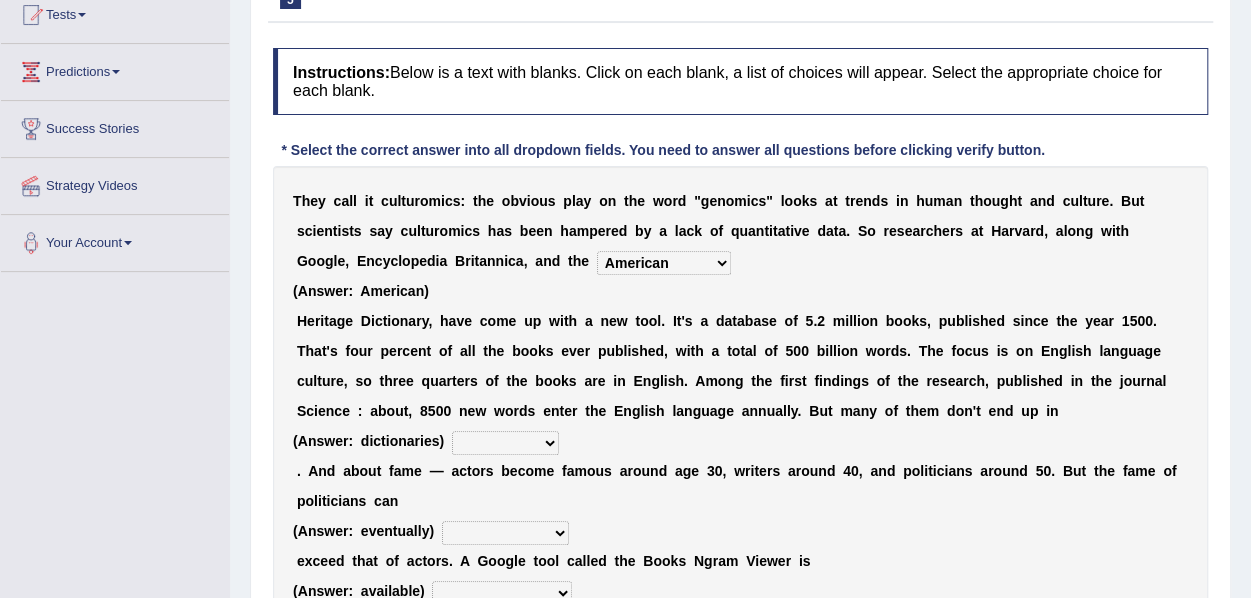 click on "Mettlesome Silicon Acetaminophen American" at bounding box center (664, 263) 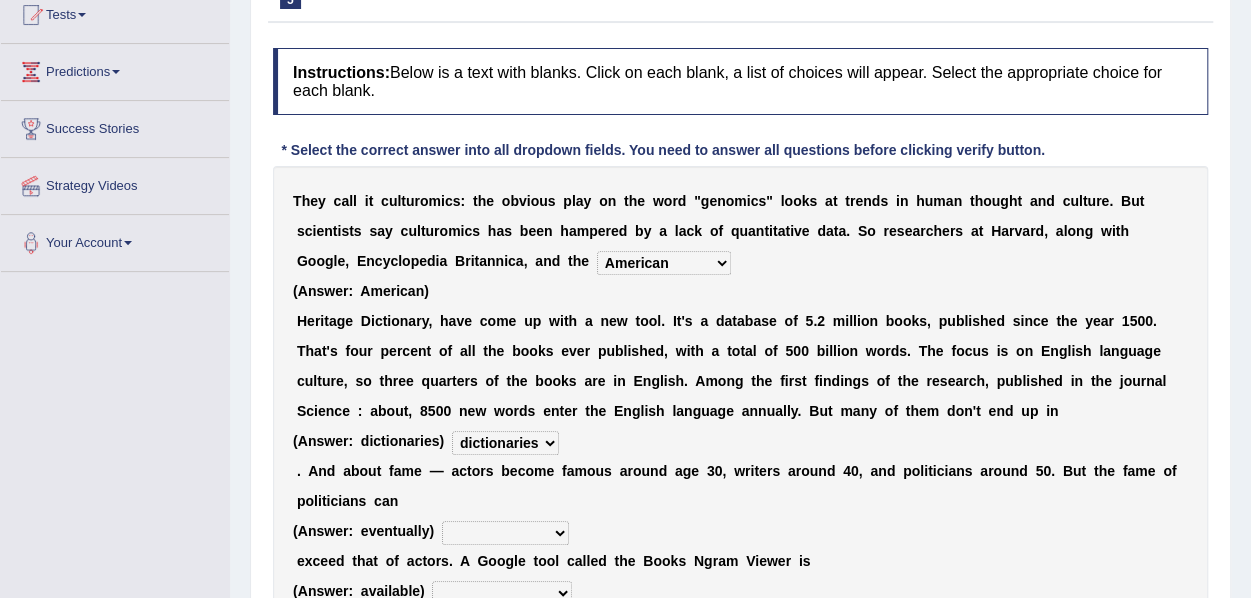 click on "veterinaries fairies dictionaries smithies" at bounding box center (505, 443) 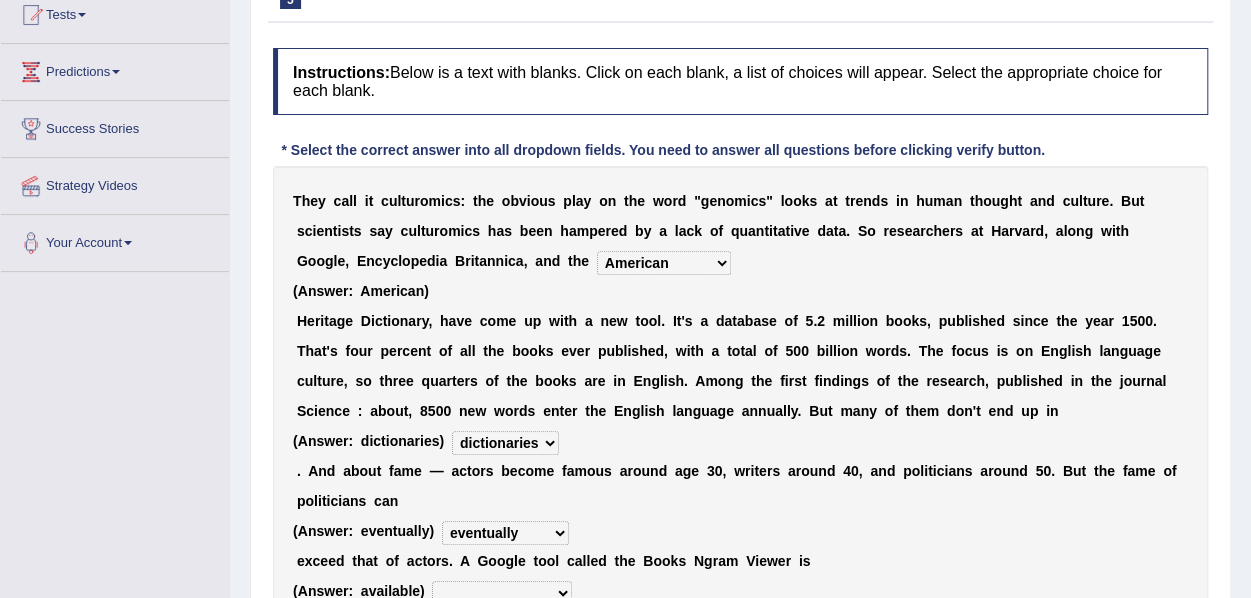 click on "intelligibly eventually venturesomely preferably" at bounding box center [505, 533] 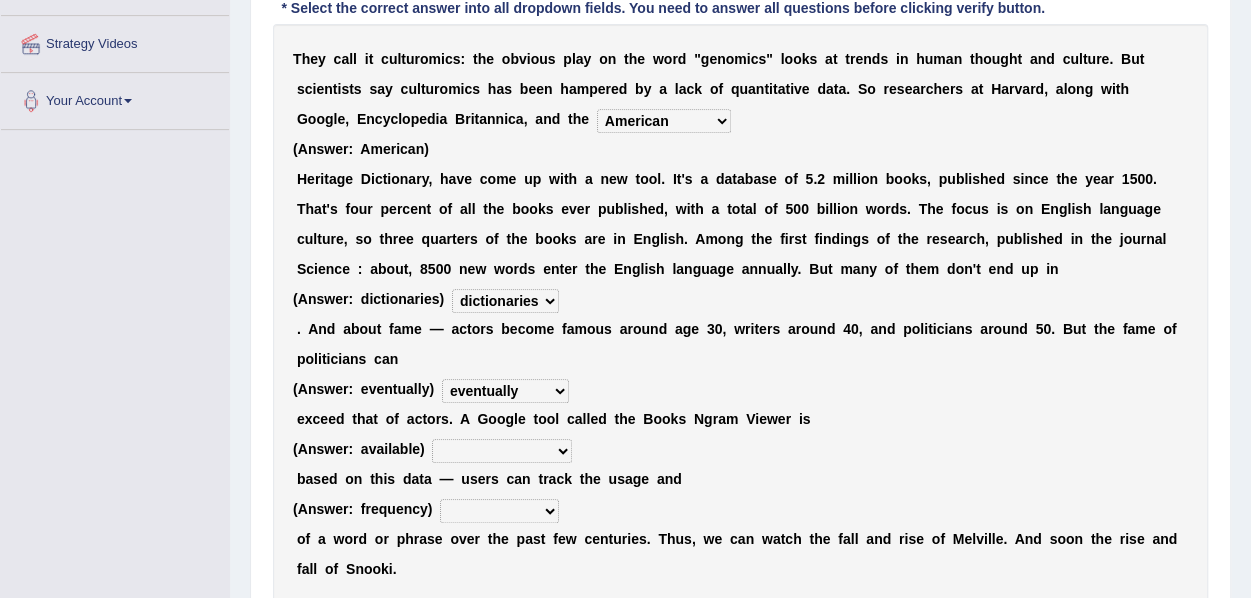 scroll, scrollTop: 386, scrollLeft: 0, axis: vertical 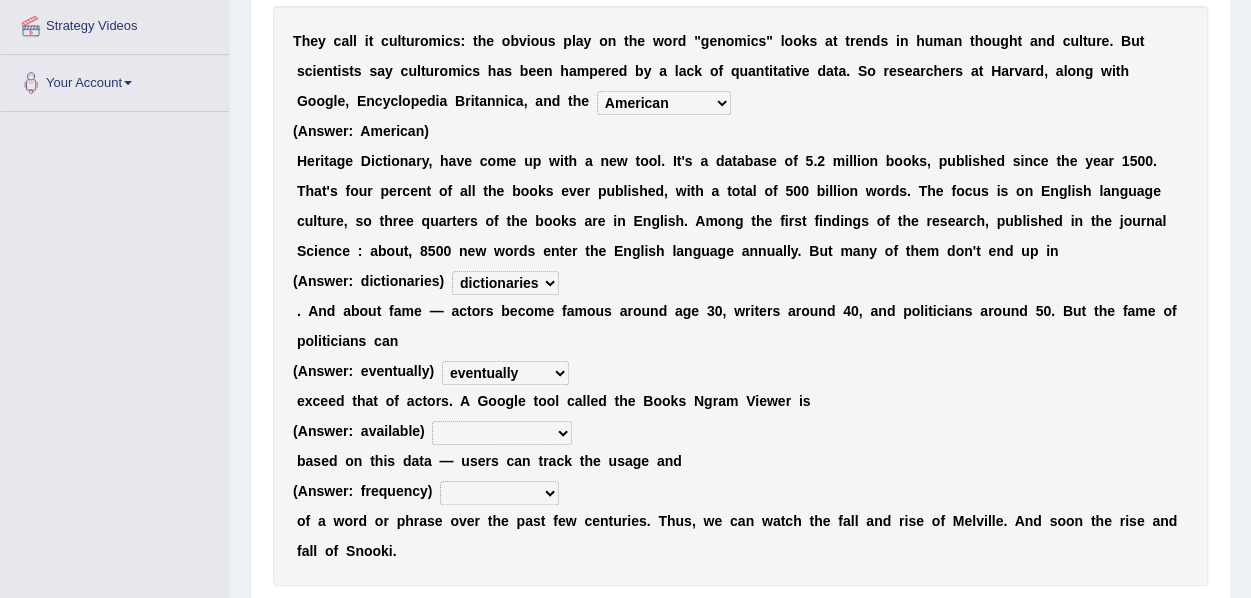 click on "nonoccupational nonbreakable trainable available" at bounding box center [502, 433] 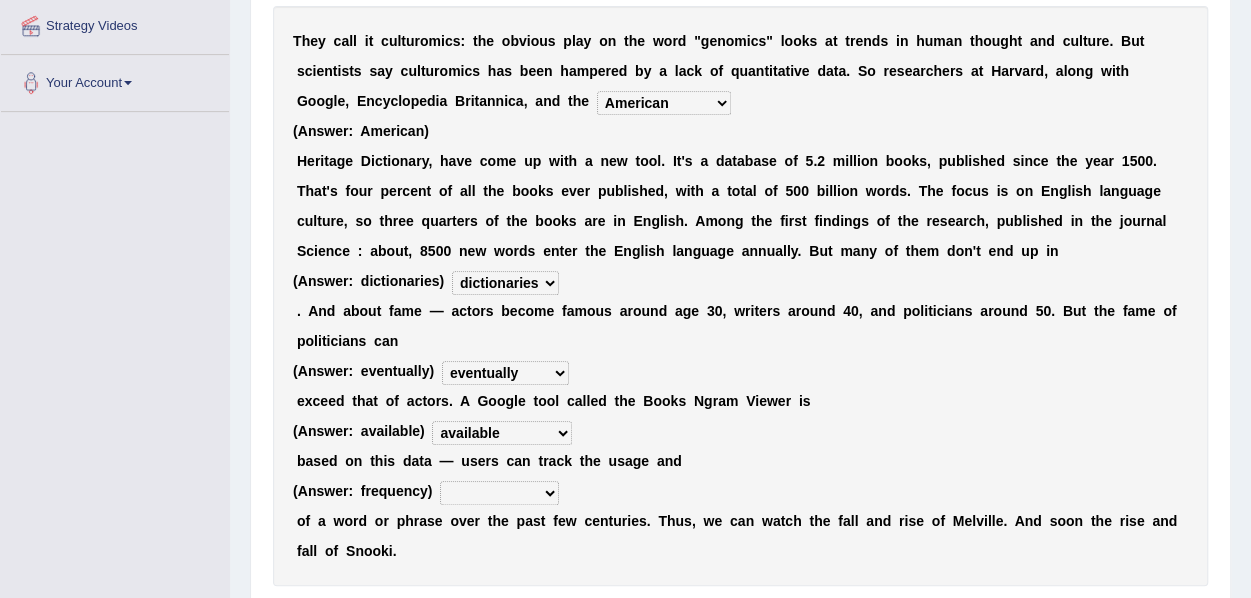 click on "frequency derisory drearily inappreciably" at bounding box center [499, 493] 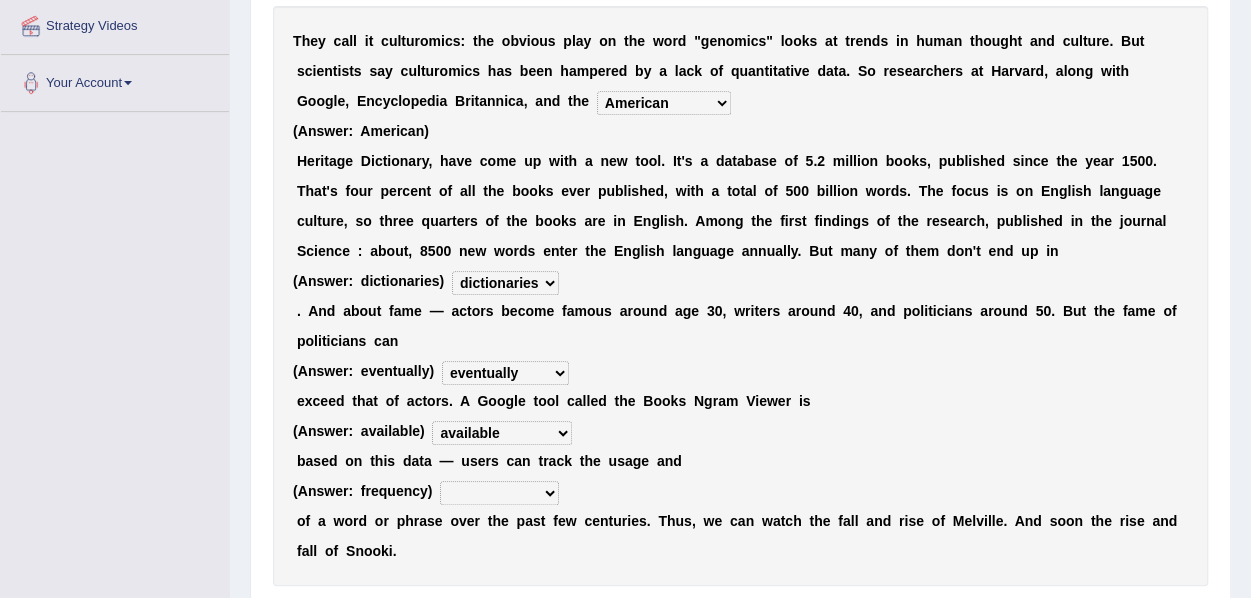 select on "frequency" 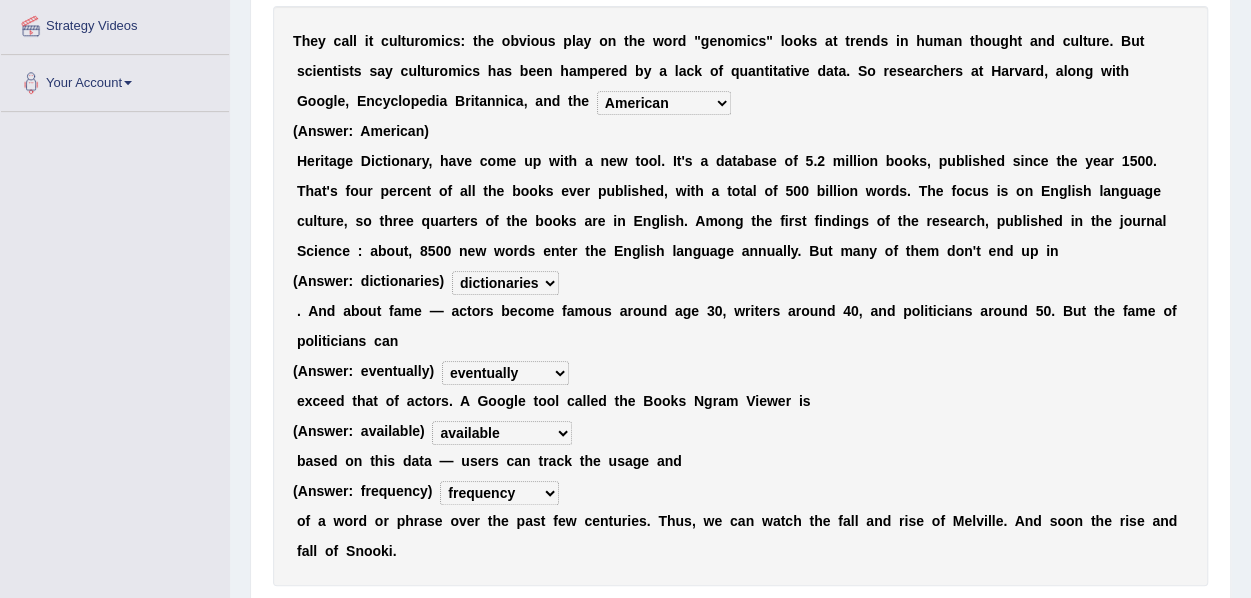 click on "frequency derisory drearily inappreciably" at bounding box center [499, 493] 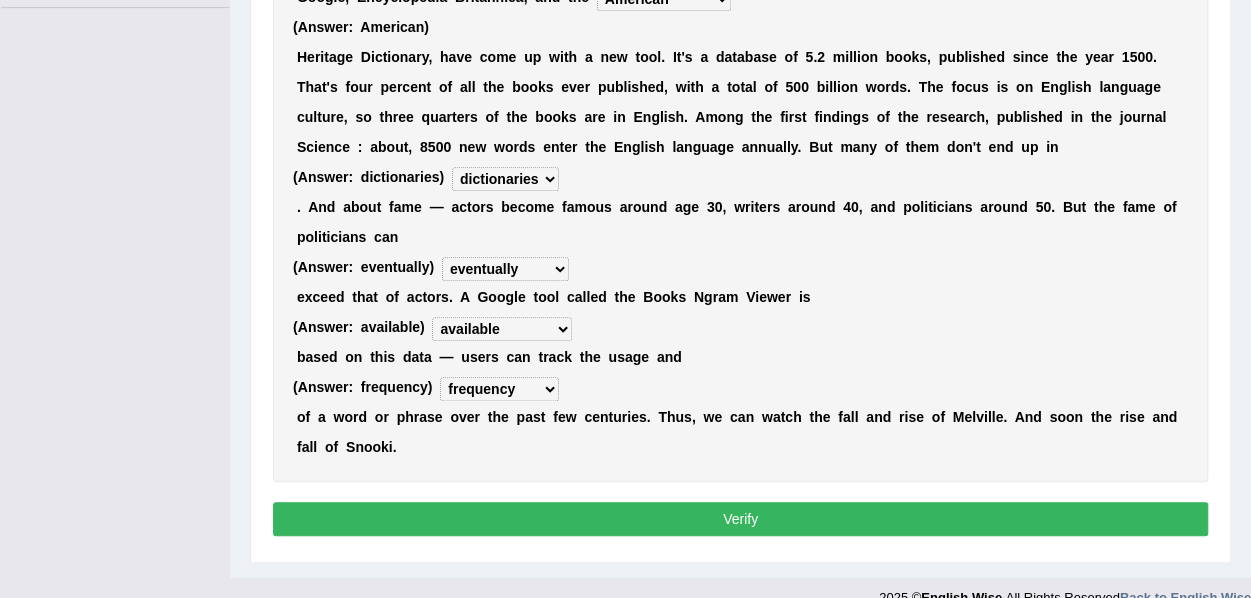 scroll, scrollTop: 517, scrollLeft: 0, axis: vertical 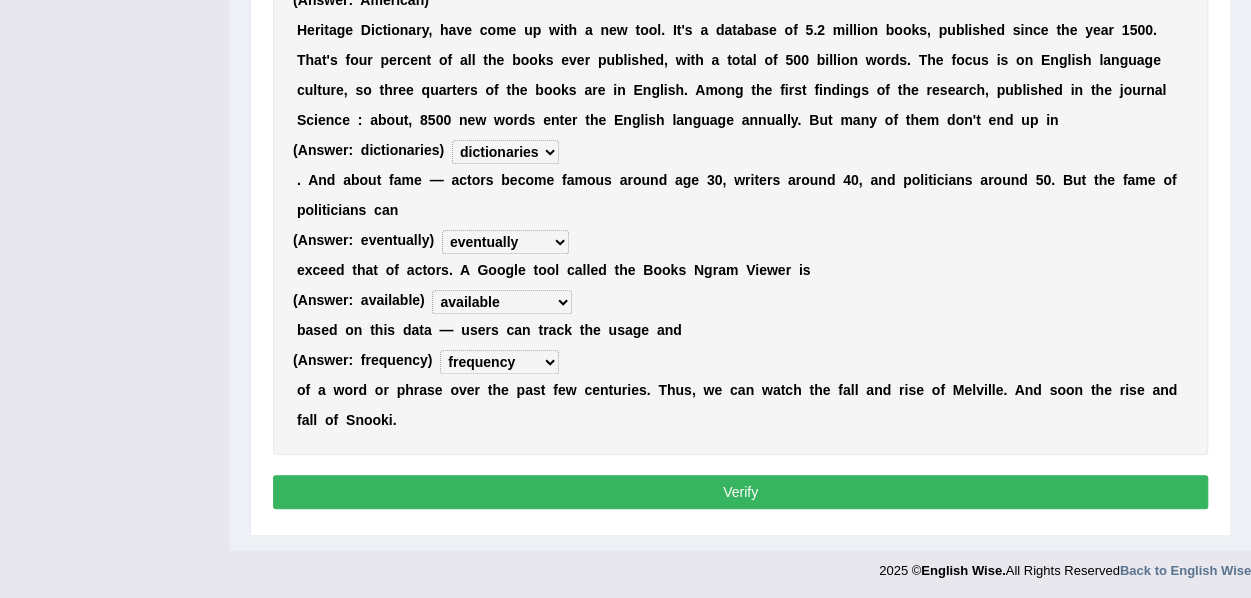 click on "Verify" at bounding box center [740, 492] 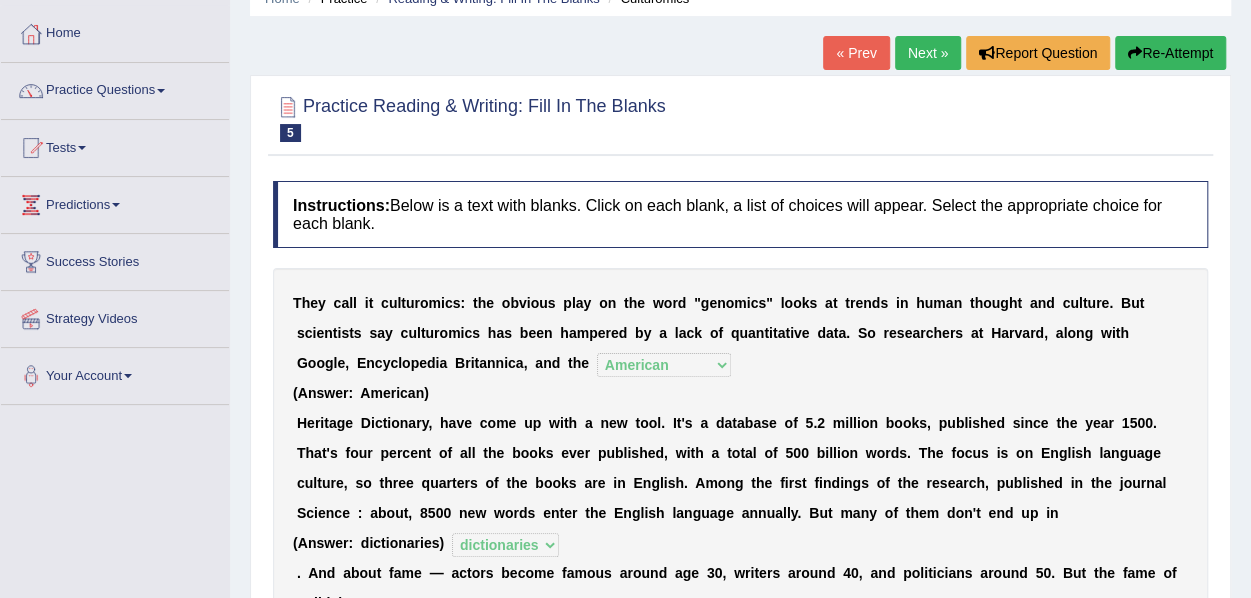 scroll, scrollTop: 53, scrollLeft: 0, axis: vertical 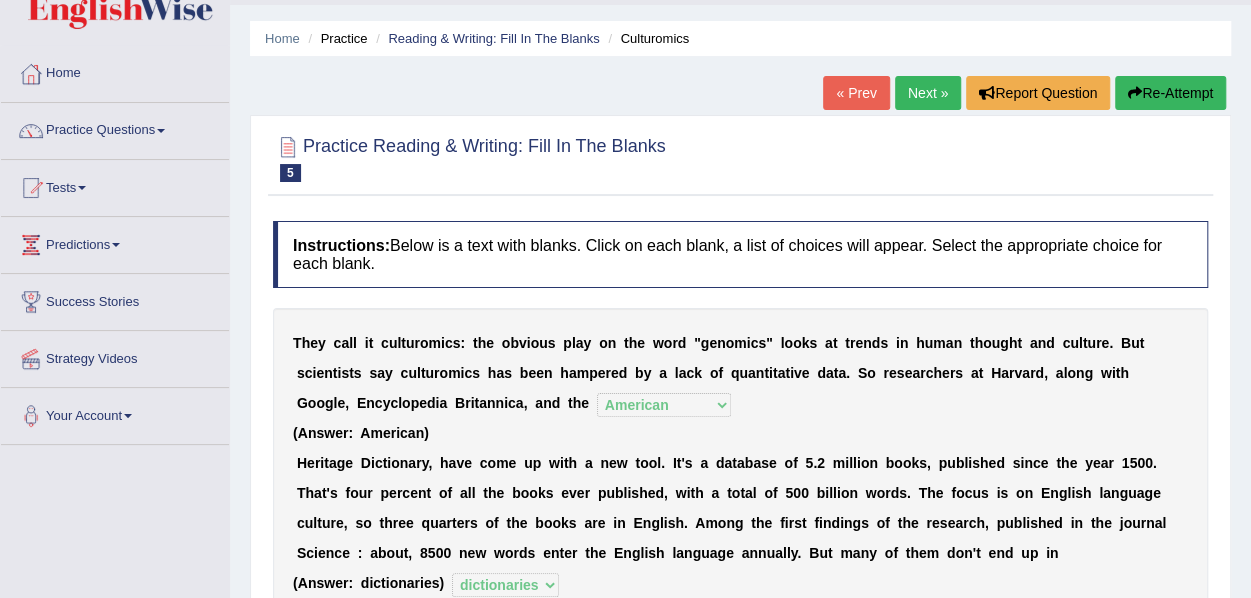 click on "Next »" at bounding box center (928, 93) 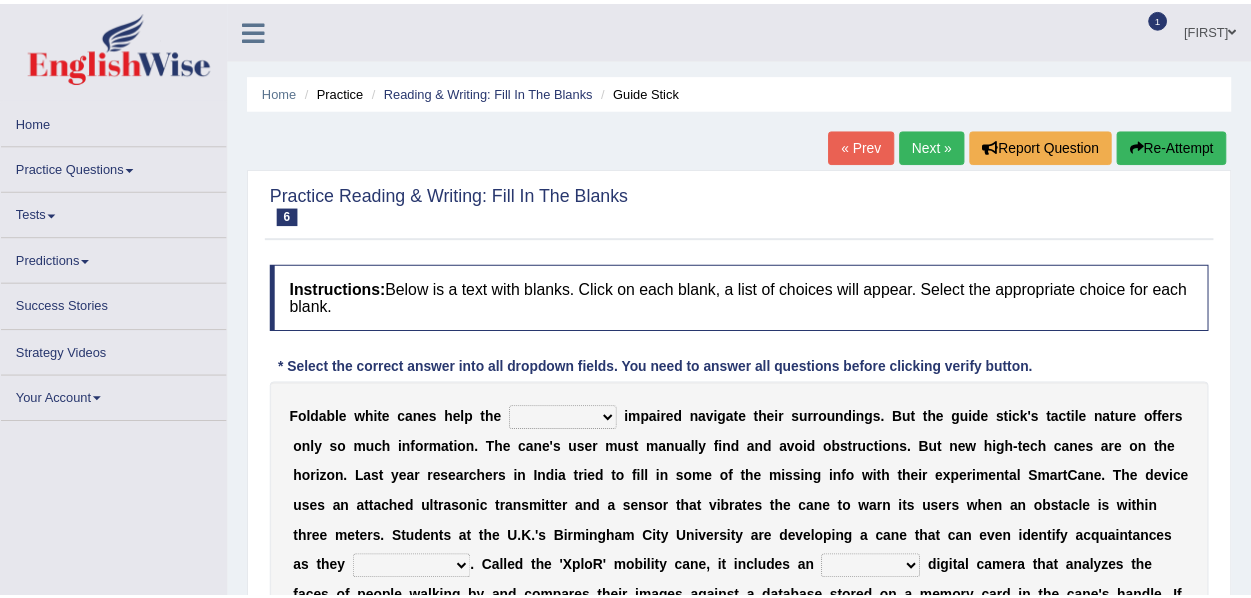 scroll, scrollTop: 0, scrollLeft: 0, axis: both 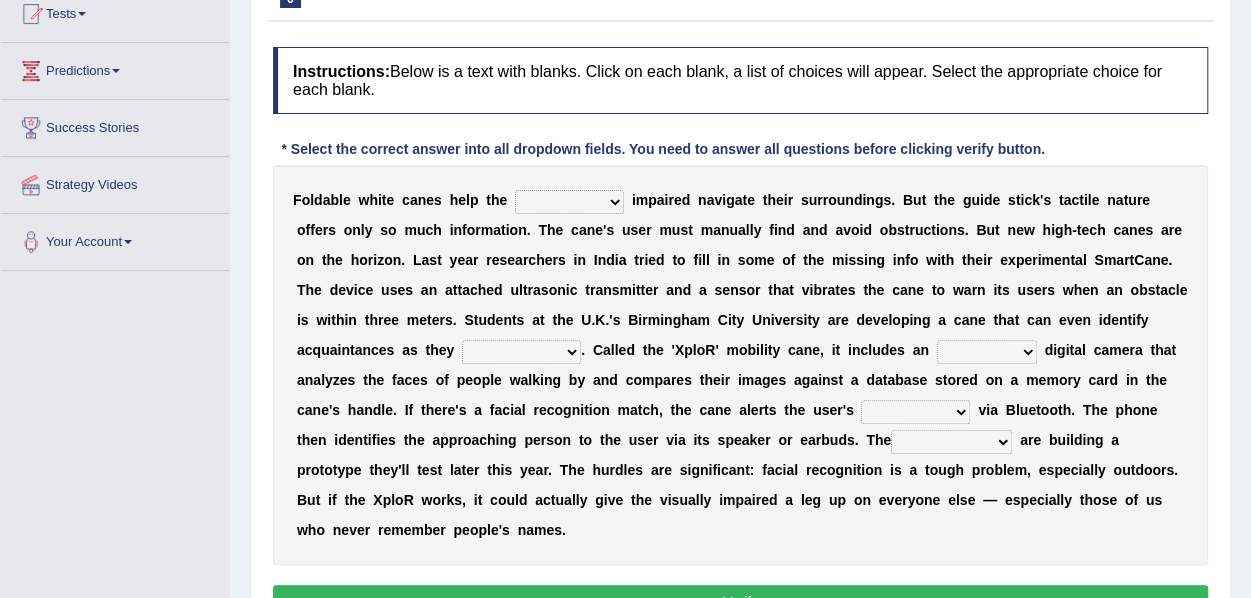 click on "felicity insensitivity visually malleability" at bounding box center (569, 202) 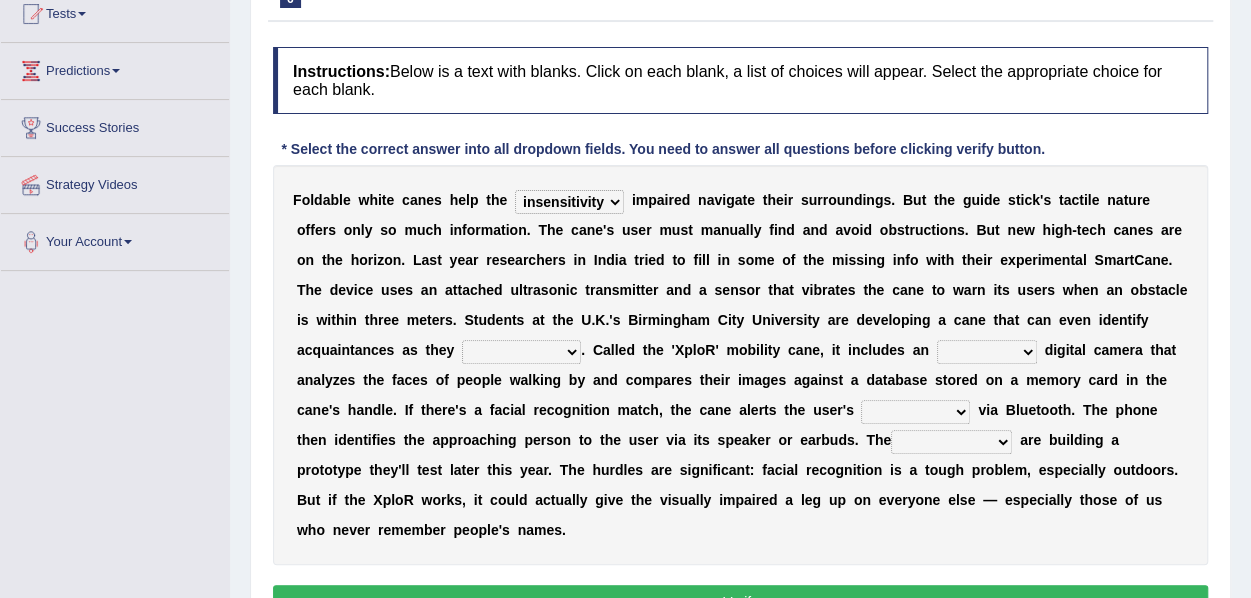 click on "felicity insensitivity visually malleability" at bounding box center [569, 202] 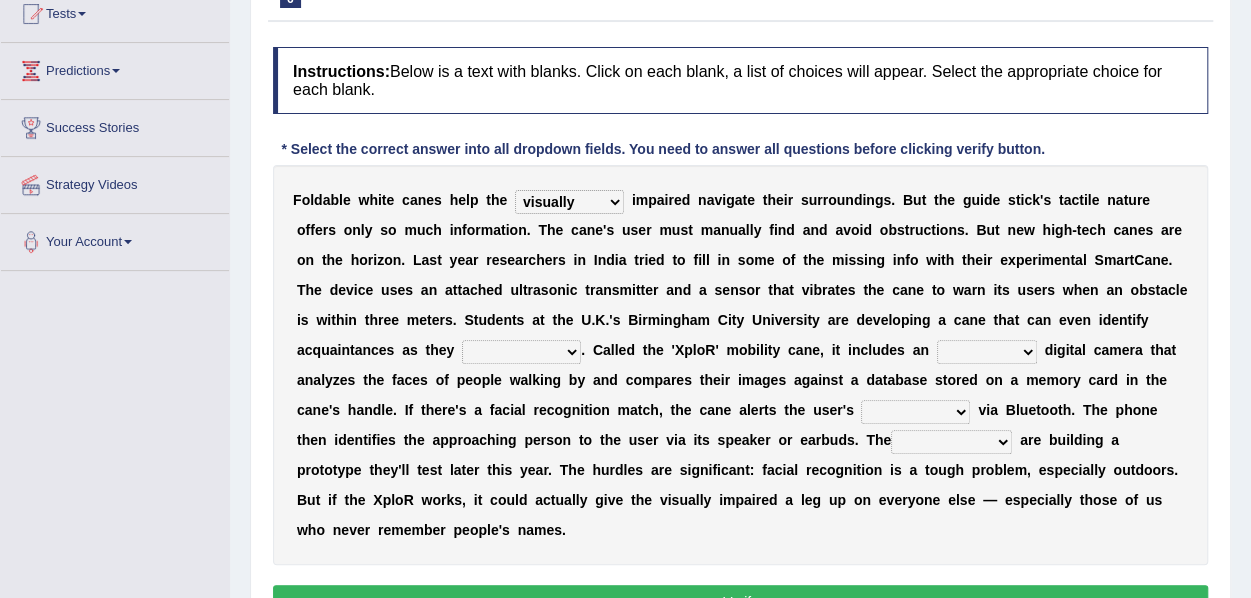 click on "felicity insensitivity visually malleability" at bounding box center [569, 202] 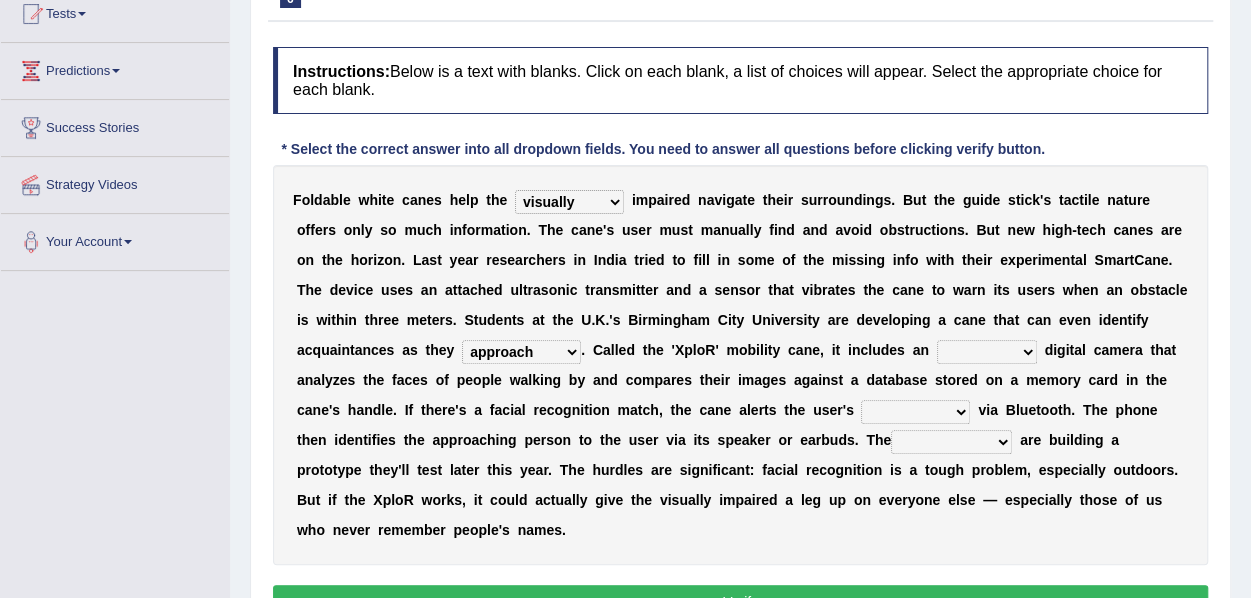 click on "likelihood throat northernmost approach" at bounding box center [521, 352] 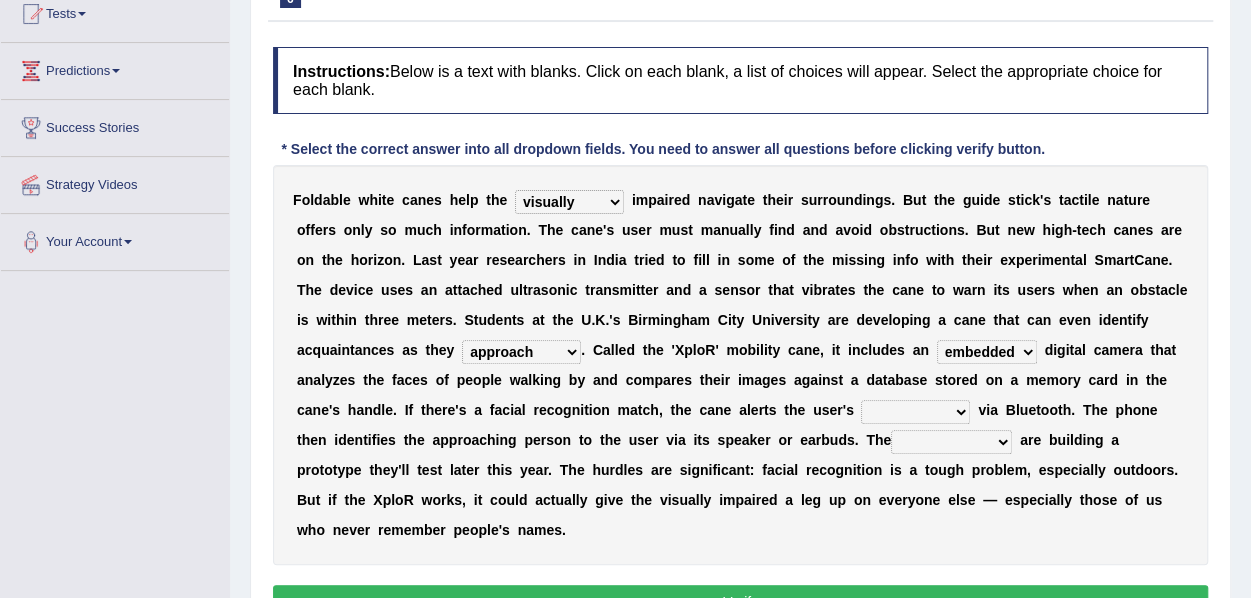 click on "untested embedded deadest skinhead" at bounding box center (987, 352) 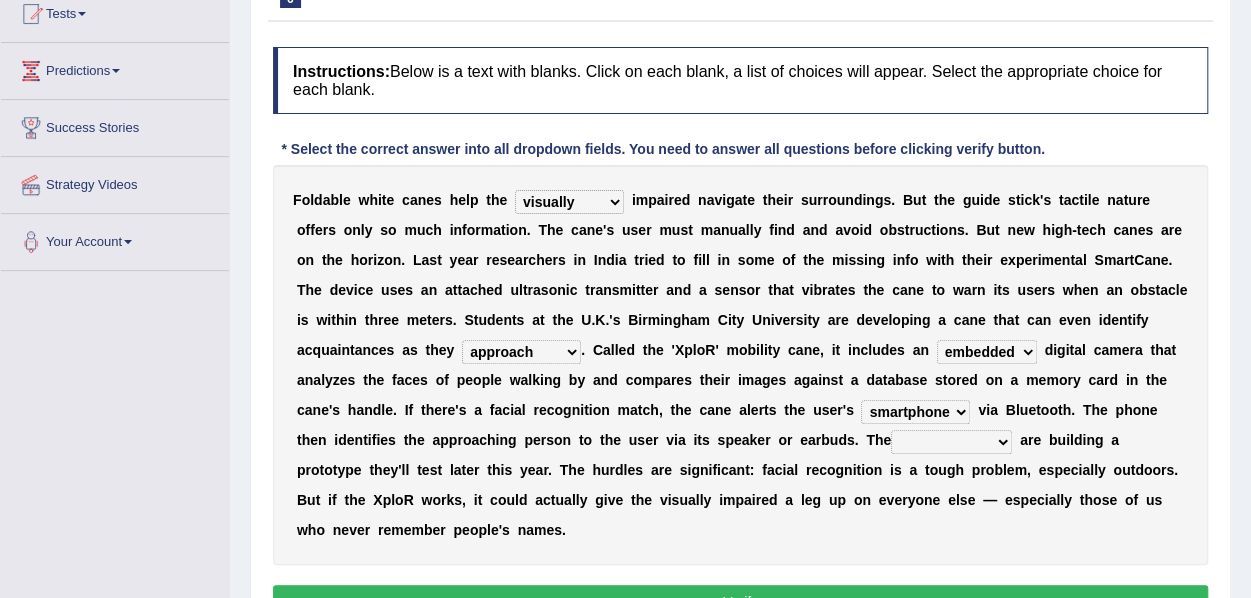 click on "waterborne alone smartphone postpone" at bounding box center (915, 412) 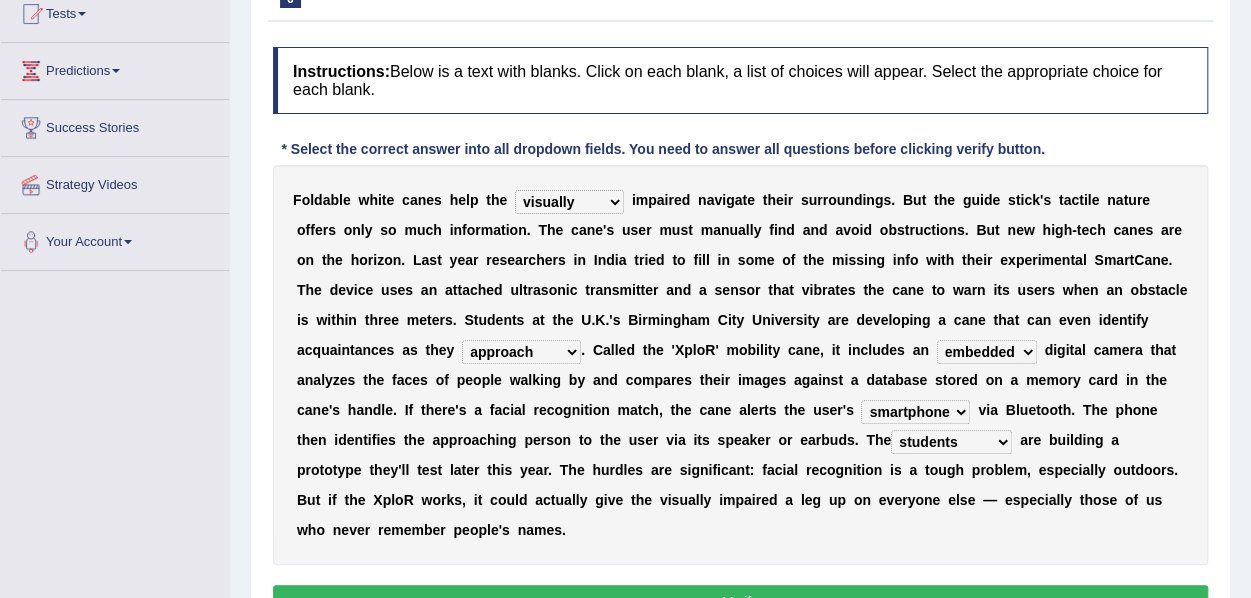 click on "jurisprudence bootless students jukebox" at bounding box center [951, 442] 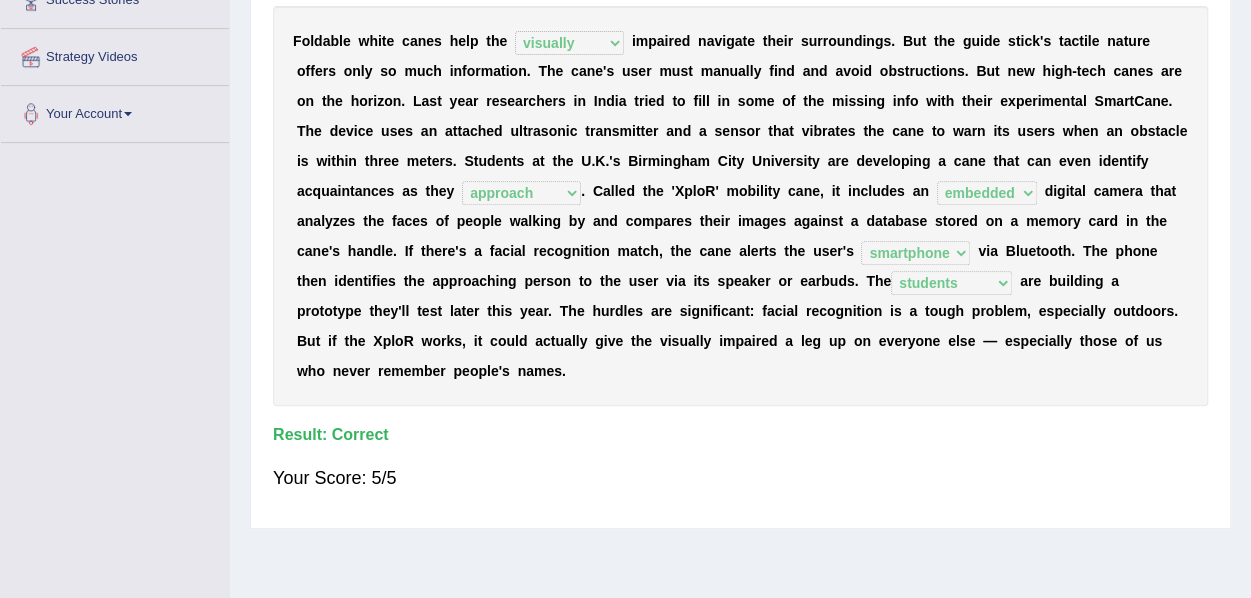 scroll, scrollTop: 374, scrollLeft: 0, axis: vertical 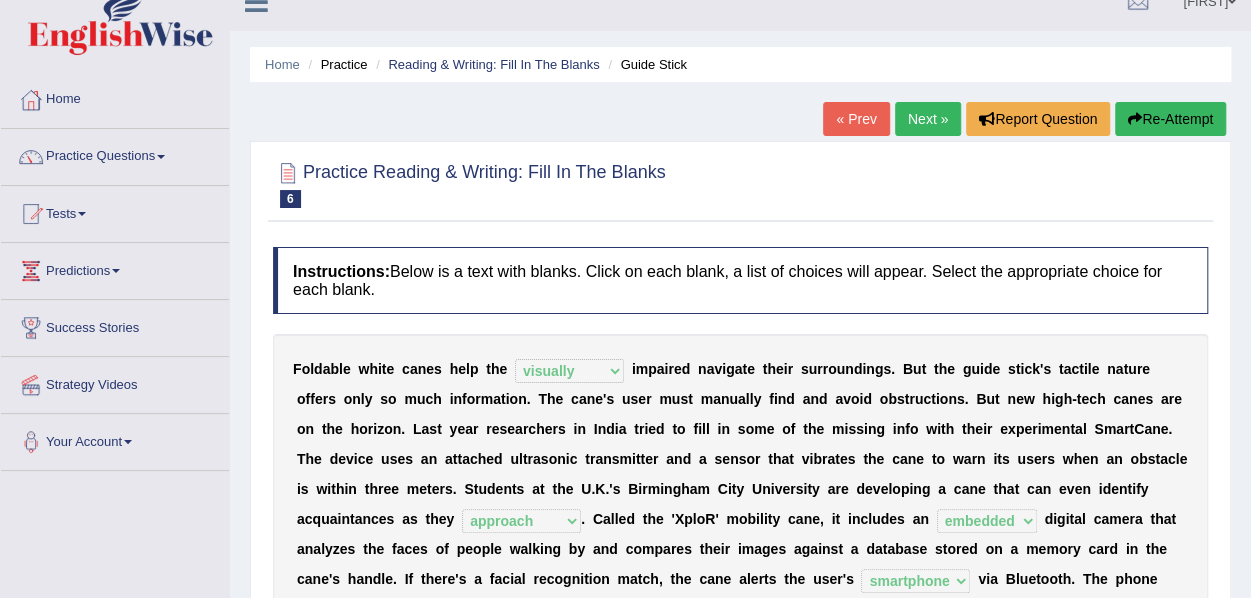 click on "Next »" at bounding box center (928, 119) 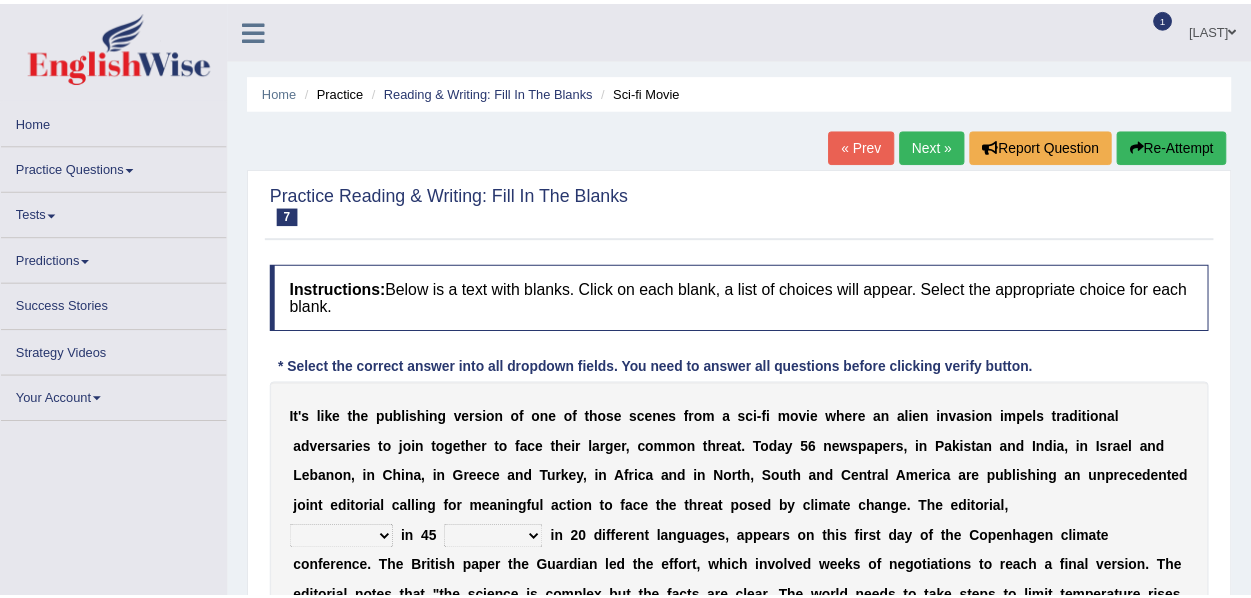 scroll, scrollTop: 0, scrollLeft: 0, axis: both 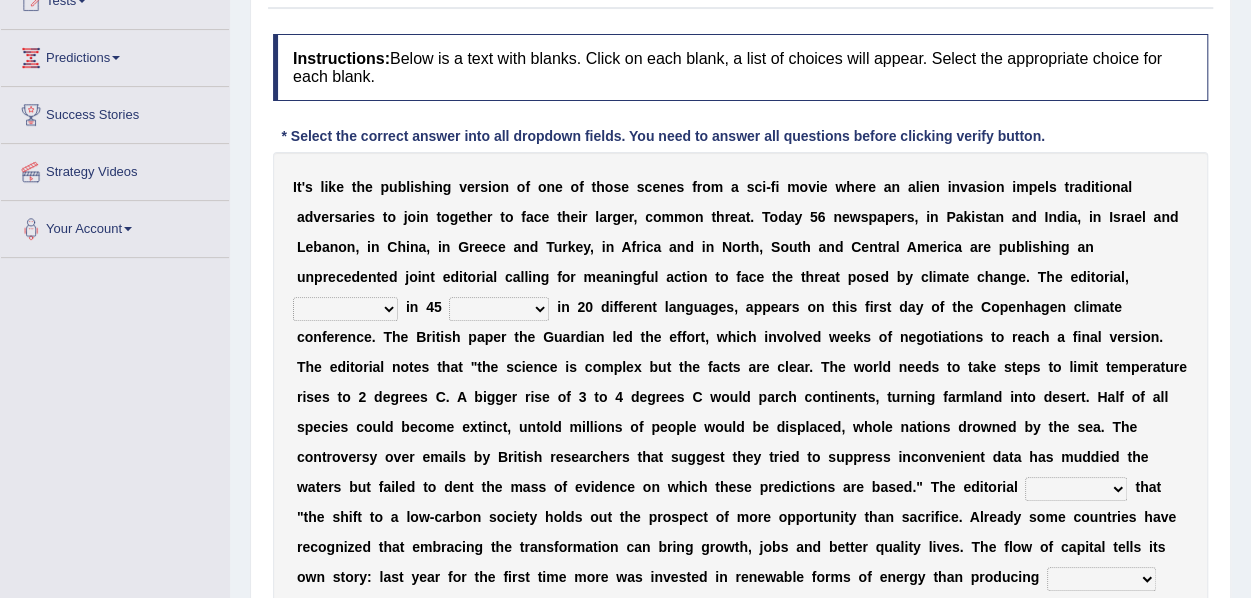 click on "published publicized burnished transmitted" at bounding box center (345, 309) 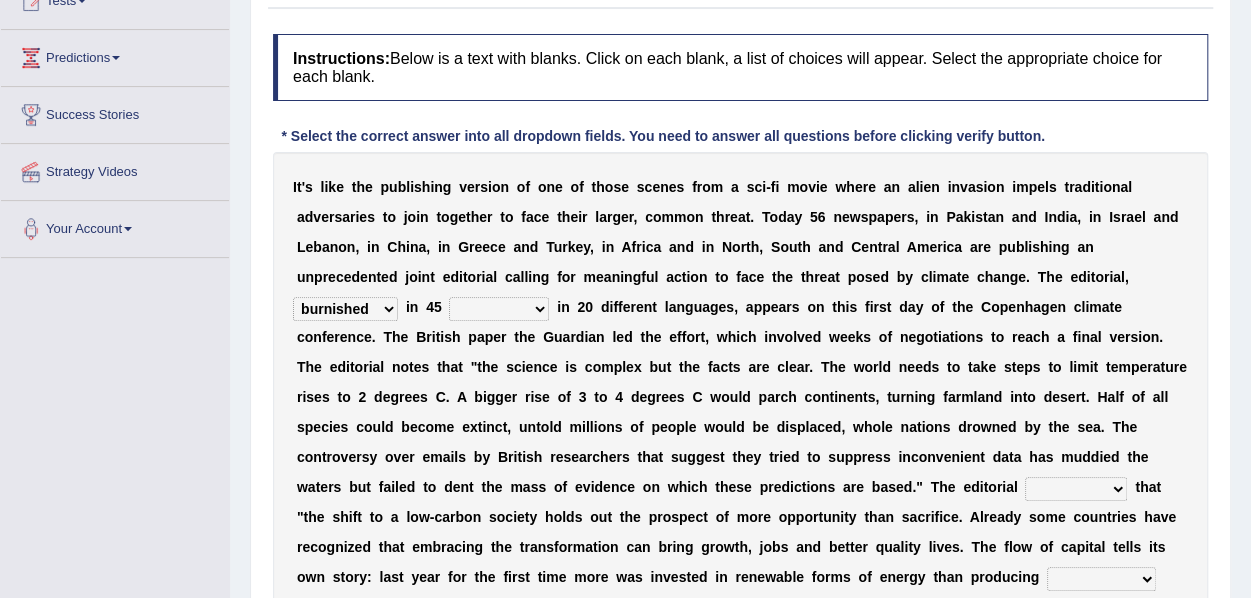 click on "clans countries continents terraces" at bounding box center [499, 309] 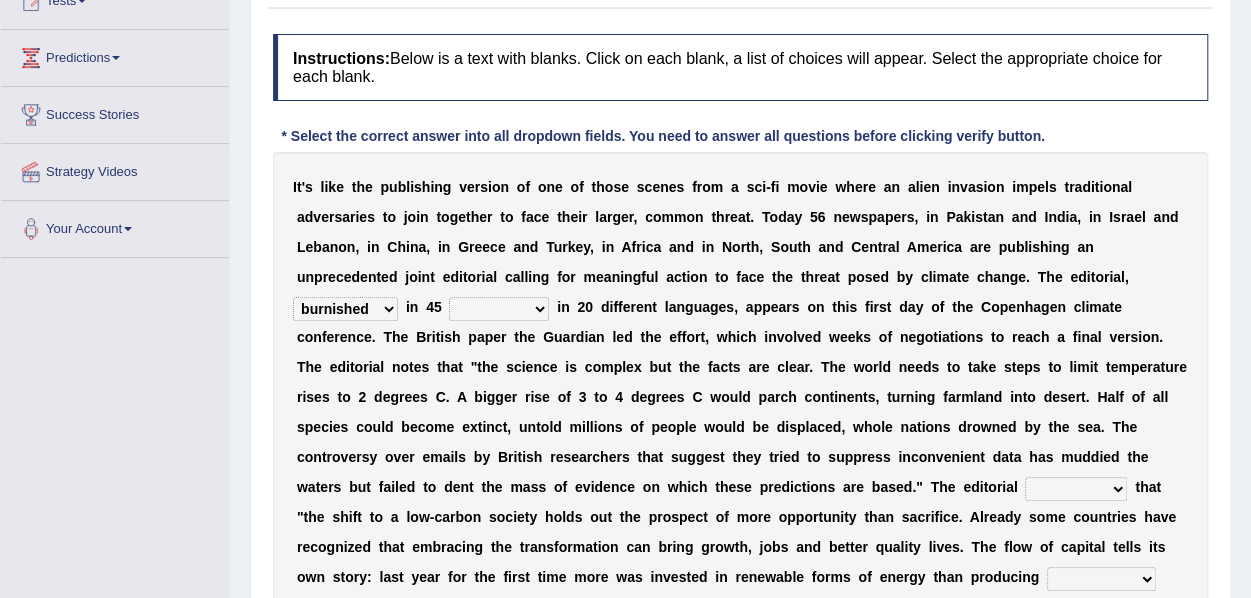 click on "published publicized burnished transmitted" at bounding box center (345, 309) 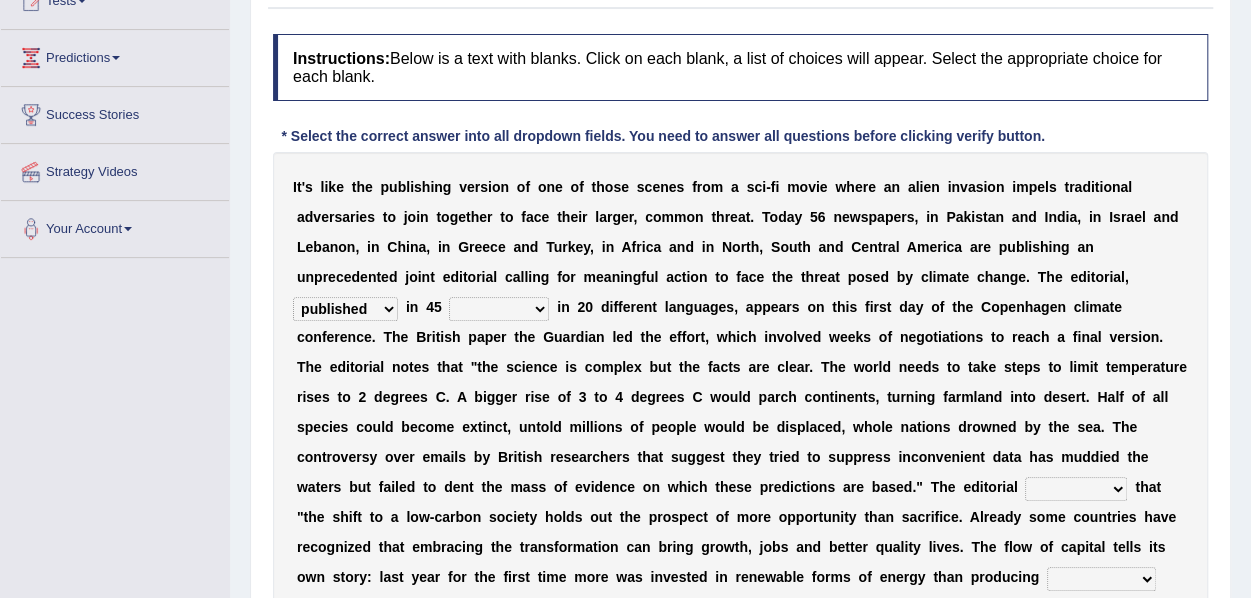 click on "published publicized burnished transmitted" at bounding box center (345, 309) 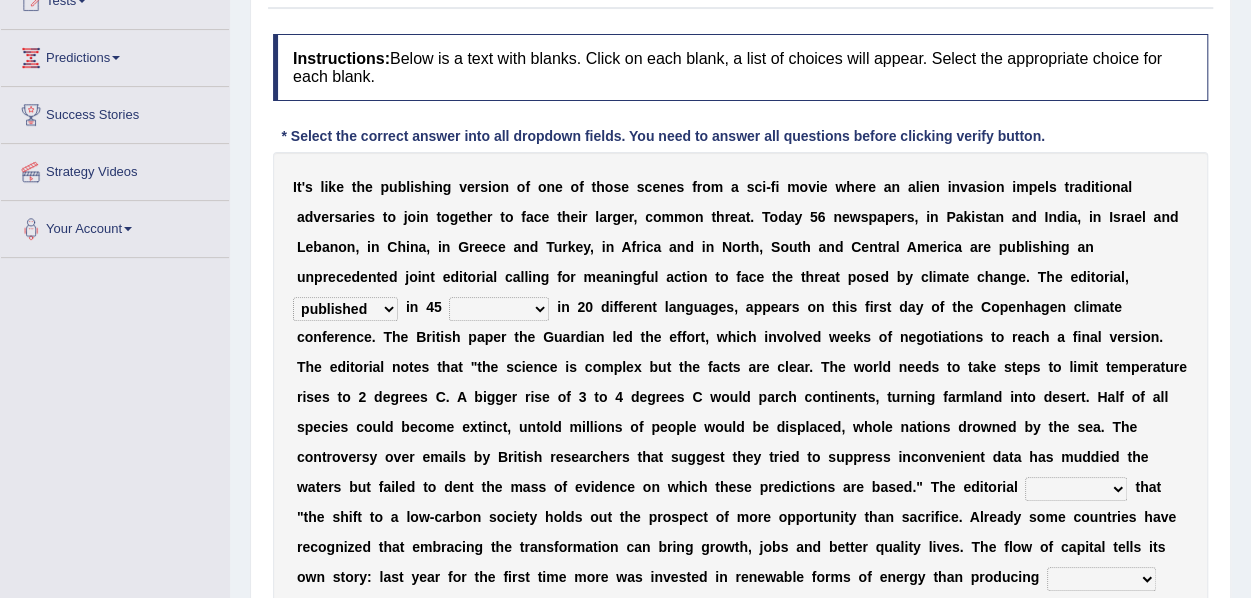 click on "clans countries continents terraces" at bounding box center [499, 309] 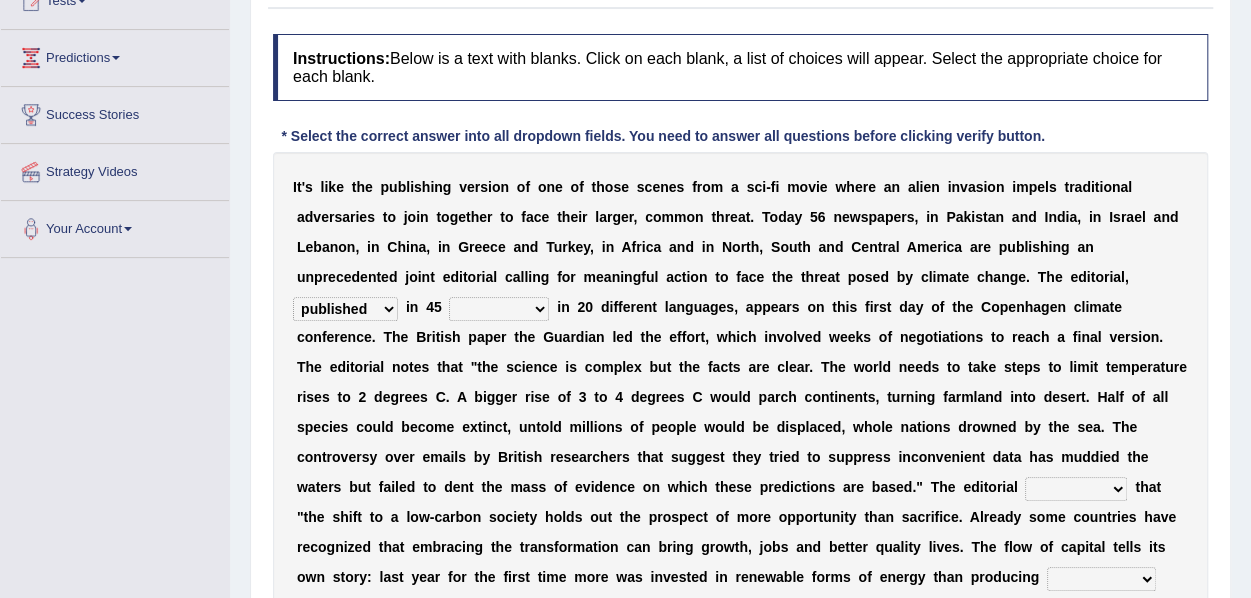 select on "countries" 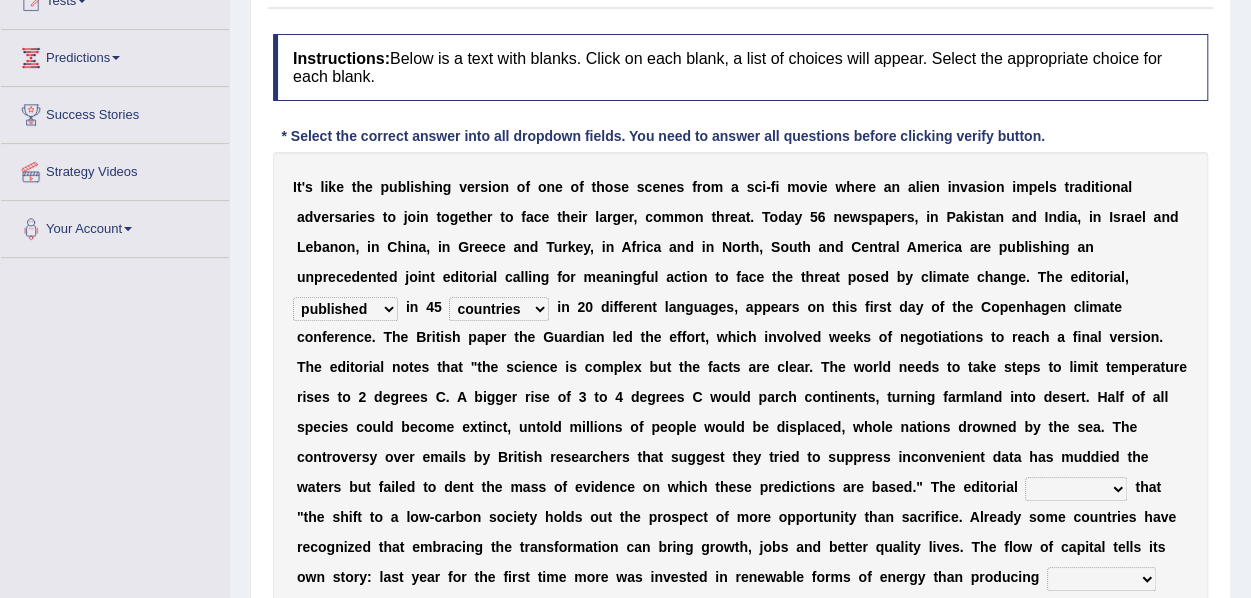 click on "clans countries continents terraces" at bounding box center (499, 309) 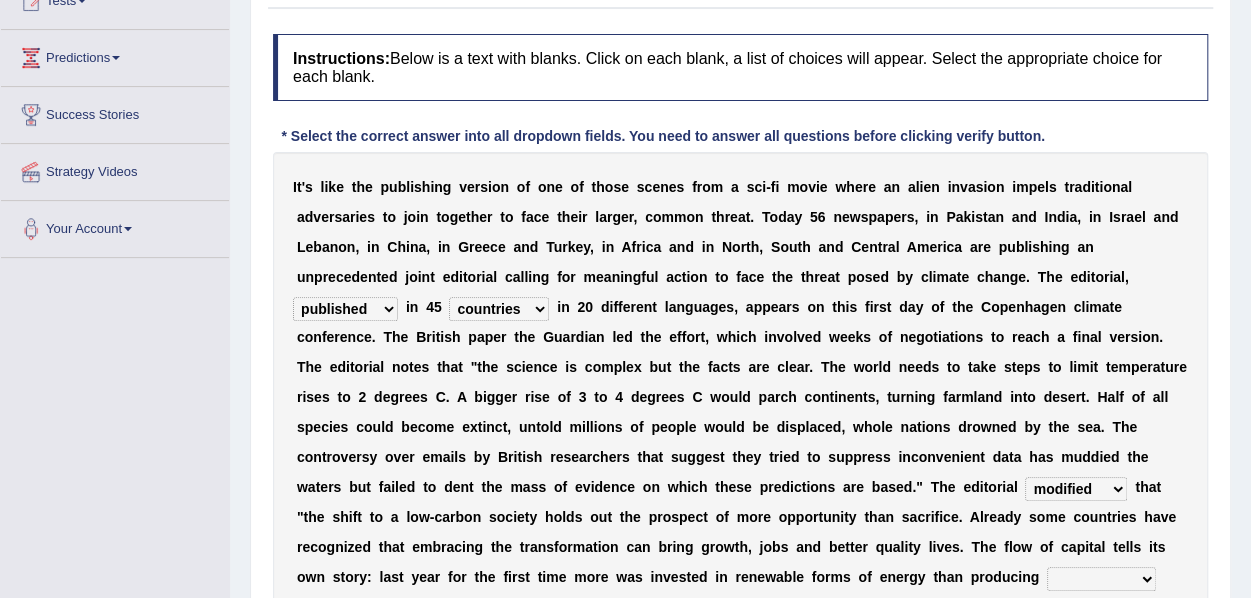 click on "modified protested recognized declined" at bounding box center [1076, 489] 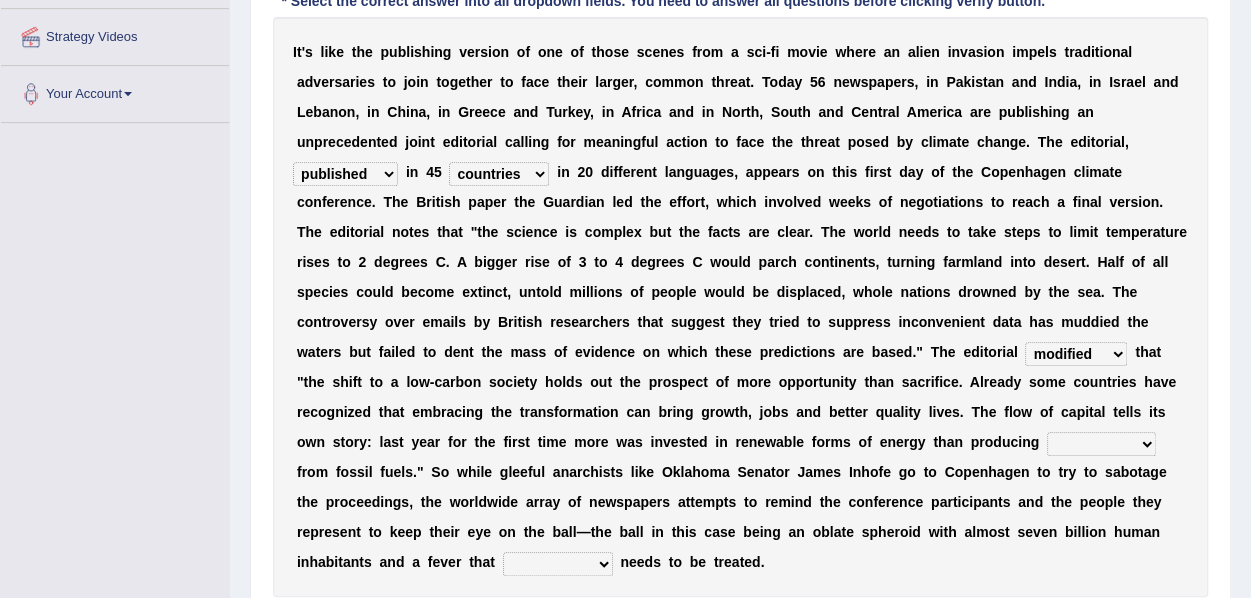 scroll, scrollTop: 382, scrollLeft: 0, axis: vertical 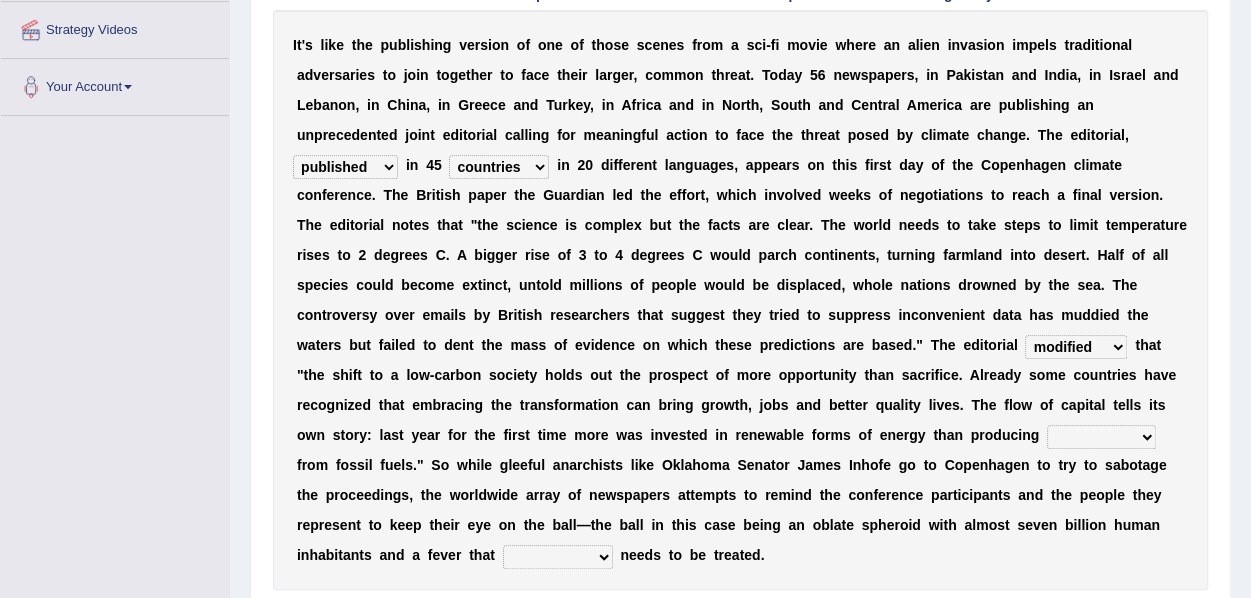 click on "electricity indivisibility negativity significance" at bounding box center (1101, 437) 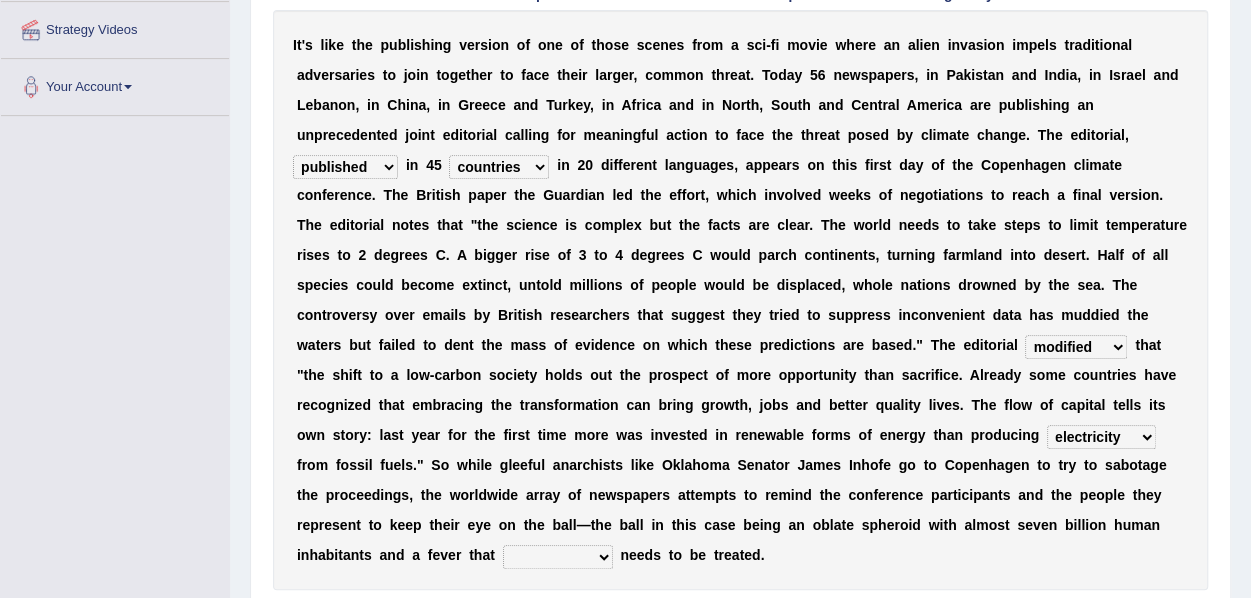 click on "solicitously desperately ephemerally peripherally" at bounding box center (558, 557) 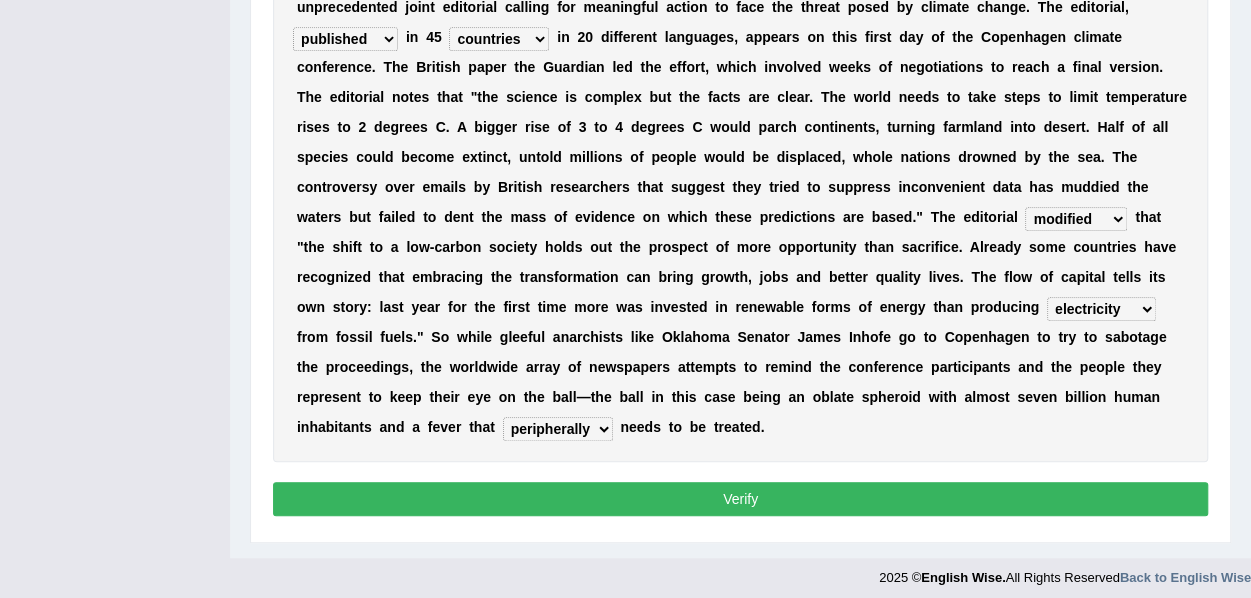 scroll, scrollTop: 515, scrollLeft: 0, axis: vertical 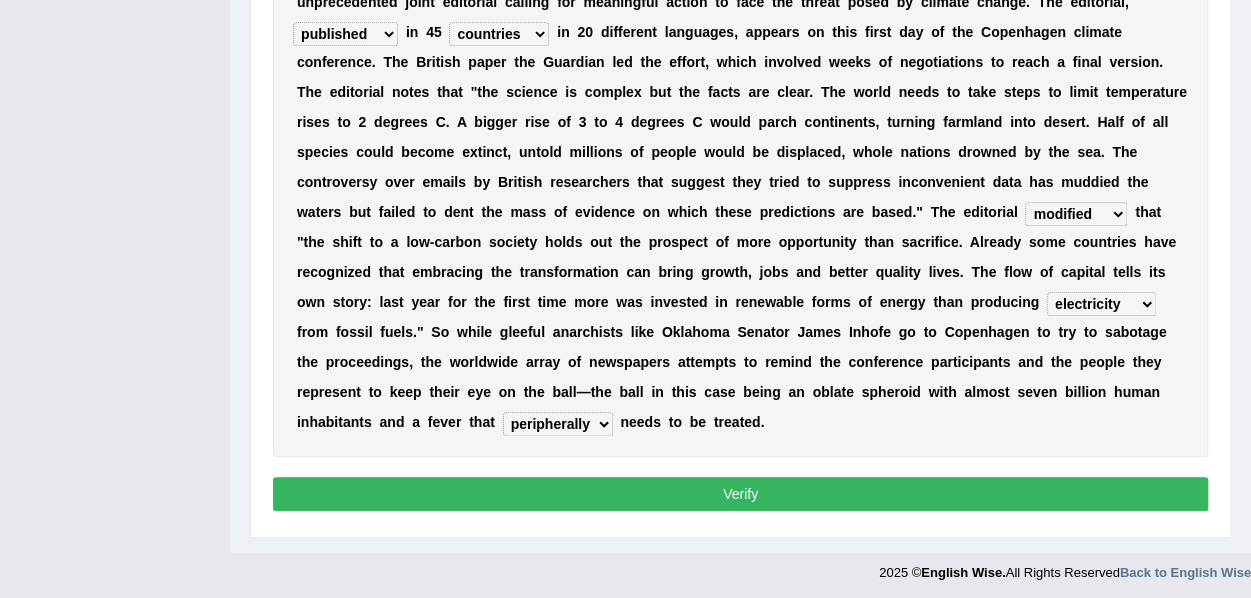 click on "Verify" at bounding box center [740, 494] 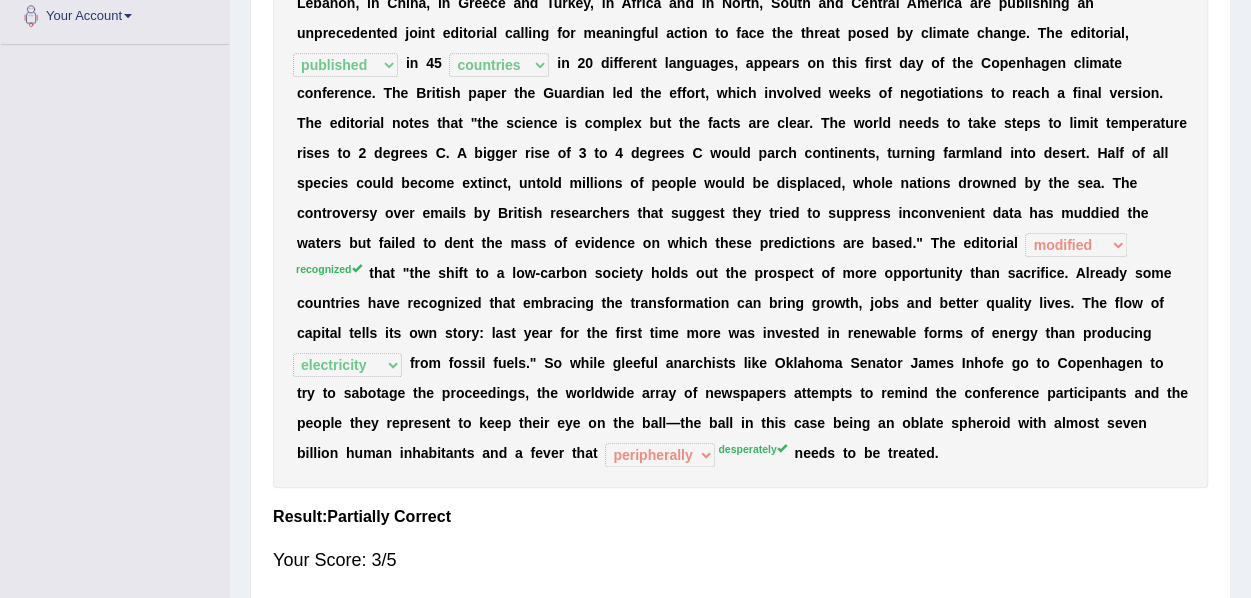 click on "Instructions:  Below is a text with blanks. Click on each blank, a list of choices will appear. Select the appropriate choice for each blank.
* Select the correct answer into all dropdown fields. You need to answer all questions before clicking verify button. I t ' s    l i k e    t h e    p u b l i s h i n g    v e r s i o n    o f    o n e    o f    t h o s e    s c e n e s    f r o m    a    s c i - f i    m o v i e    w h e r e    a n    a l i e n    i n v a s i o n    i m p e l s    t r a d i t i o n a l    a d v e r s a r i e s    t o    j o i n    t o g e t h e r    t o    f a c e    t h e i r    l a r g e r ,    c o m m o n    t h r e a t .    T o d a y    5 6    n e w s p a p e r s ,    i n    P a k i s t a n    a n d    I n d i a ,    i n    I s r a e l    a n d    L e b a n o n ,    i n    C h i n a ,    i n    G r e e c e    a n d    T u r k e y ,    i n    A f r i c a    a n d    i n    N o r t h ,    S o u t h    a n d    C e n" at bounding box center [740, 205] 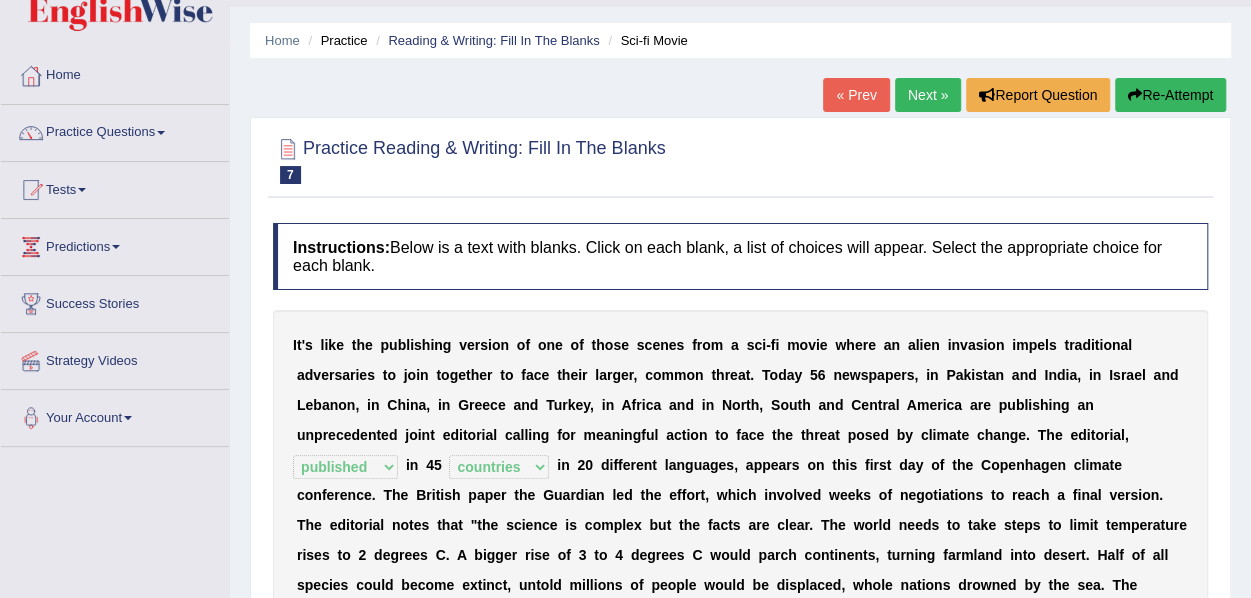 scroll, scrollTop: 40, scrollLeft: 0, axis: vertical 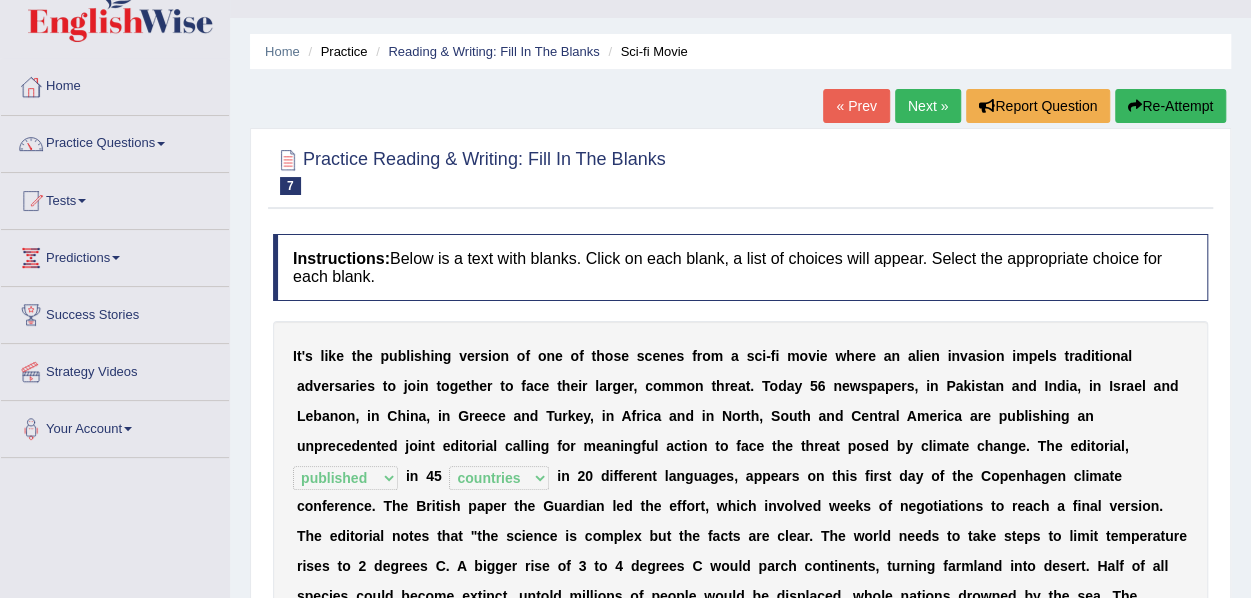 click on "Next »" at bounding box center (928, 106) 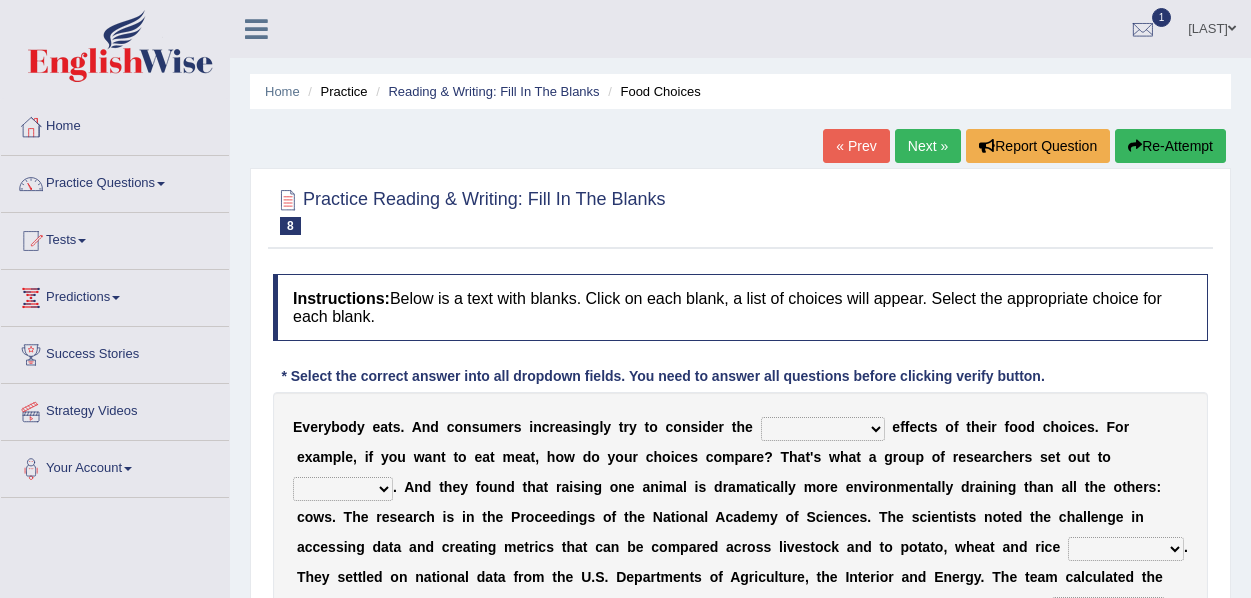 scroll, scrollTop: 0, scrollLeft: 0, axis: both 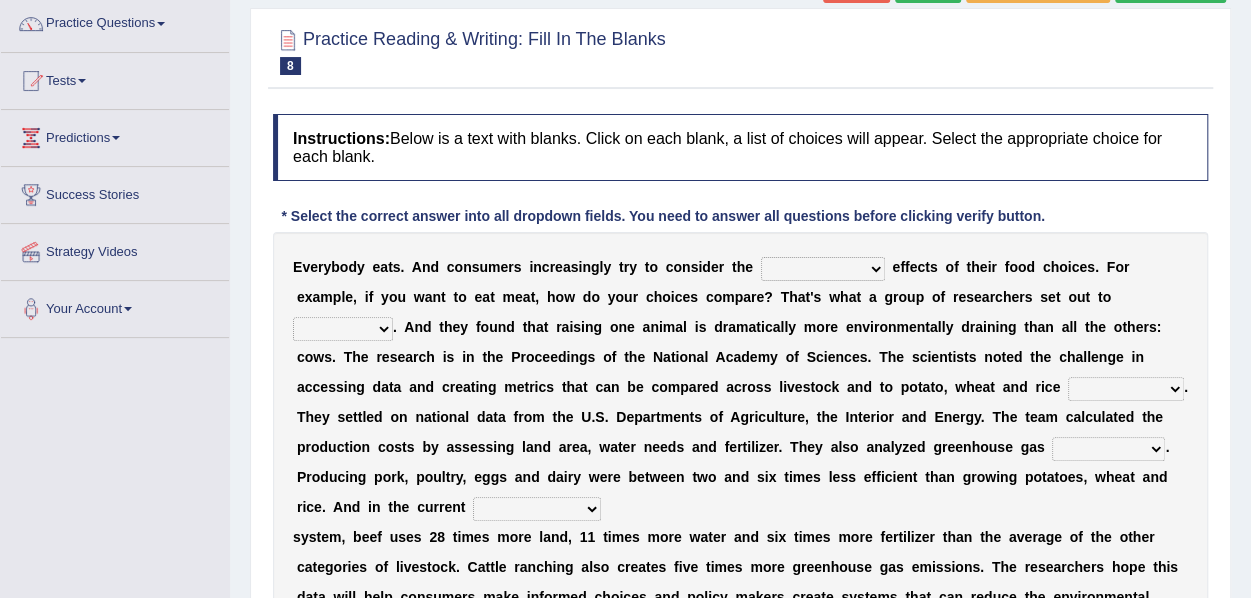 click on "spiritual economic environmental material" at bounding box center [823, 269] 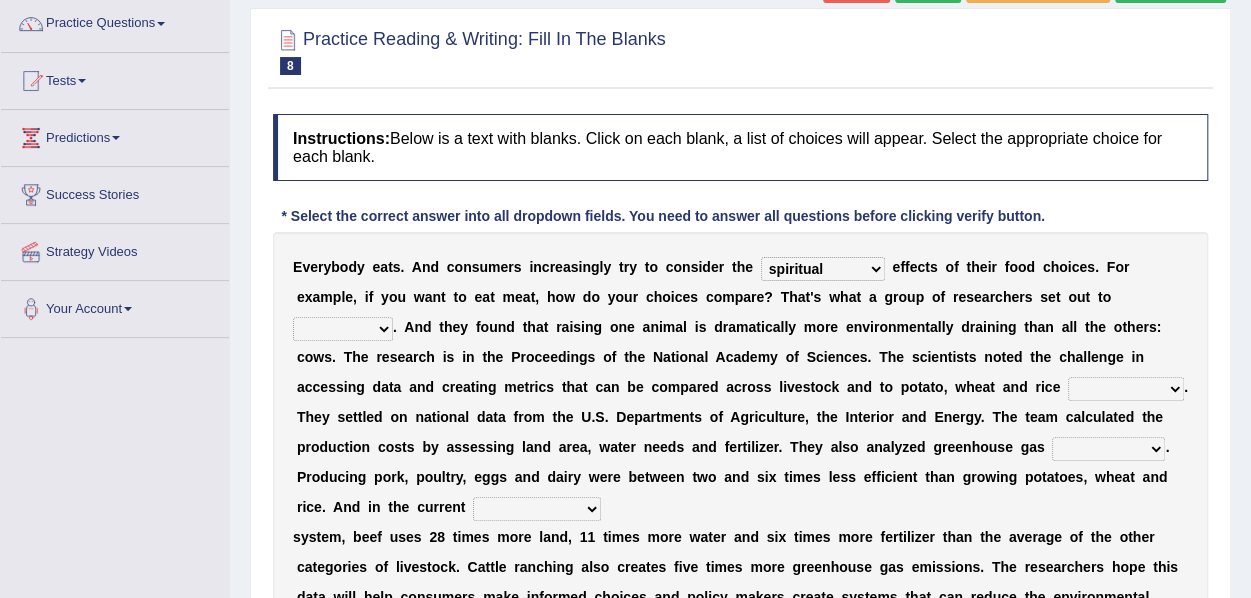 click on "spiritual economic environmental material" at bounding box center (823, 269) 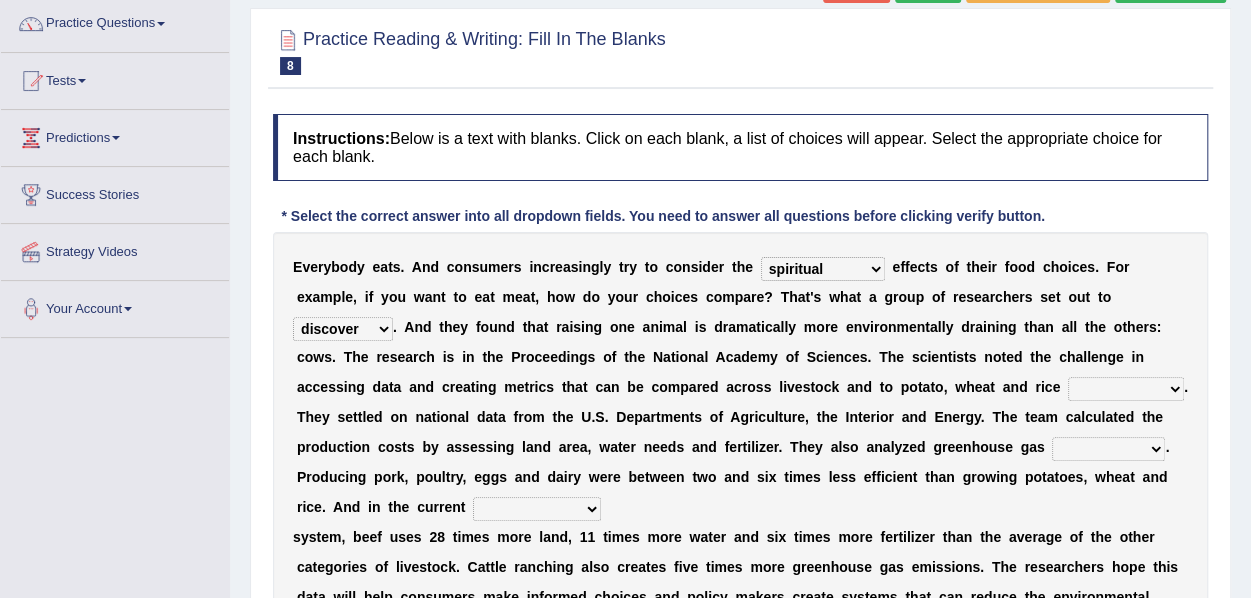 click on "exemplify squander discover purchase" at bounding box center (343, 329) 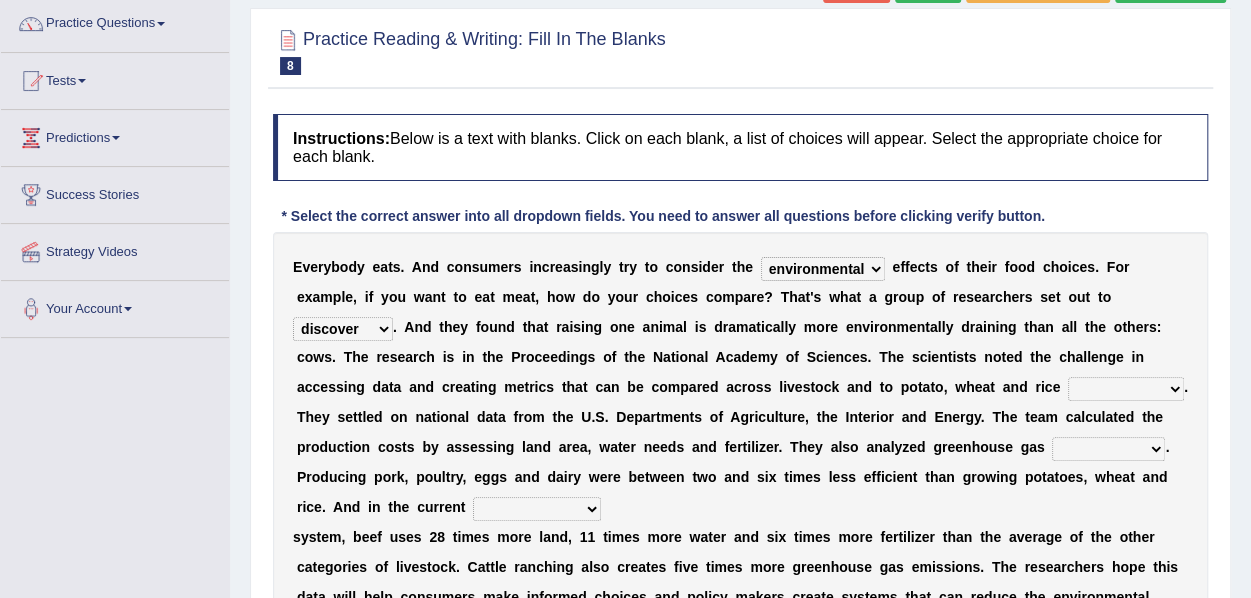 click on "spiritual economic environmental material" at bounding box center (823, 269) 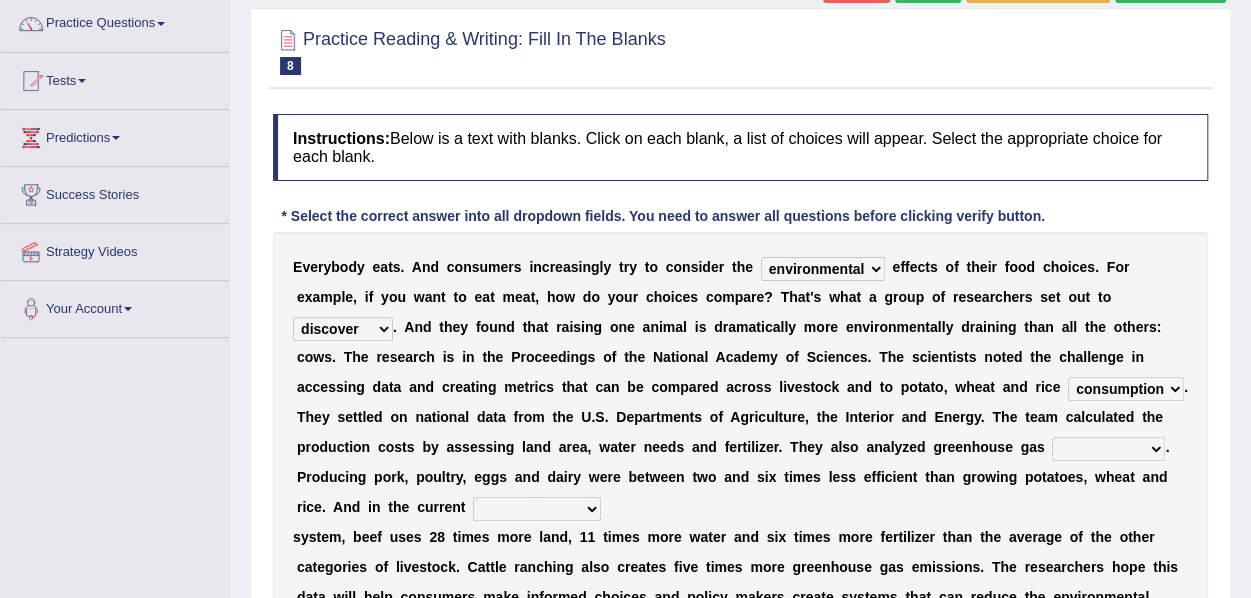 click on "production corruption consumption inventory" at bounding box center [1126, 389] 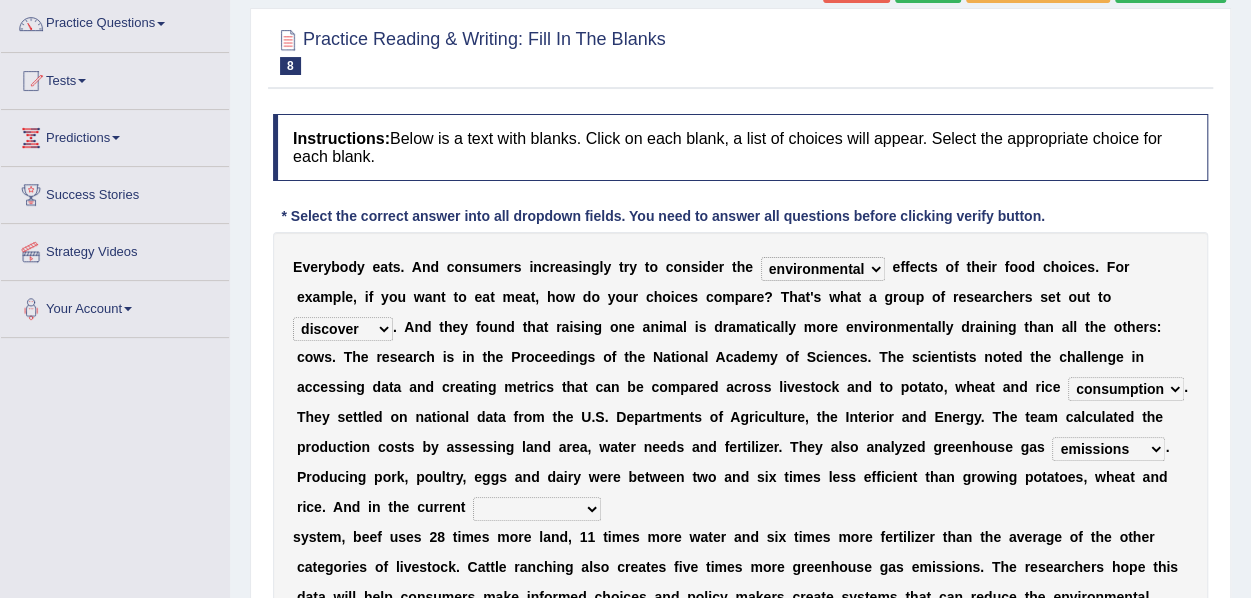 click on "agricultural impalpable ungrammatical terminal" at bounding box center [537, 509] 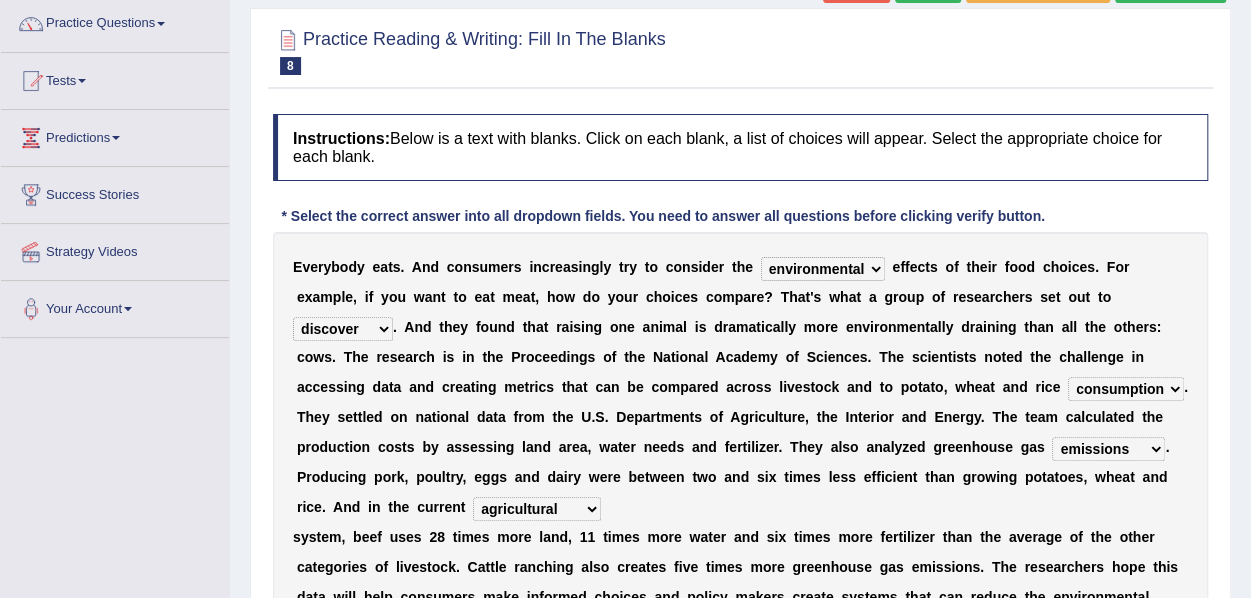 click on "agricultural impalpable ungrammatical terminal" at bounding box center (537, 509) 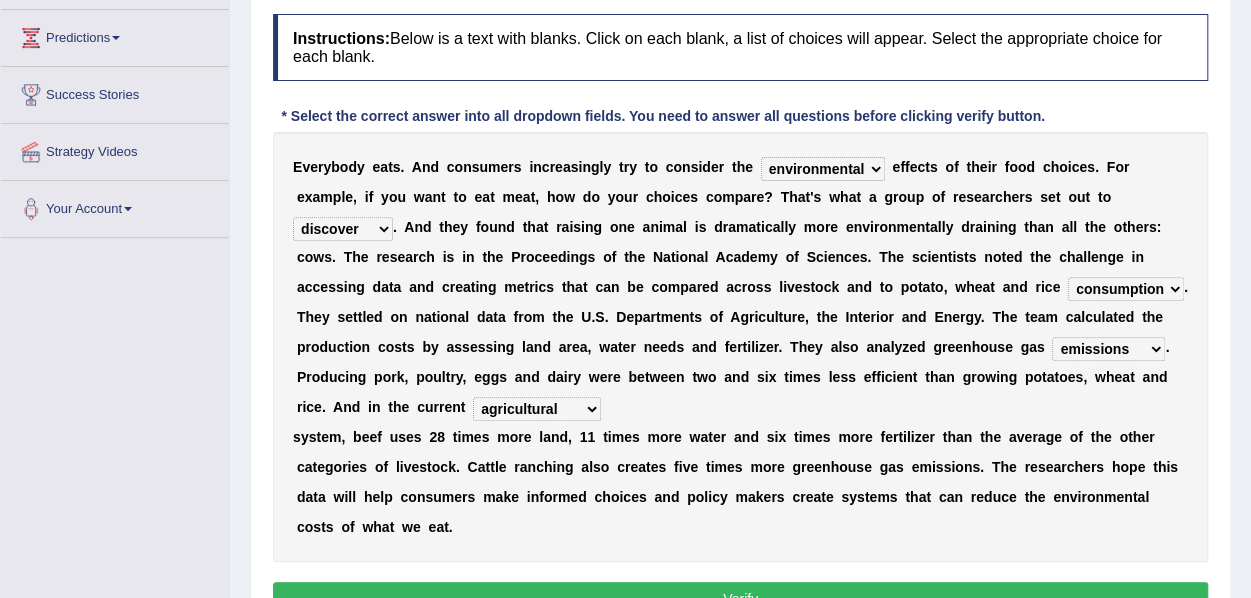 scroll, scrollTop: 280, scrollLeft: 0, axis: vertical 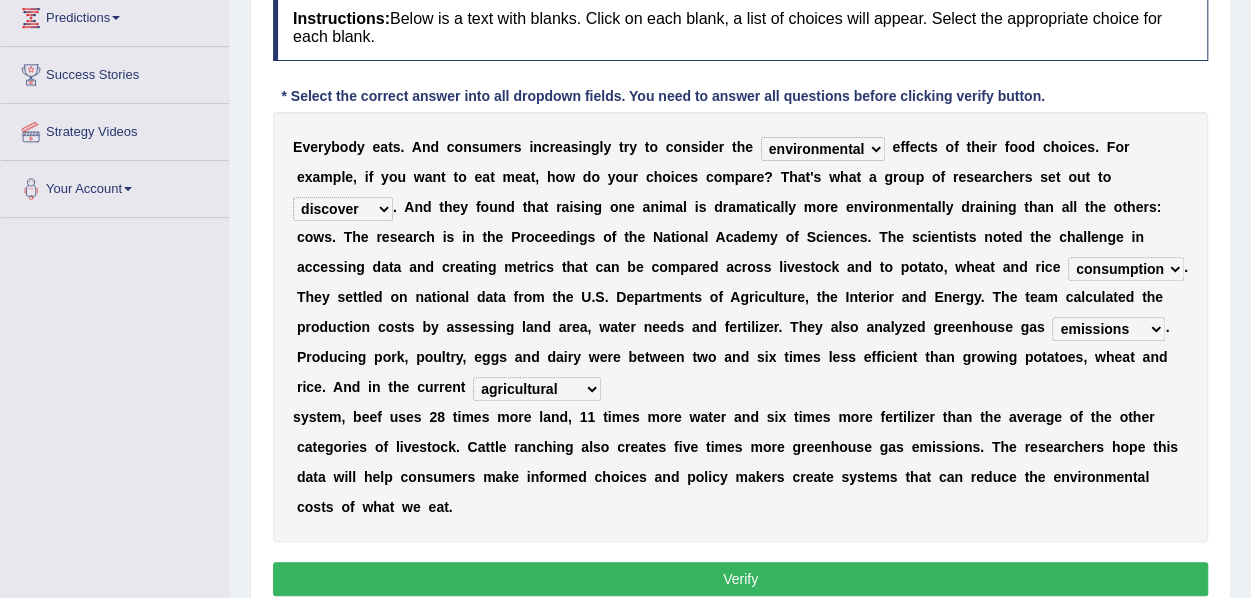 click on "Verify" at bounding box center [740, 579] 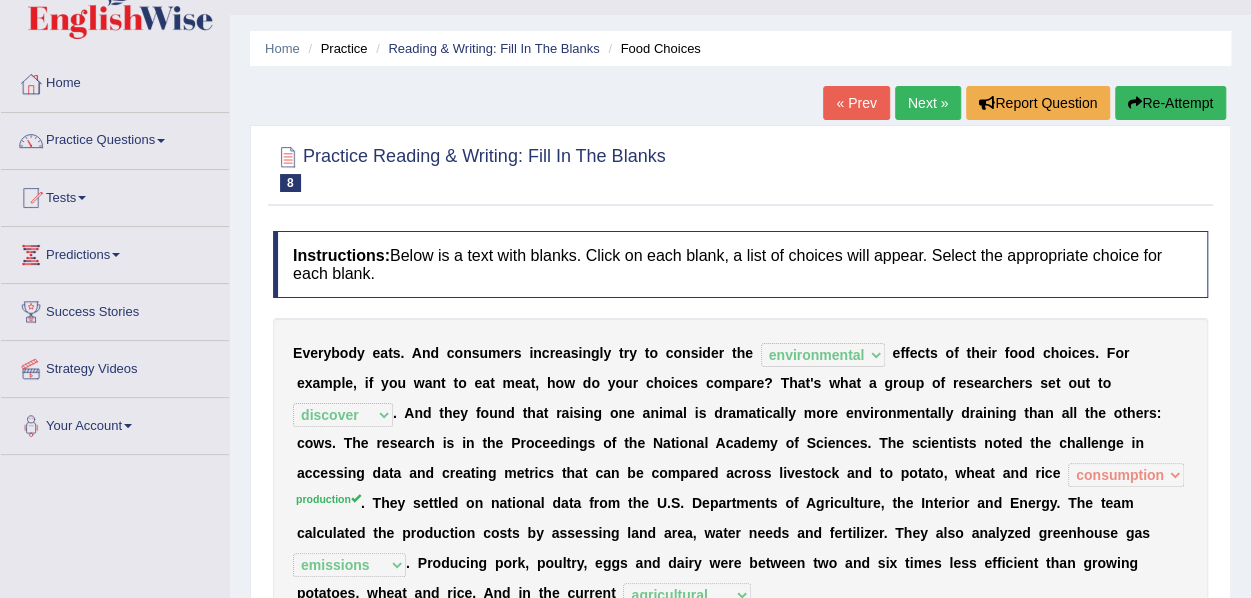 scroll, scrollTop: 13, scrollLeft: 0, axis: vertical 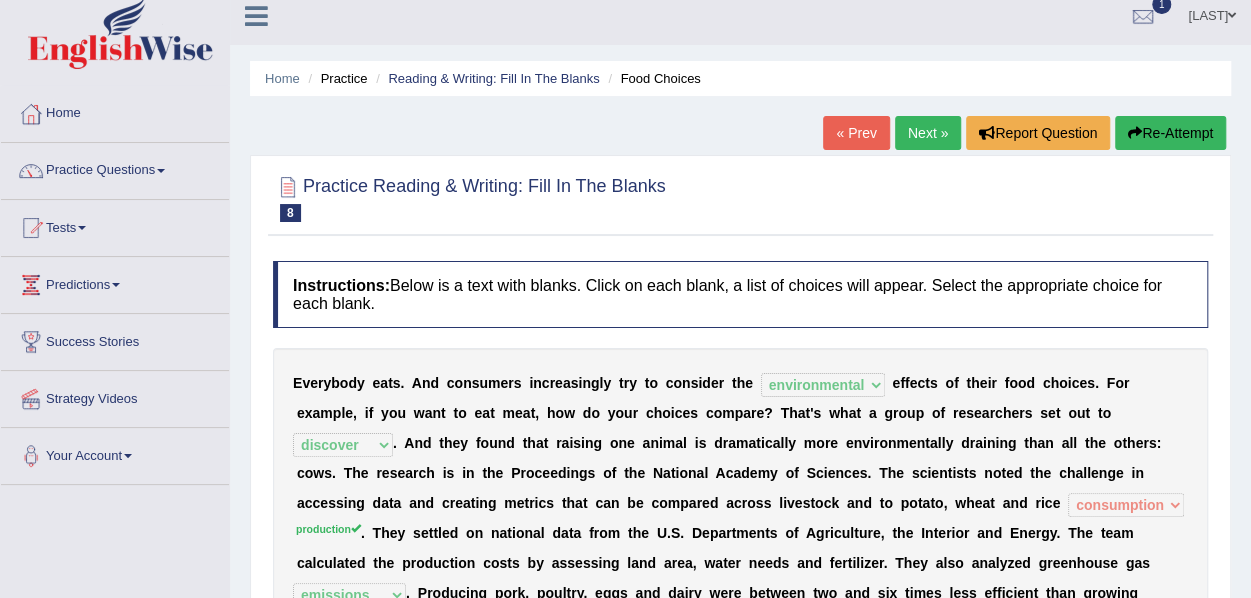 click on "Next »" at bounding box center (928, 133) 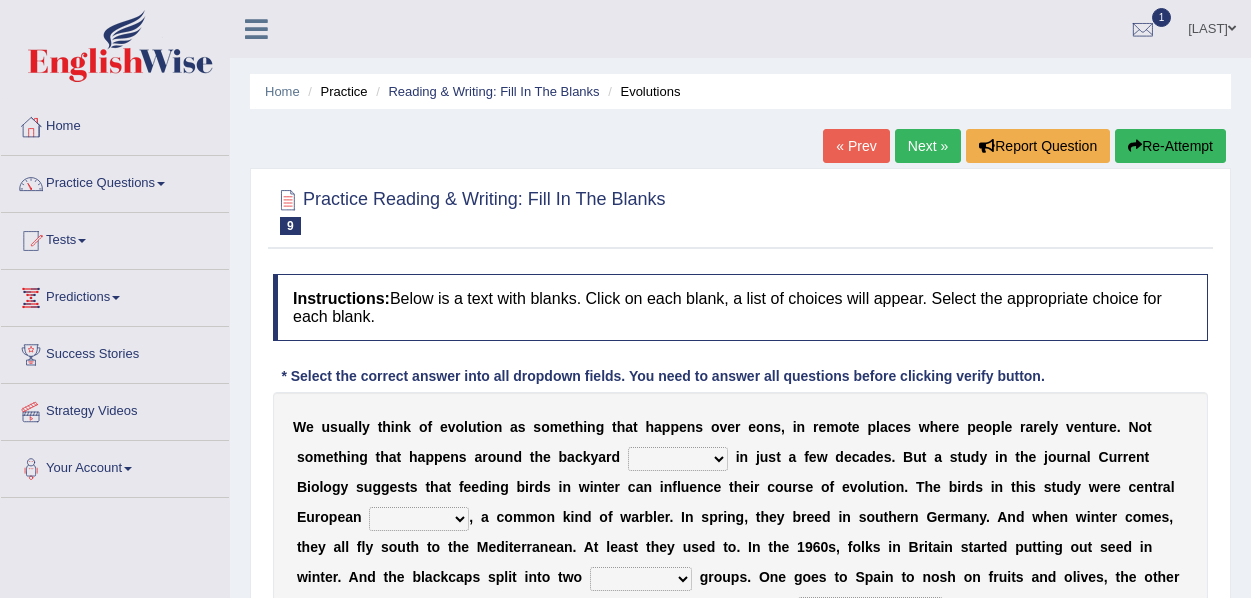 scroll, scrollTop: 0, scrollLeft: 0, axis: both 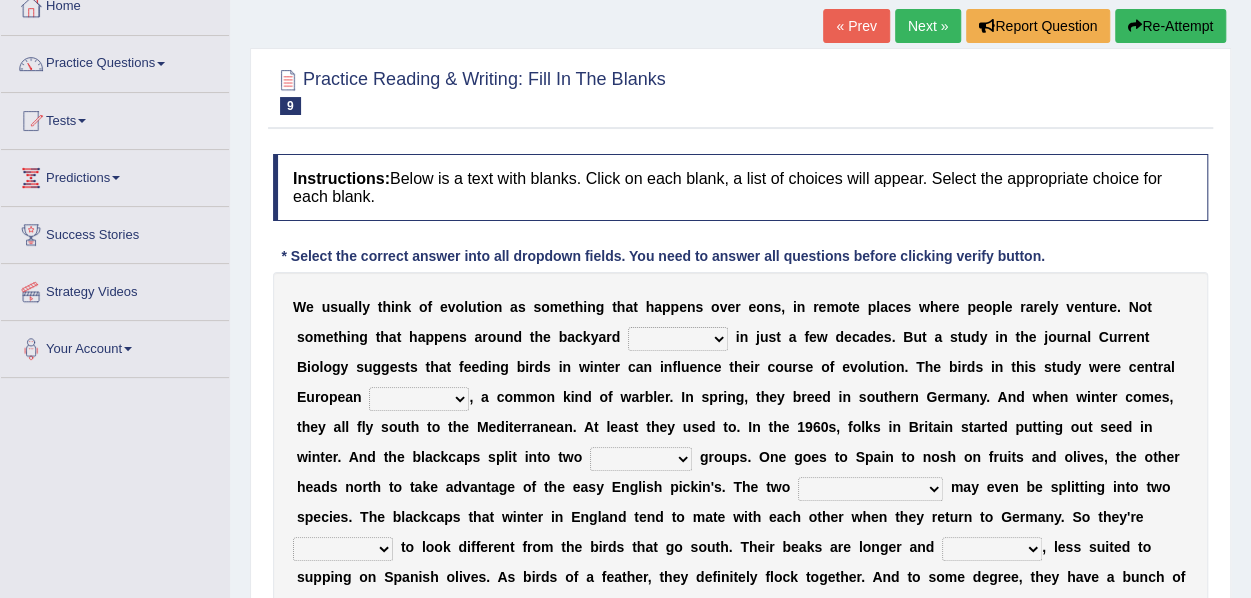 click on "beaver believer birdfeeder phonier" at bounding box center [678, 339] 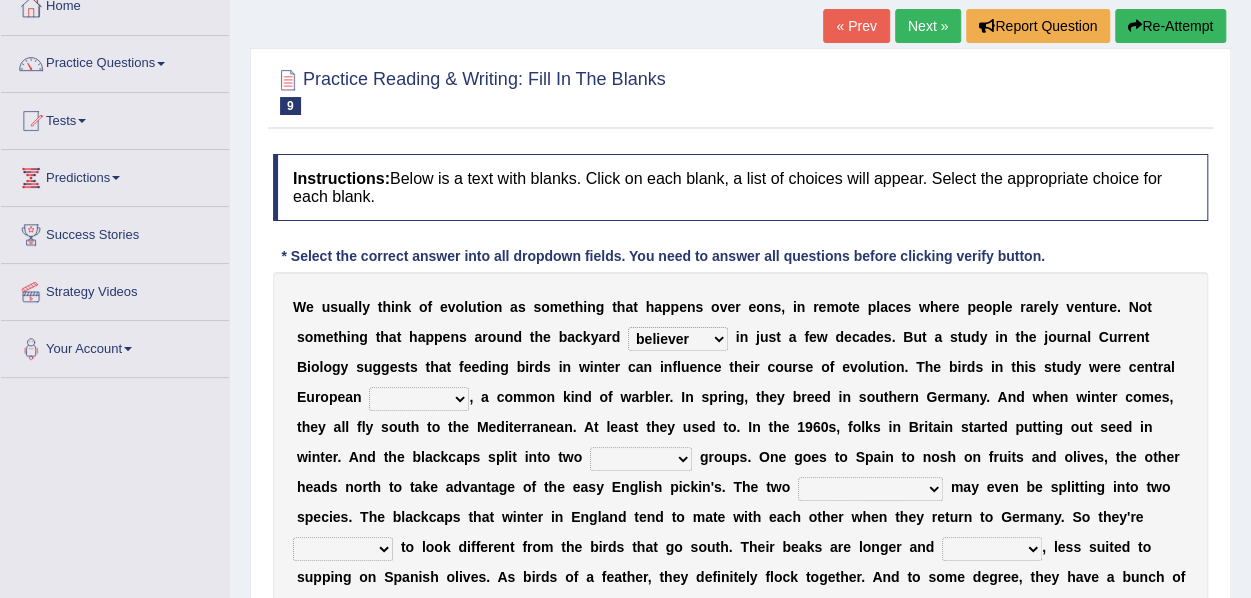 click on "beaver believer birdfeeder phonier" at bounding box center (678, 339) 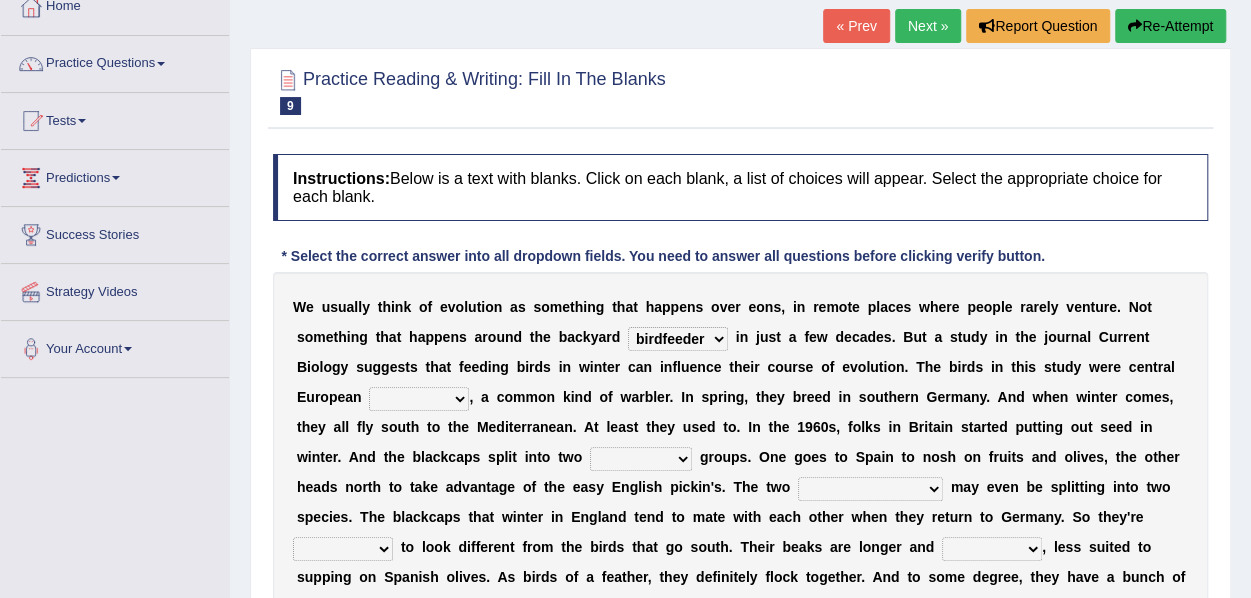 click on "beaver believer birdfeeder phonier" at bounding box center (678, 339) 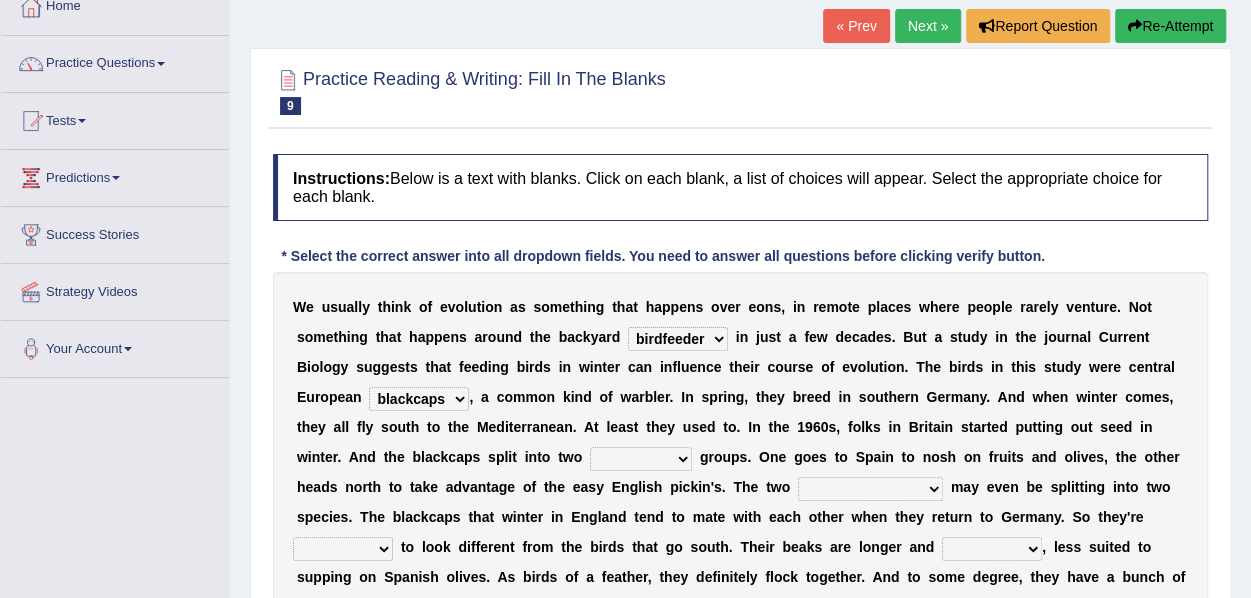 click on "blackcaps pox flaps chats" at bounding box center (419, 399) 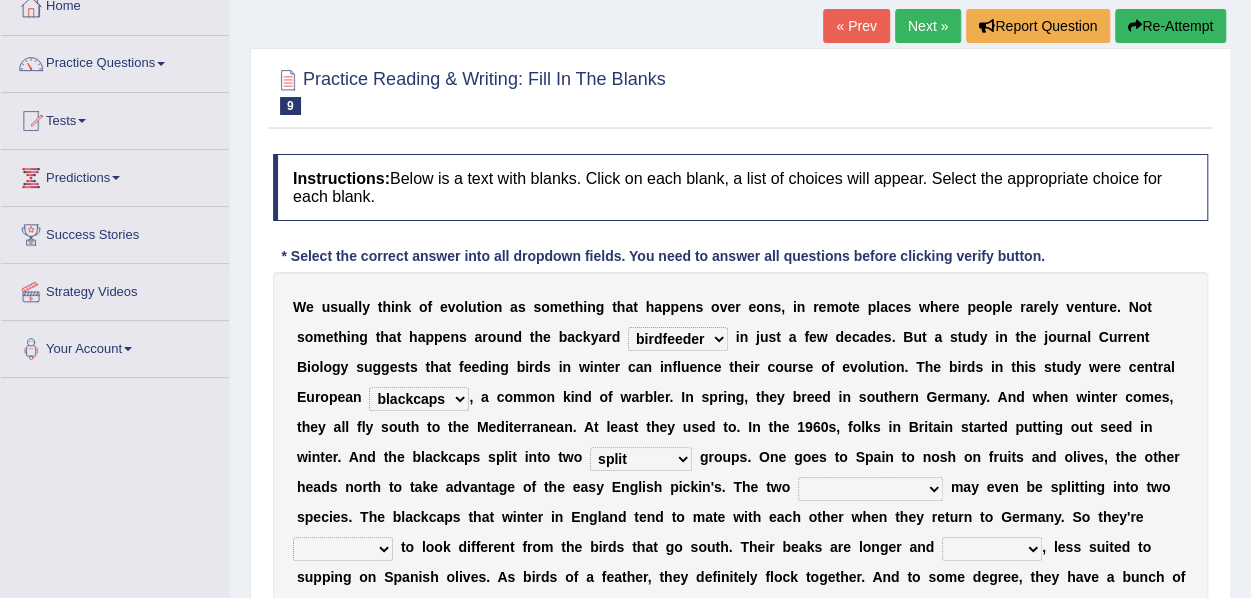 click on "distinct bit disconnect split" at bounding box center (641, 459) 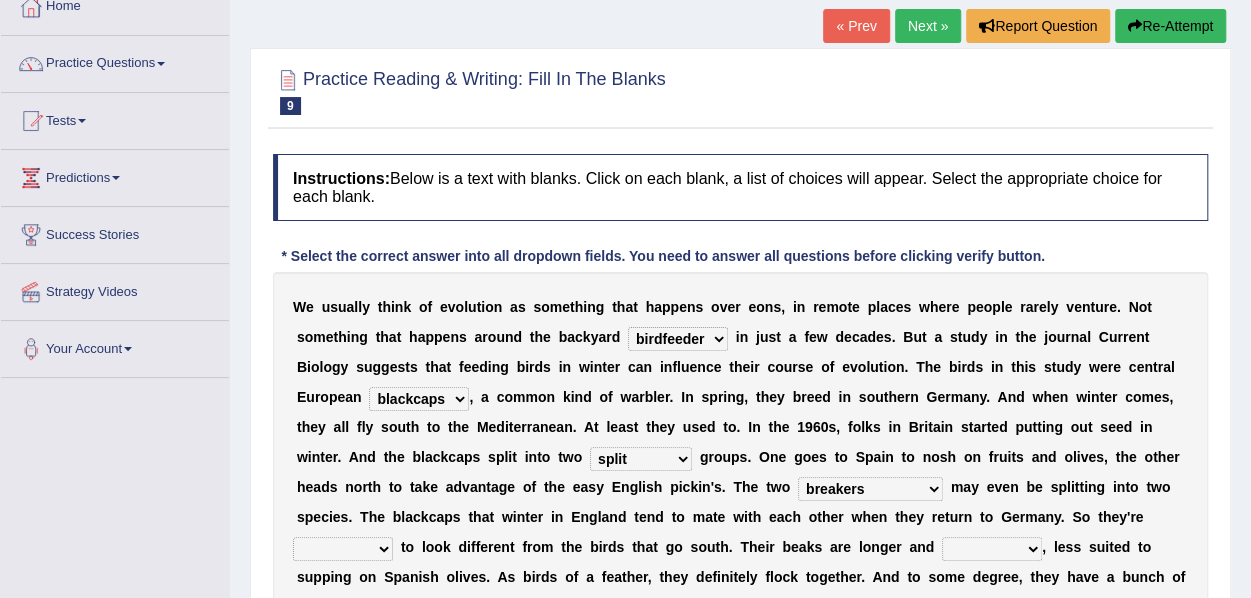 click on "elevators populations breakers contraindications" at bounding box center (870, 489) 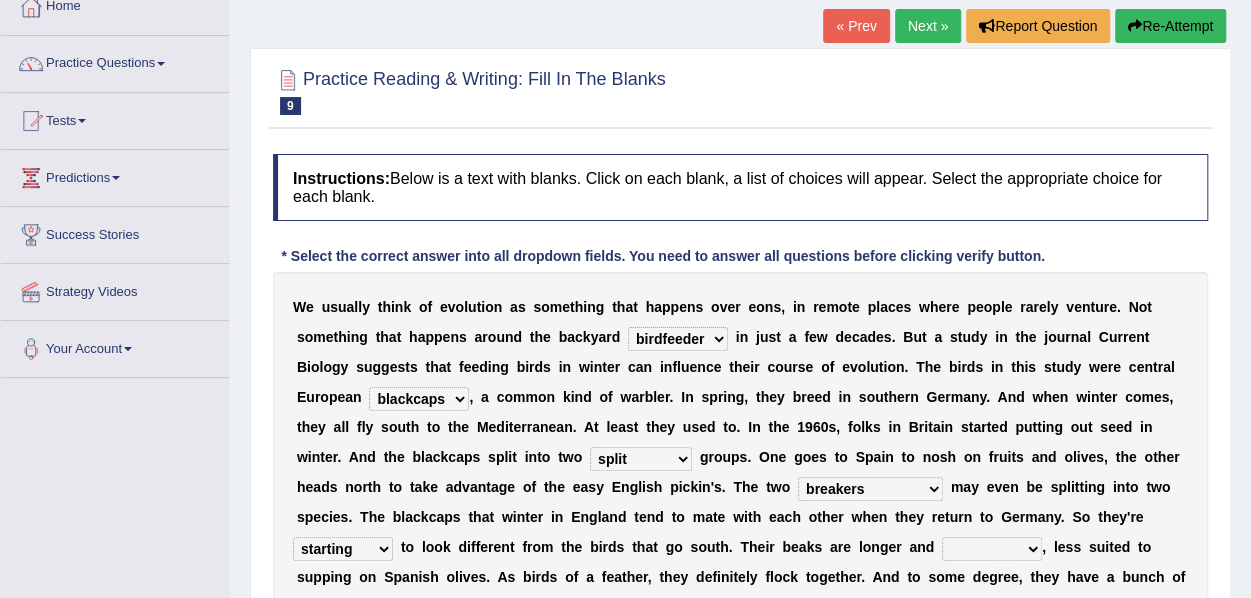 click on "starting blotting wanting padding" at bounding box center (343, 549) 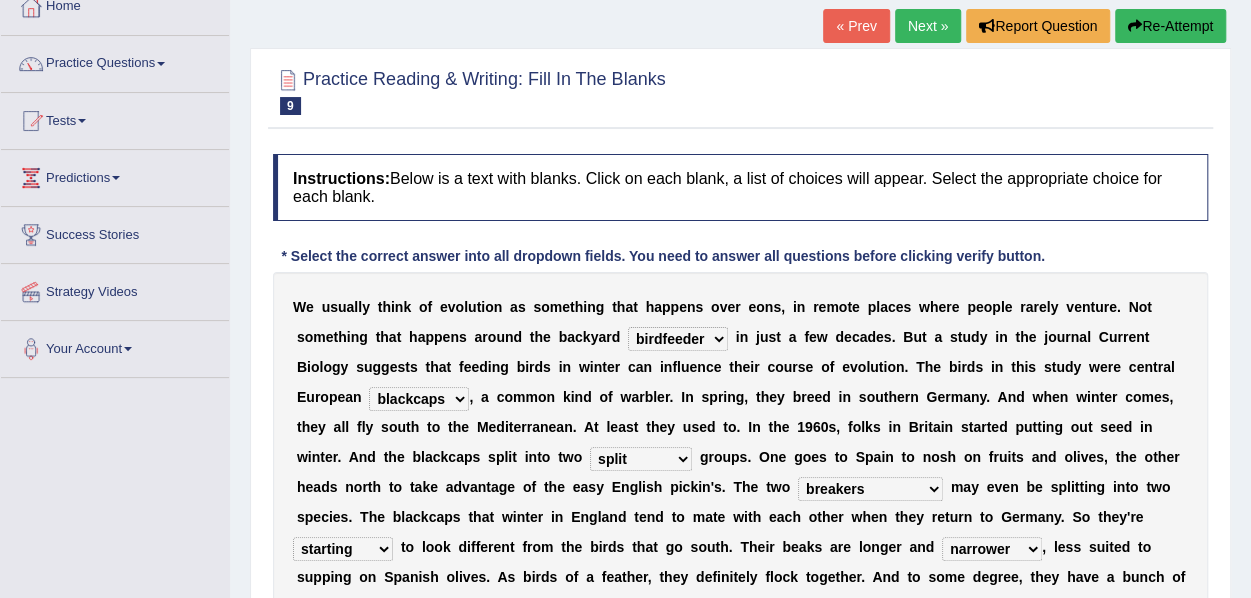 click on "freshwater spillover scheduler narrower" at bounding box center [992, 549] 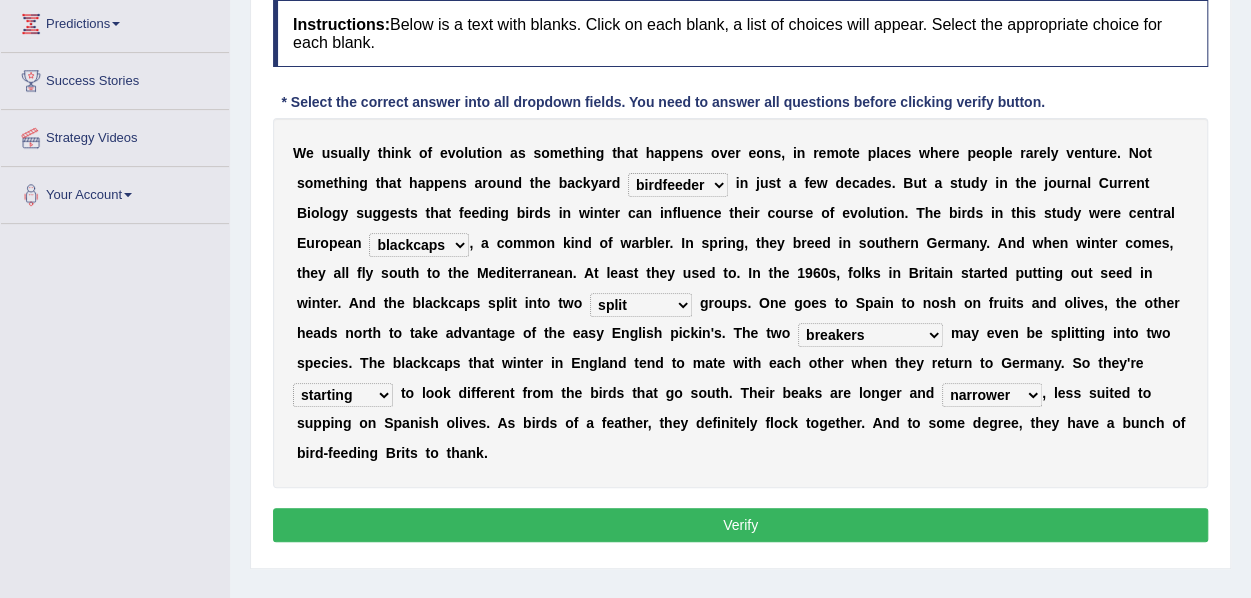 scroll, scrollTop: 286, scrollLeft: 0, axis: vertical 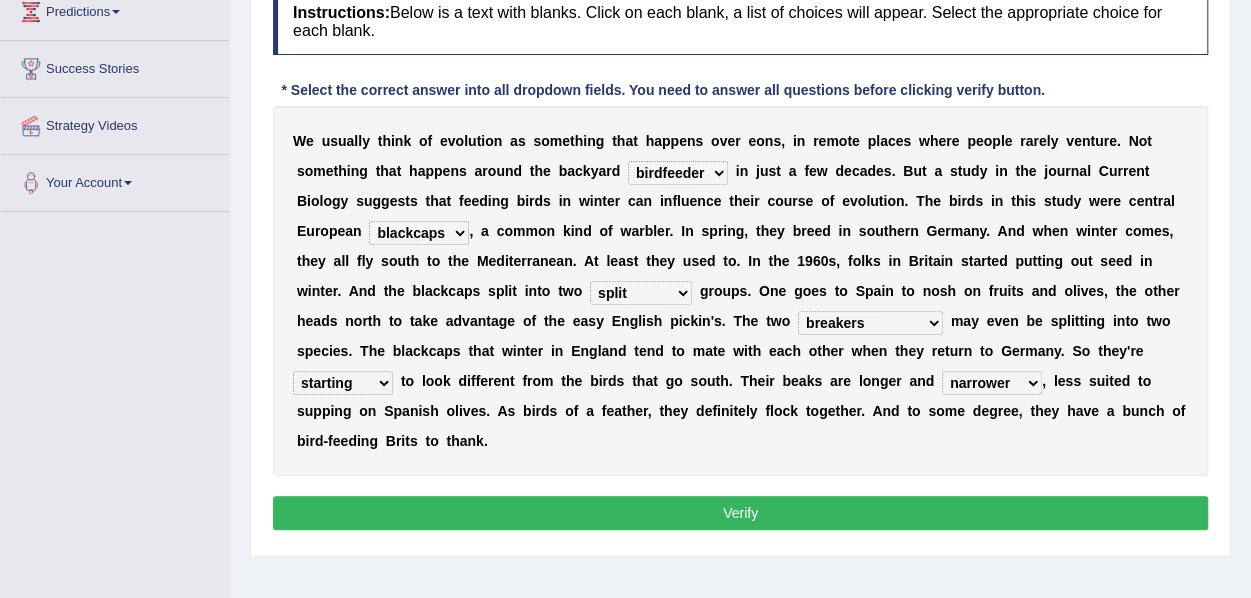 click on "Verify" at bounding box center (740, 513) 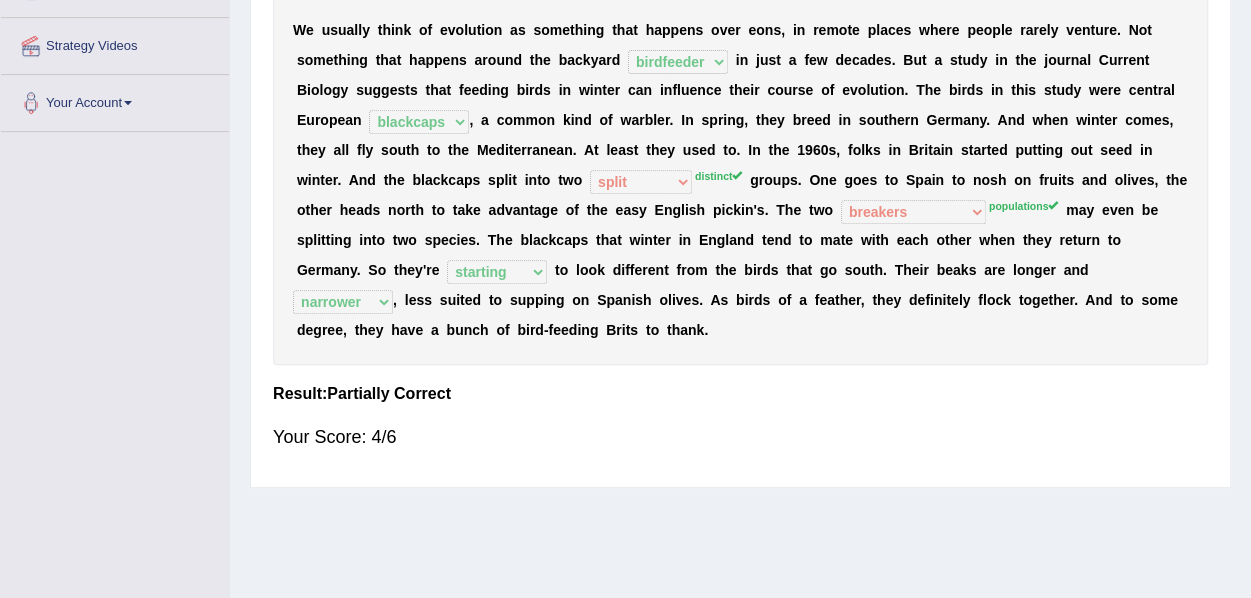 scroll, scrollTop: 406, scrollLeft: 0, axis: vertical 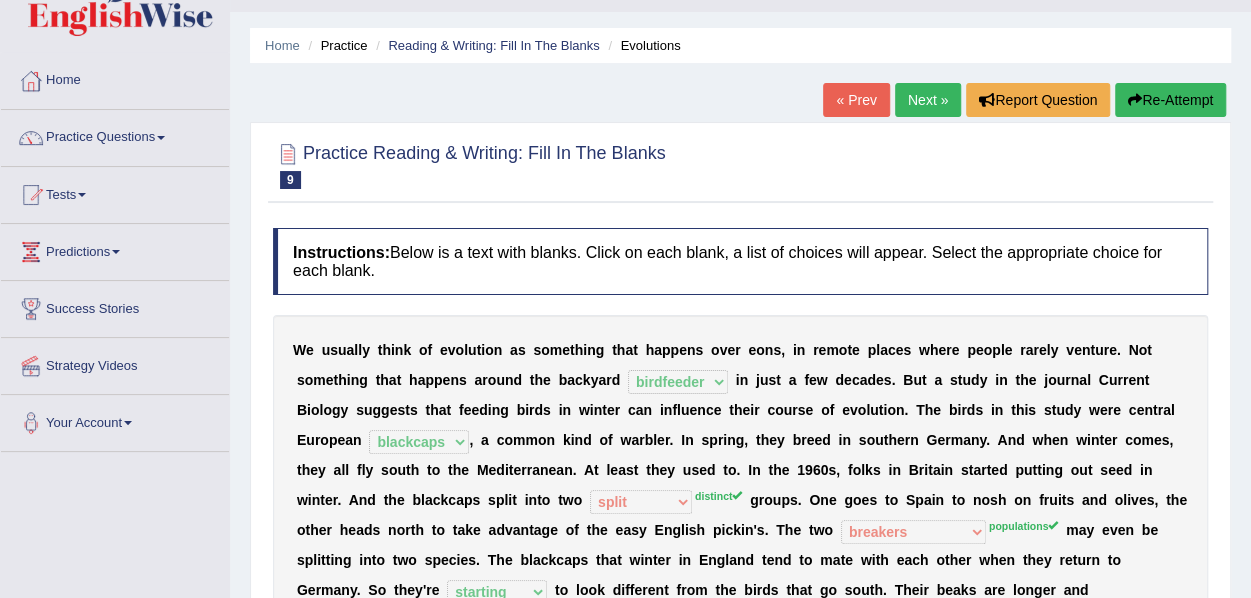 click on "Next »" at bounding box center [928, 100] 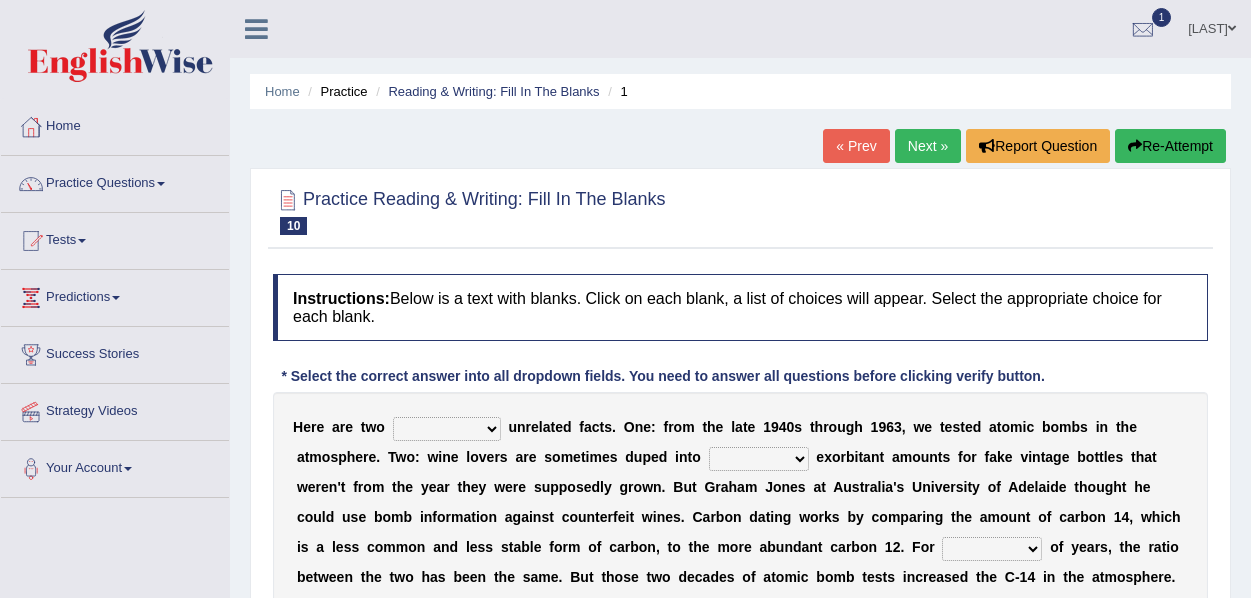 scroll, scrollTop: 0, scrollLeft: 0, axis: both 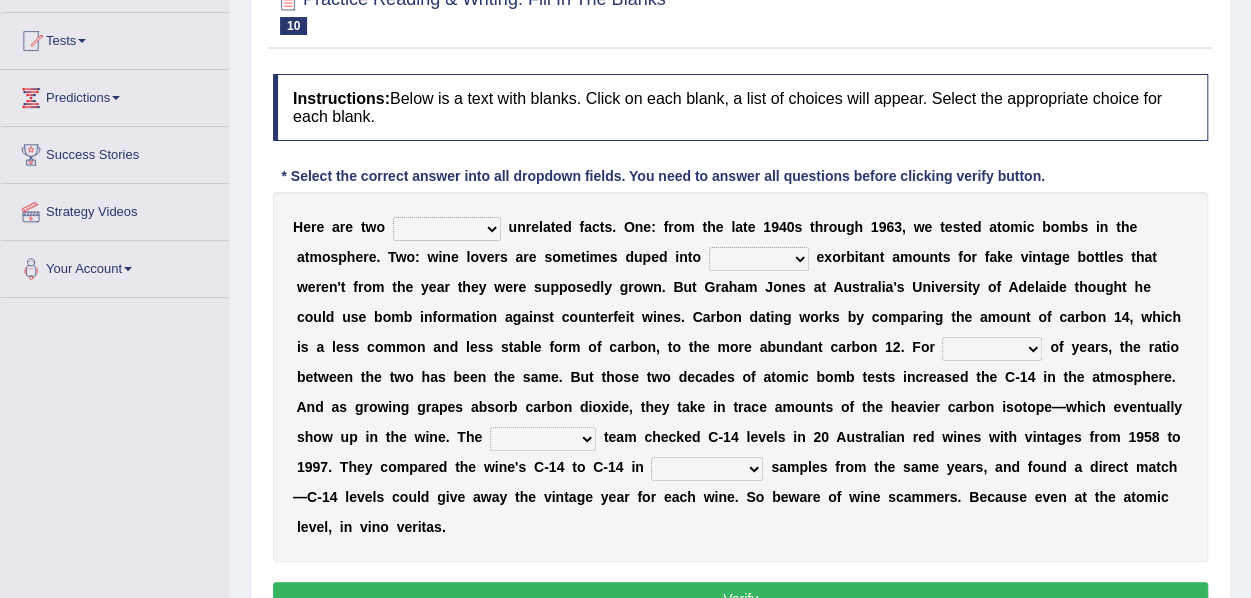 click on "seemingly feelingly endearingly entreatingly" at bounding box center [447, 229] 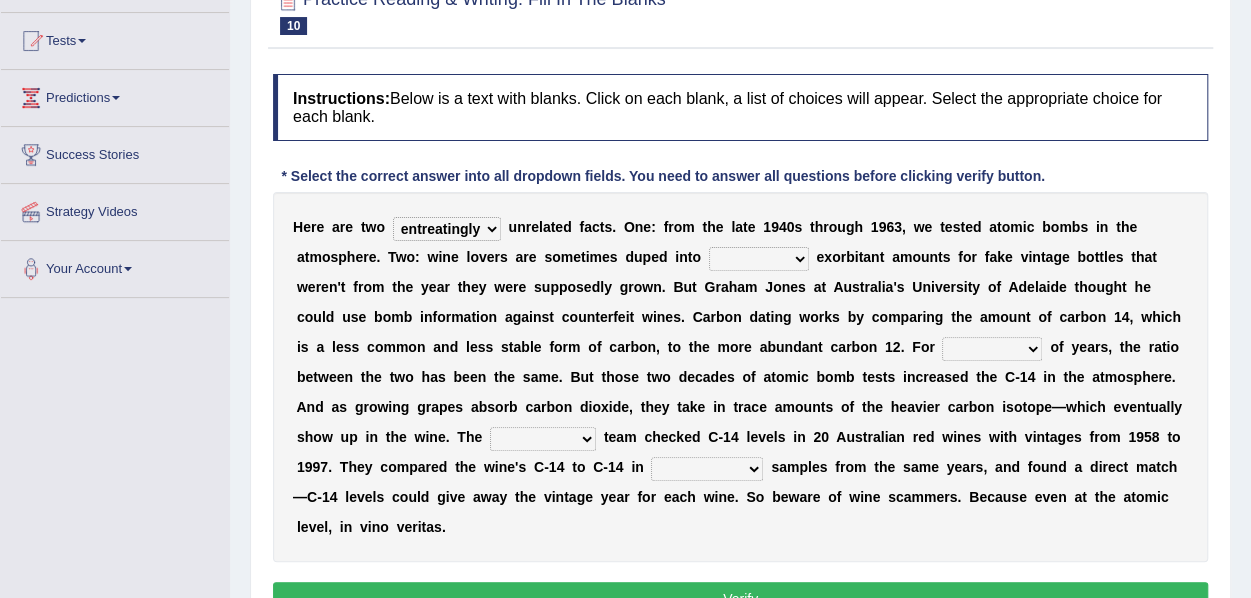 click on "seemingly feelingly endearingly entreatingly" at bounding box center [447, 229] 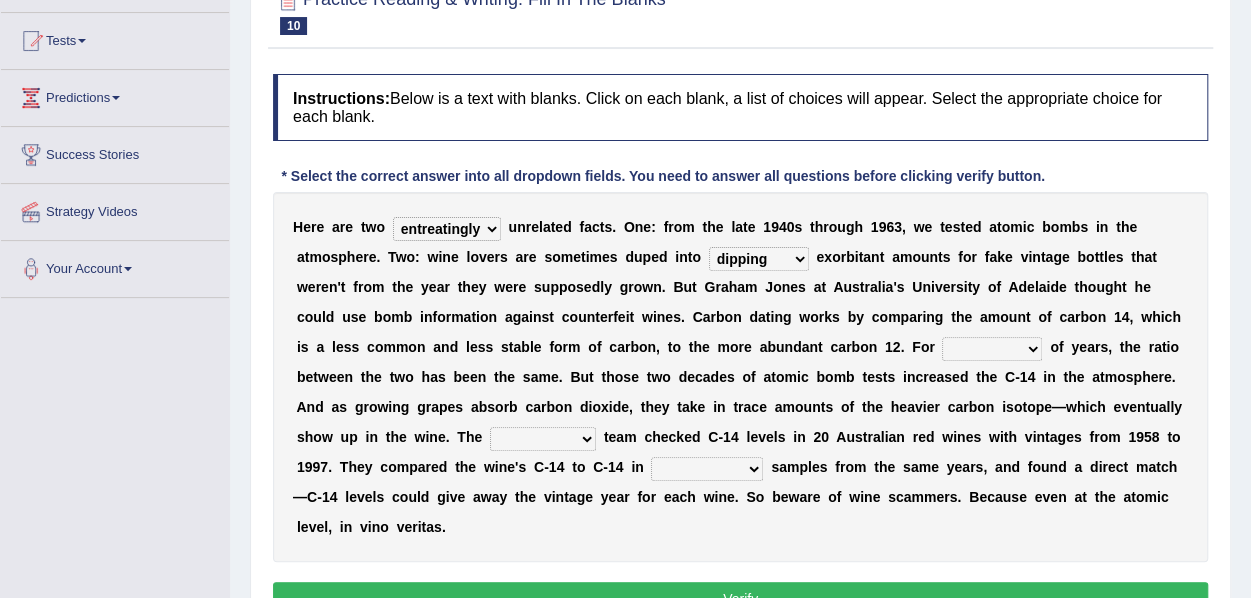 click on "couples much thousands numerous" at bounding box center [992, 349] 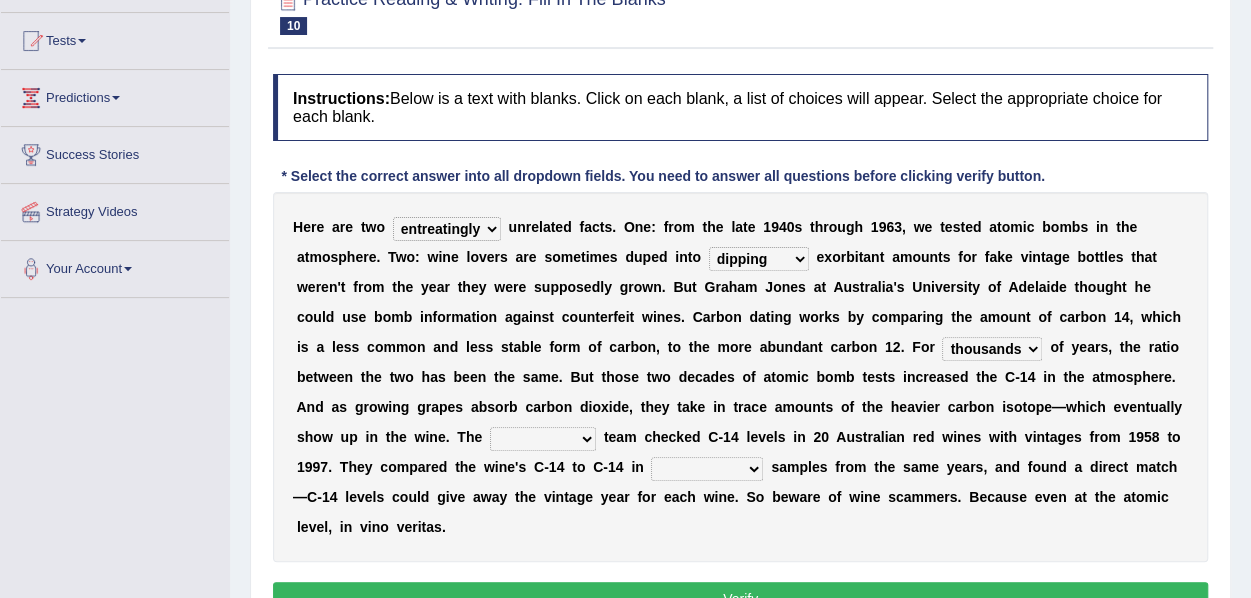 click on "research individual preparation strange" at bounding box center [543, 439] 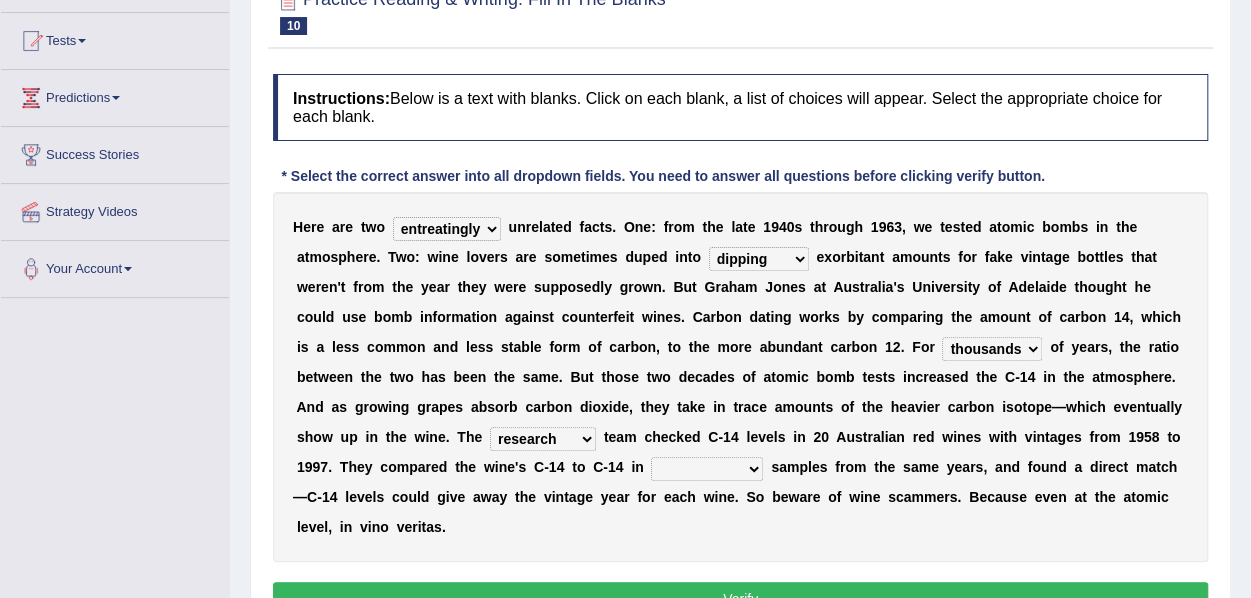 click on "research individual preparation strange" at bounding box center [543, 439] 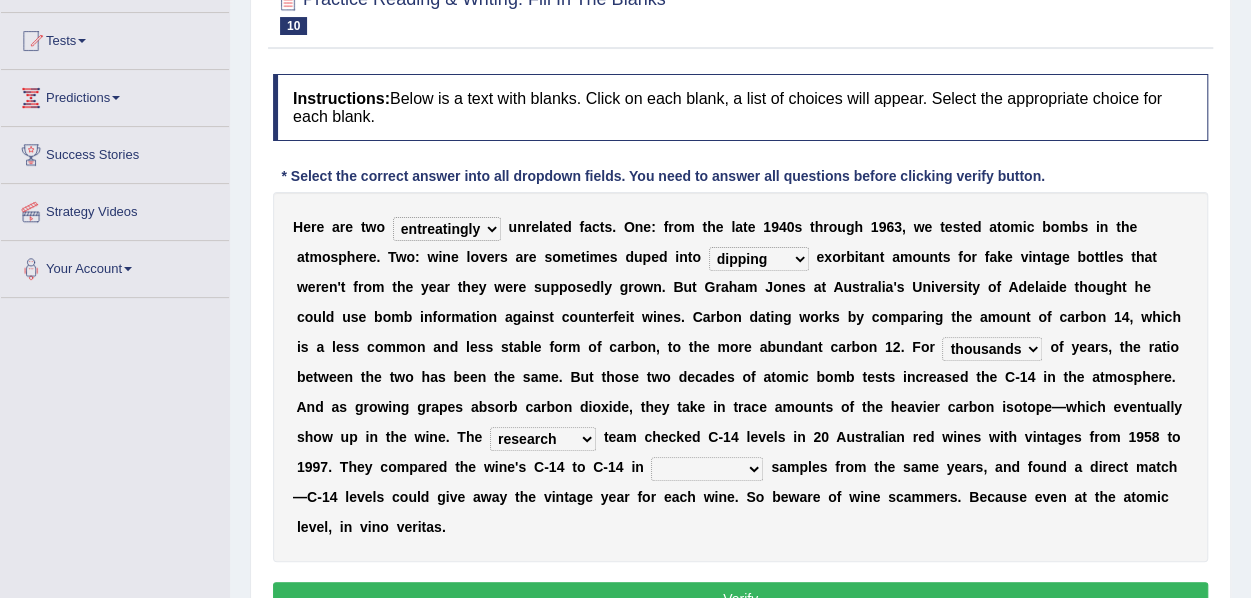 click on "physical atmospheric fluid solid" at bounding box center (707, 469) 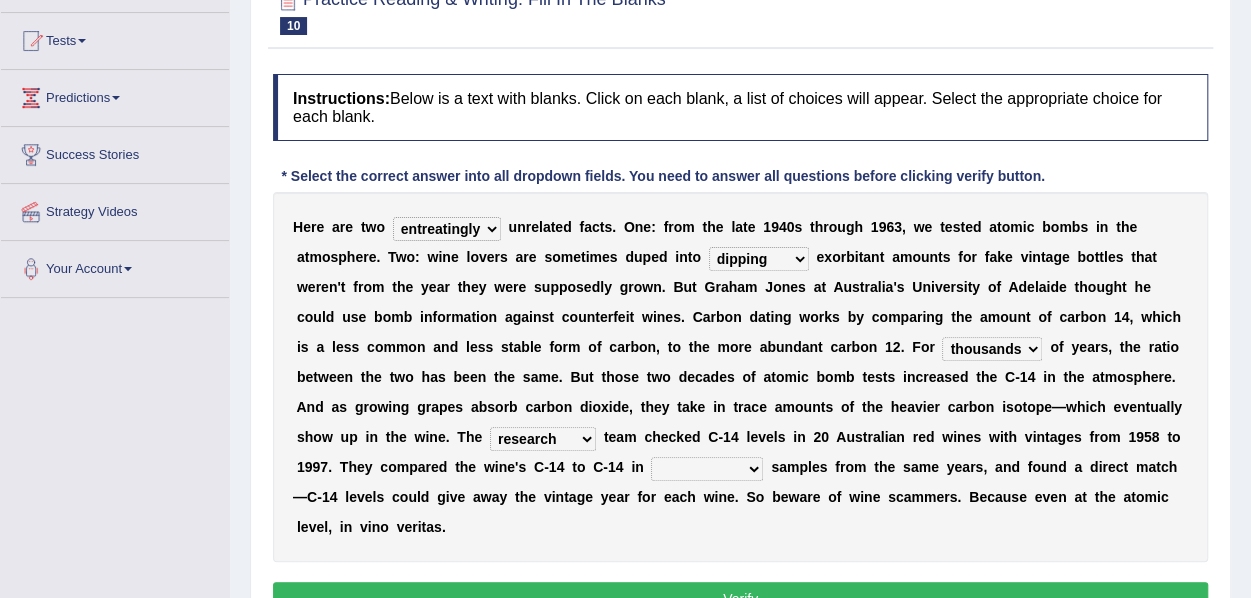 select on "fluid" 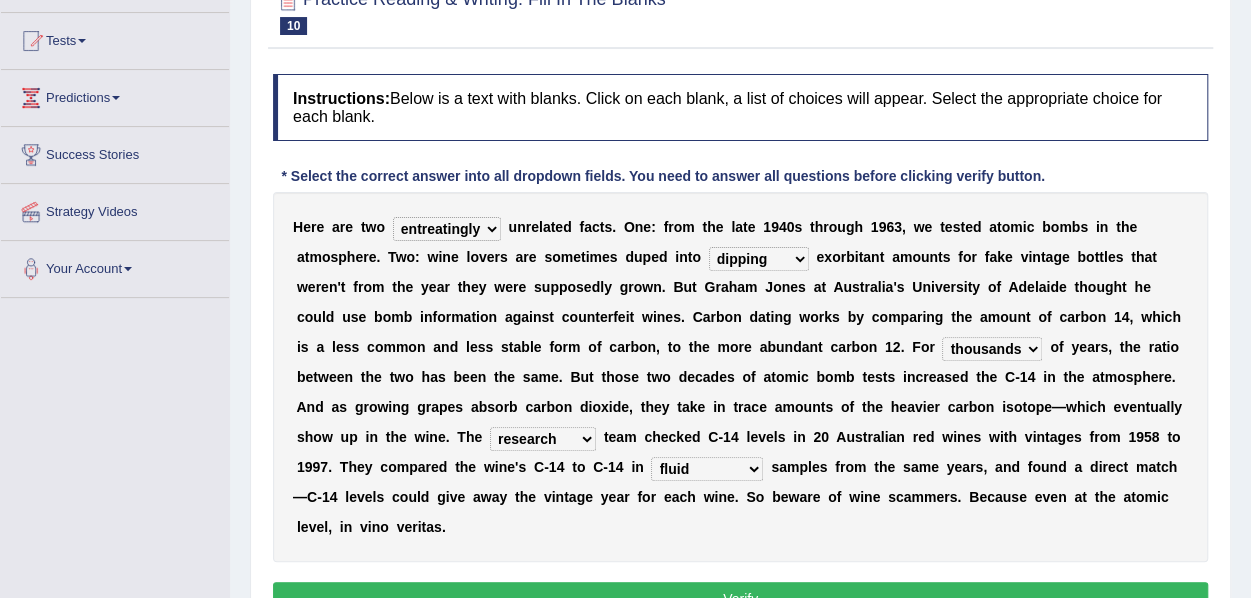 click on "physical atmospheric fluid solid" at bounding box center (707, 469) 